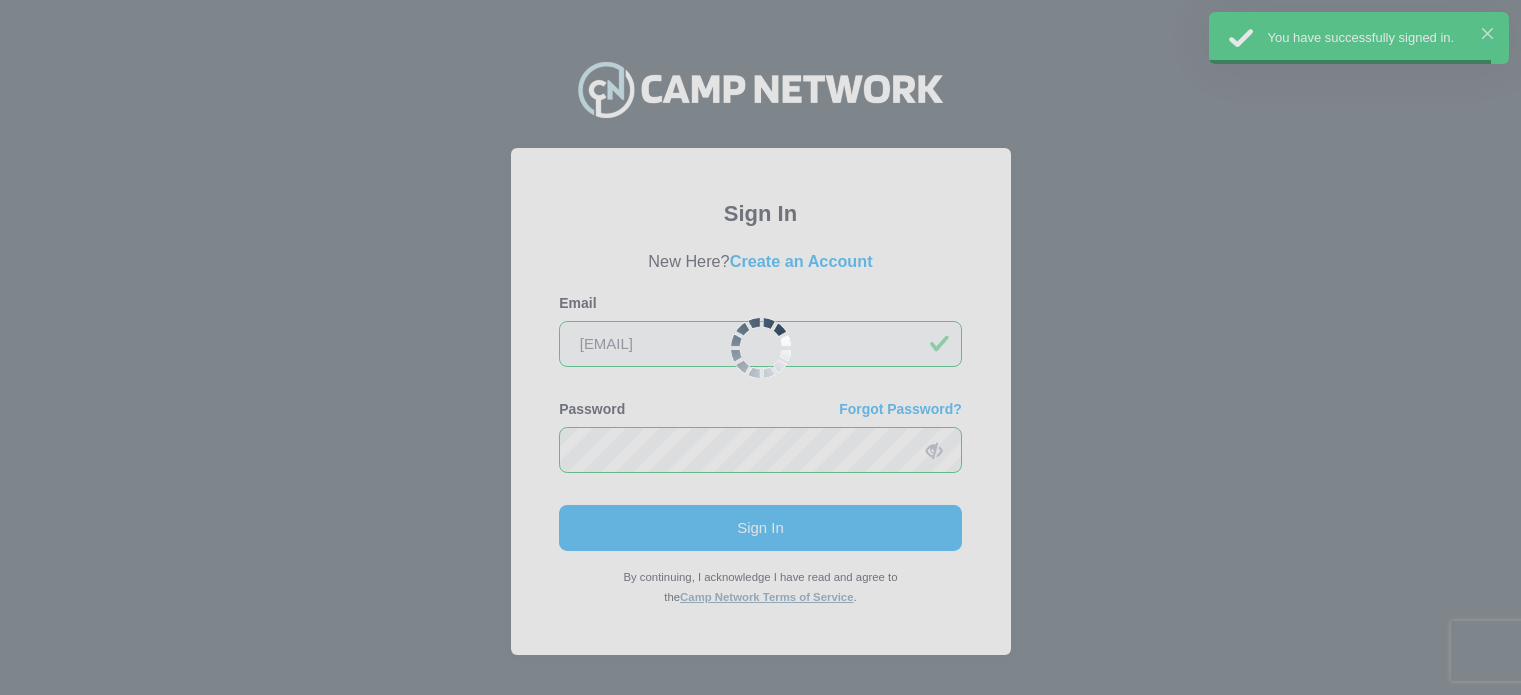 scroll, scrollTop: 0, scrollLeft: 0, axis: both 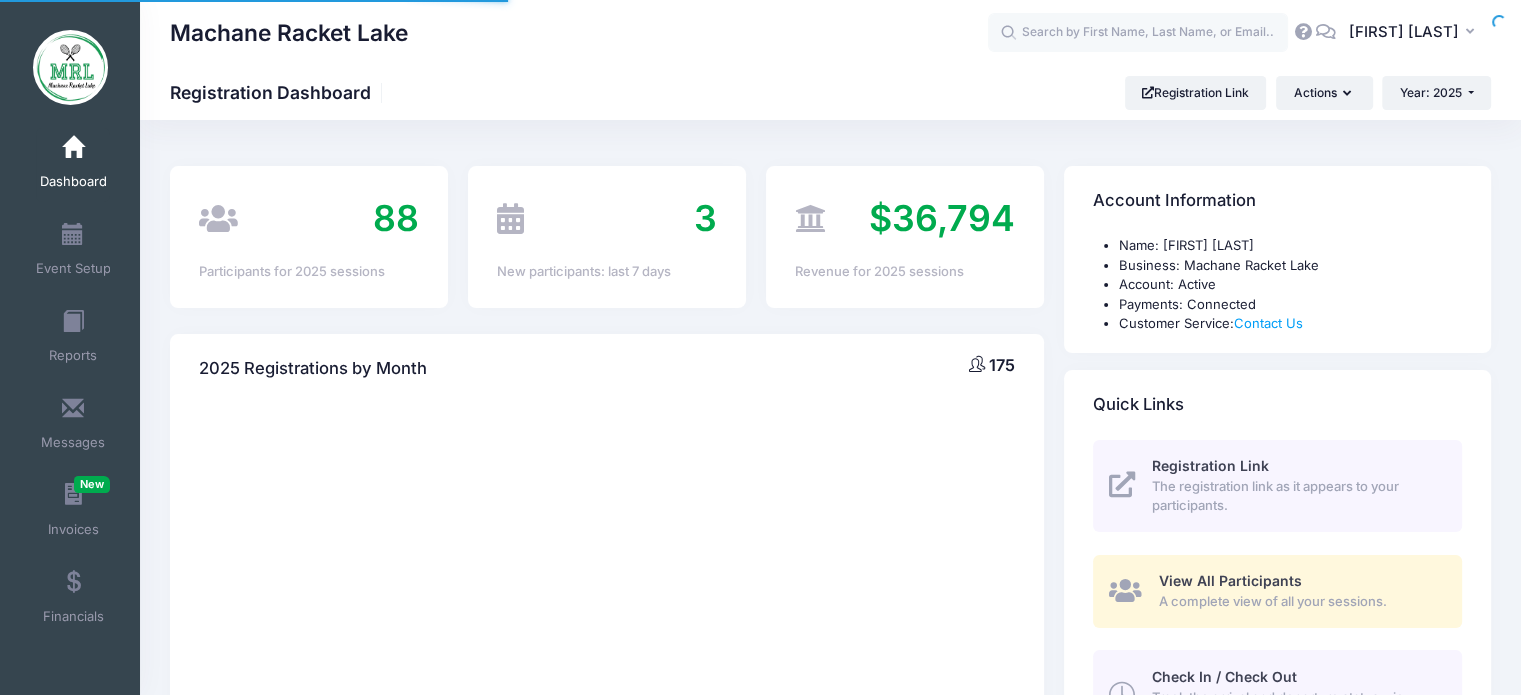 select 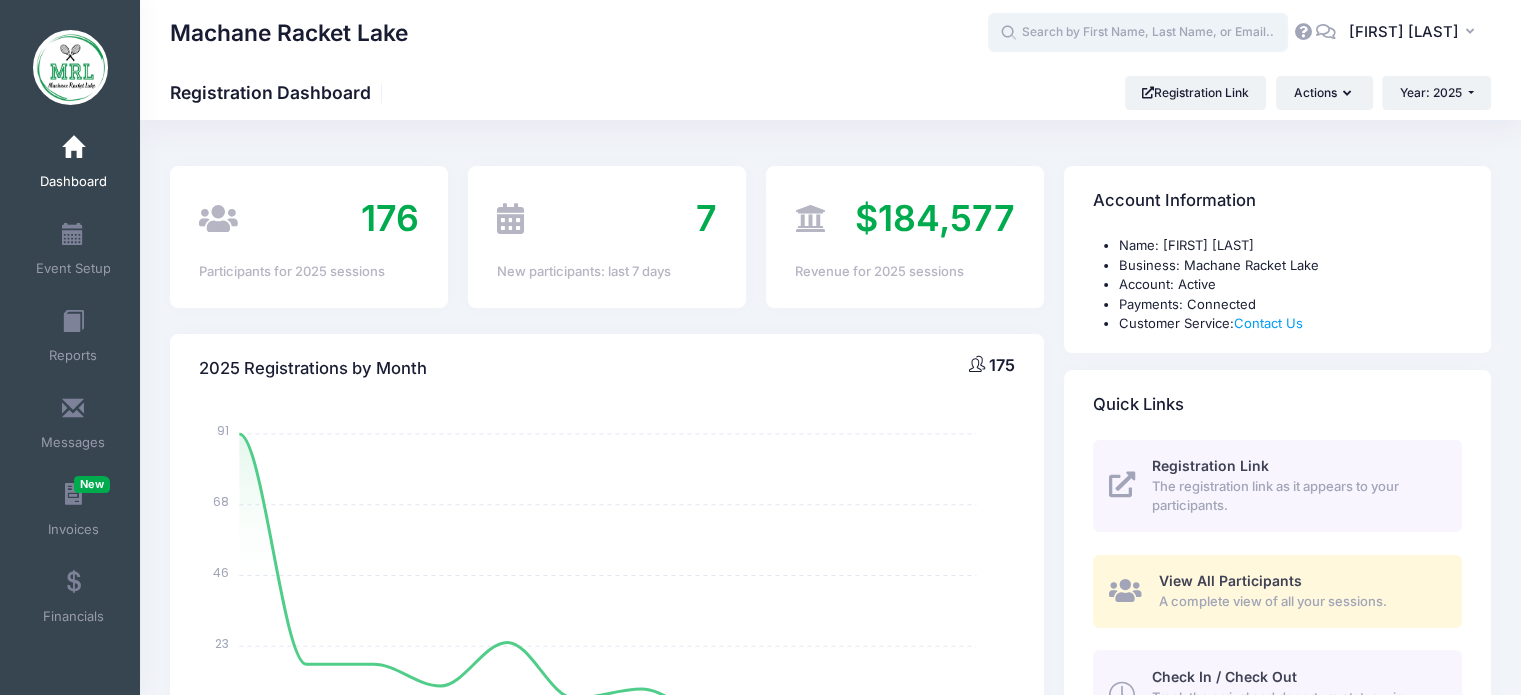 click at bounding box center [1138, 33] 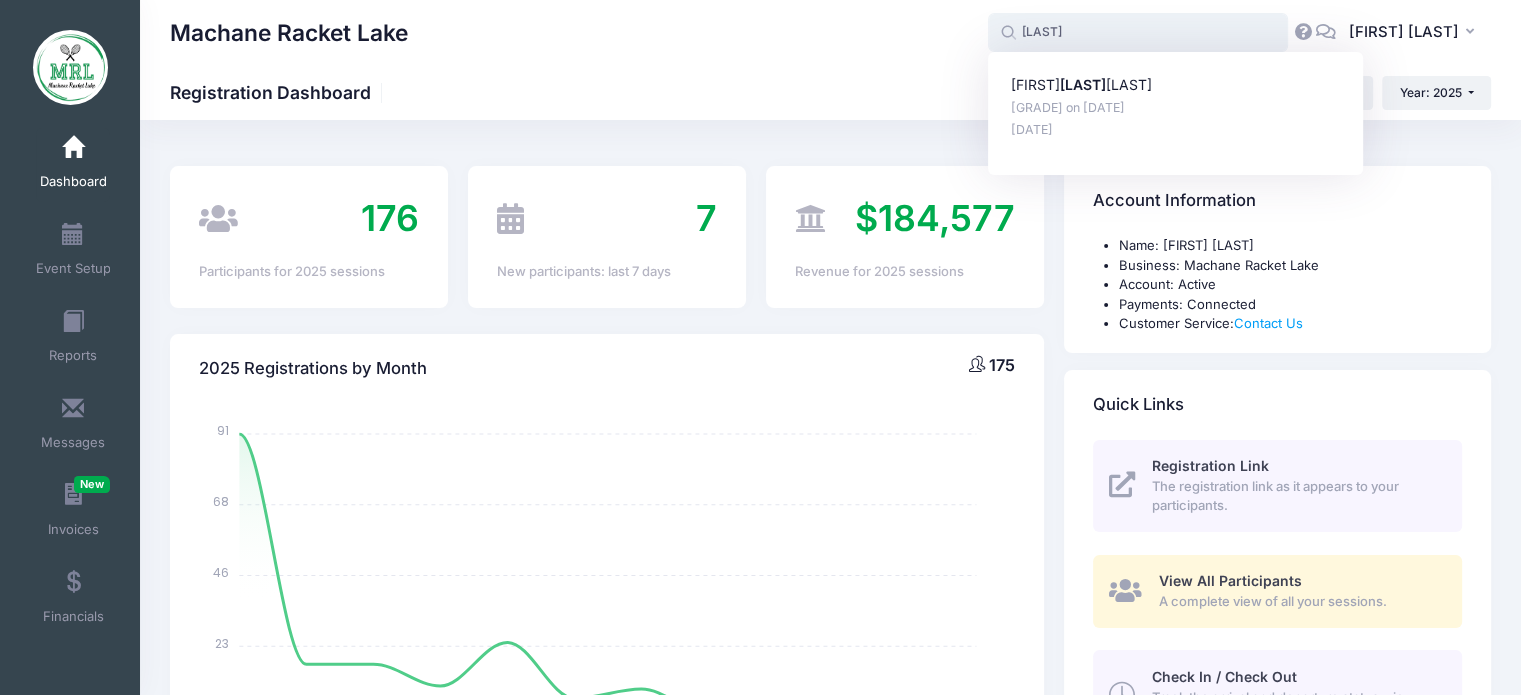 click on "Esther  Feldm an 8th Grade on Aug-14, 2025 Apr-29, 2025" at bounding box center [1175, 113] 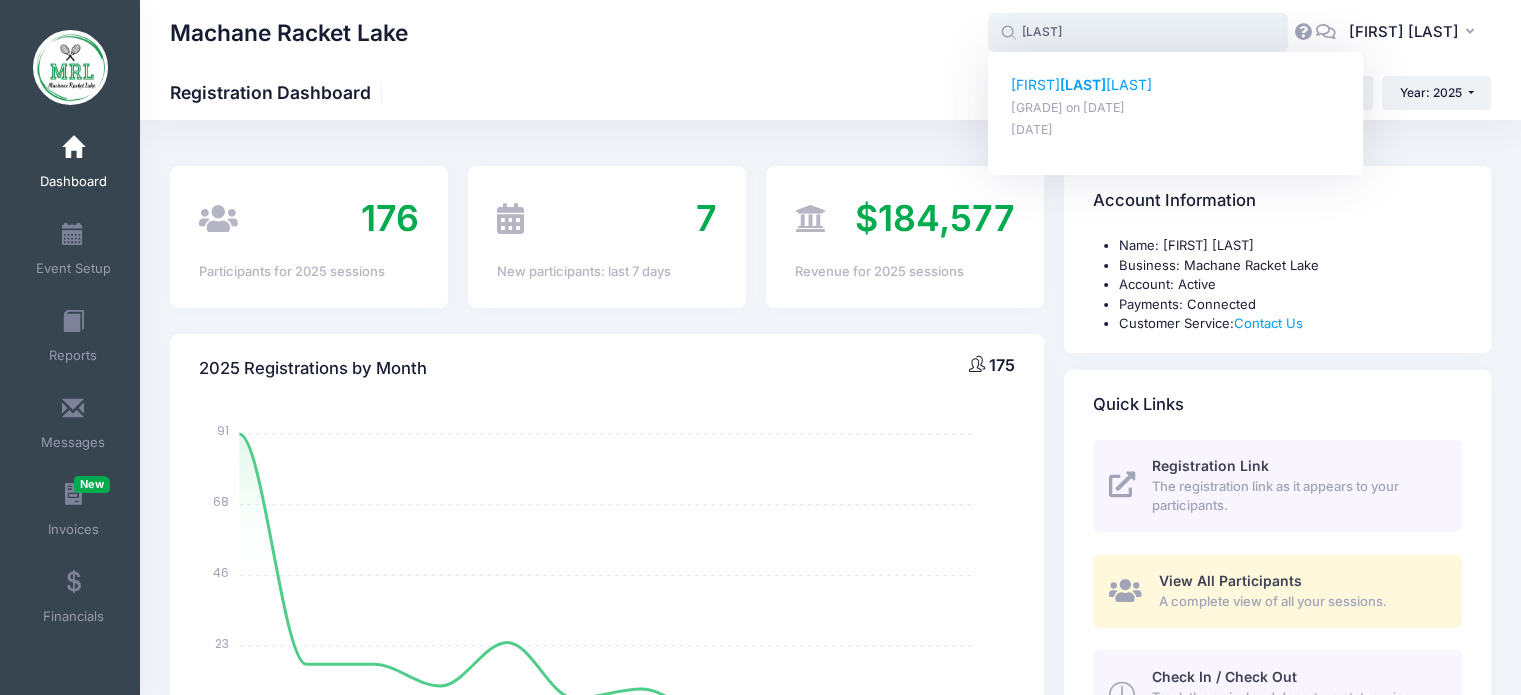 click on "Esther  Feldm an" at bounding box center [1176, 85] 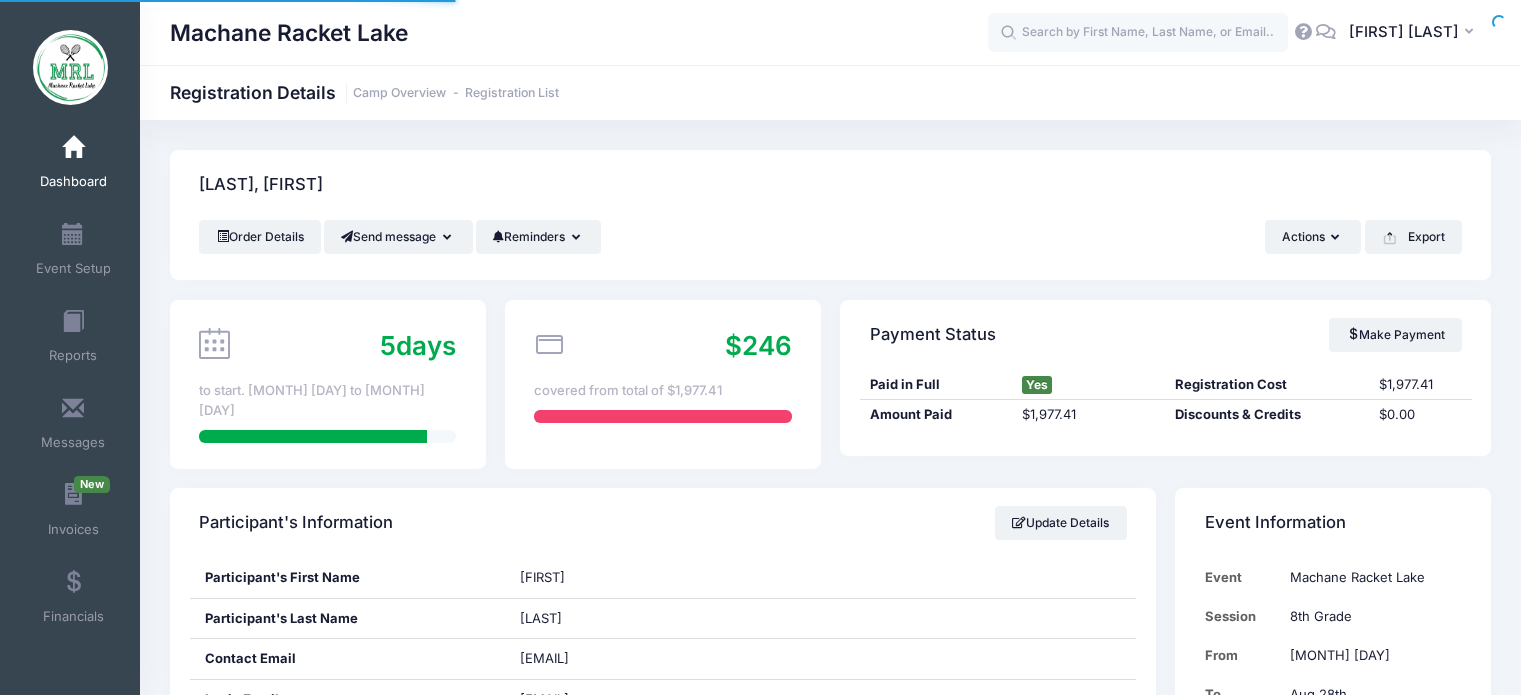 scroll, scrollTop: 0, scrollLeft: 0, axis: both 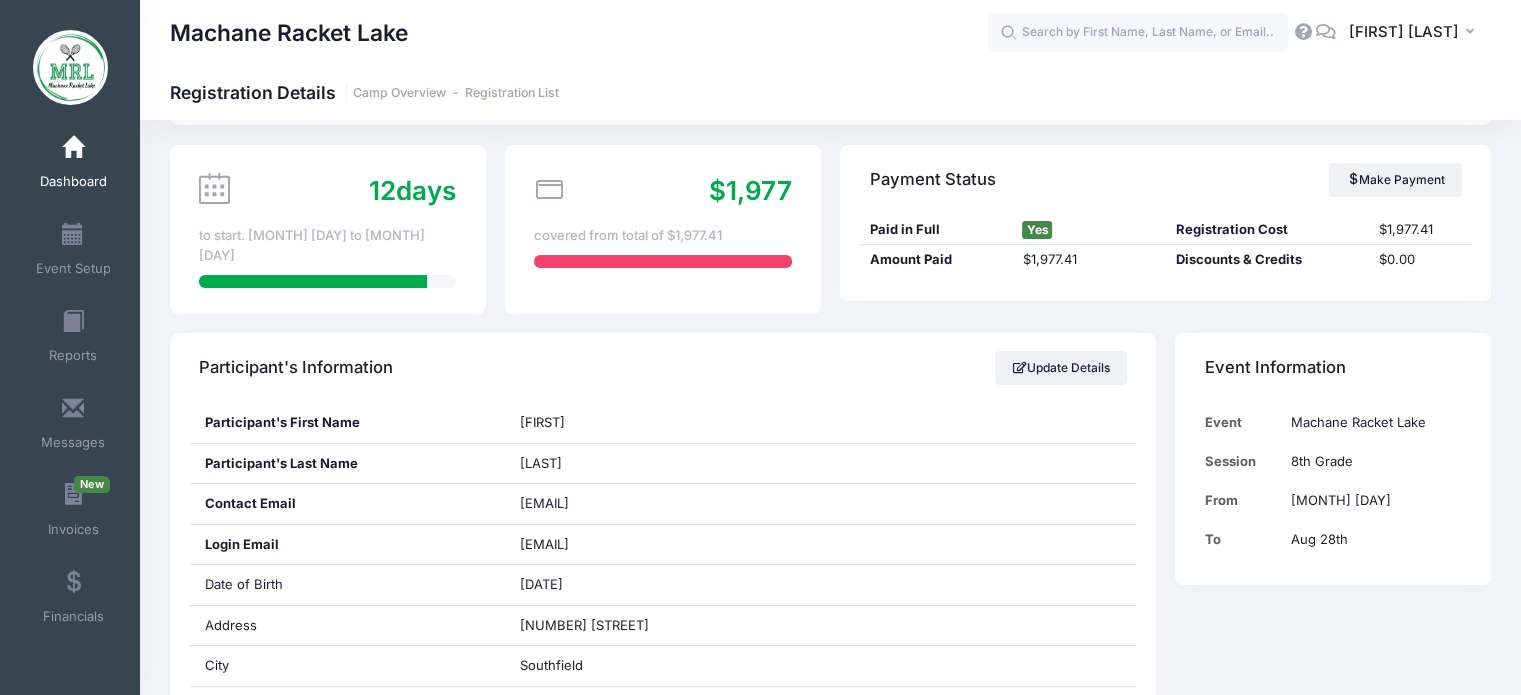 click at bounding box center (73, 148) 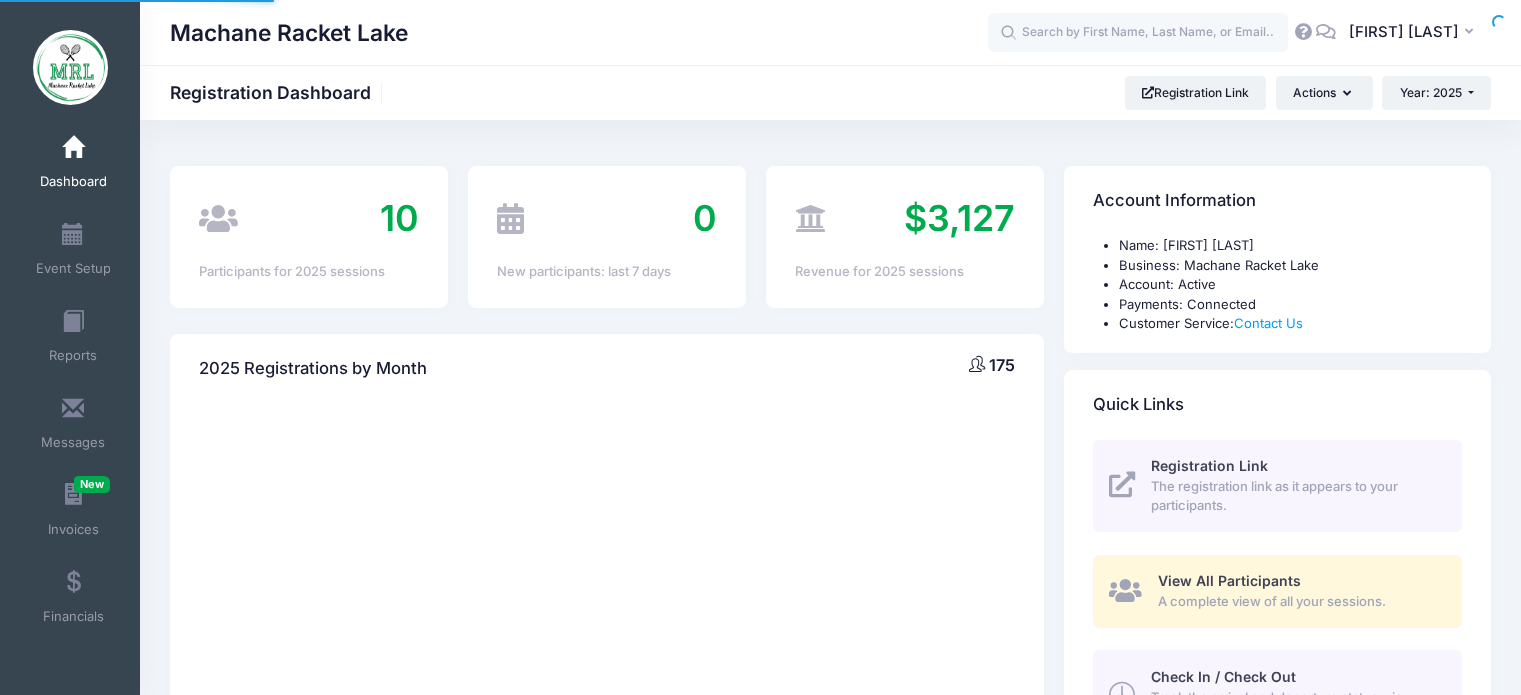 scroll, scrollTop: 0, scrollLeft: 0, axis: both 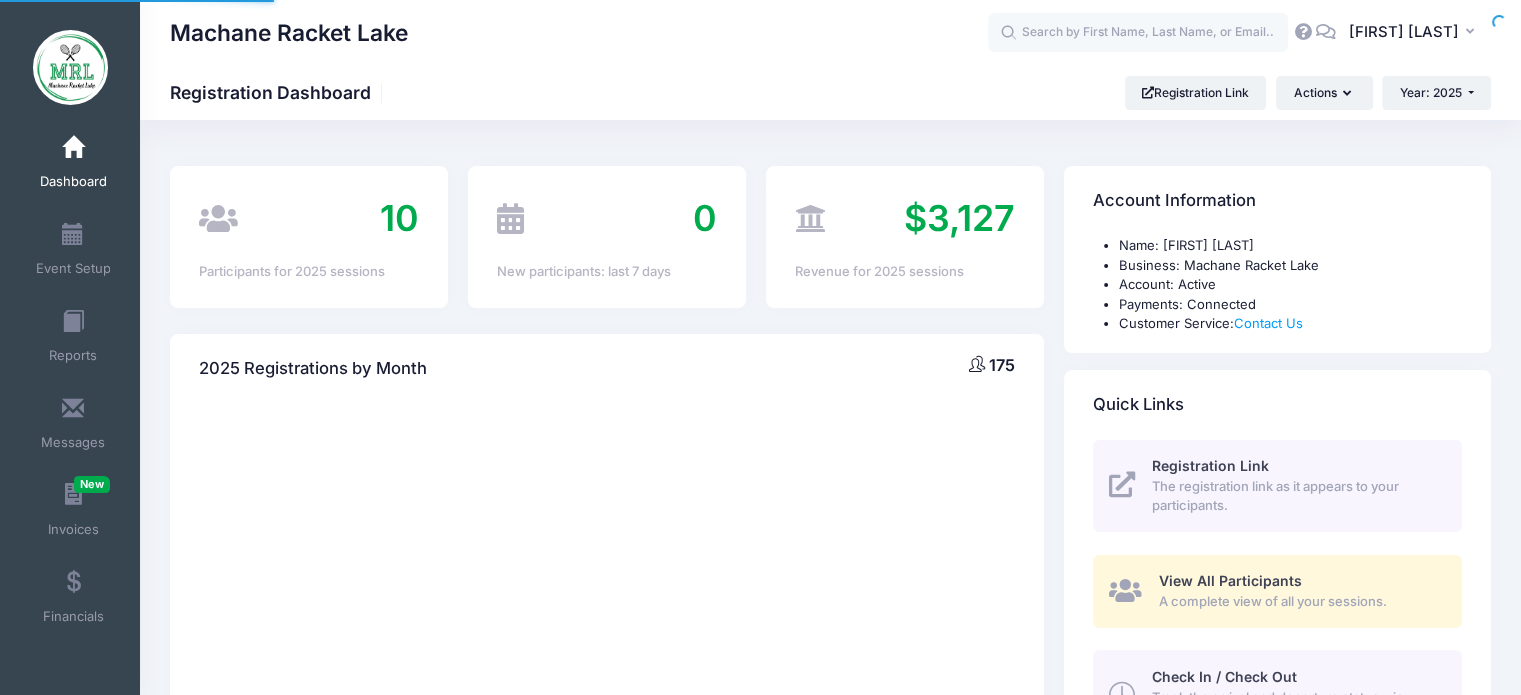 select 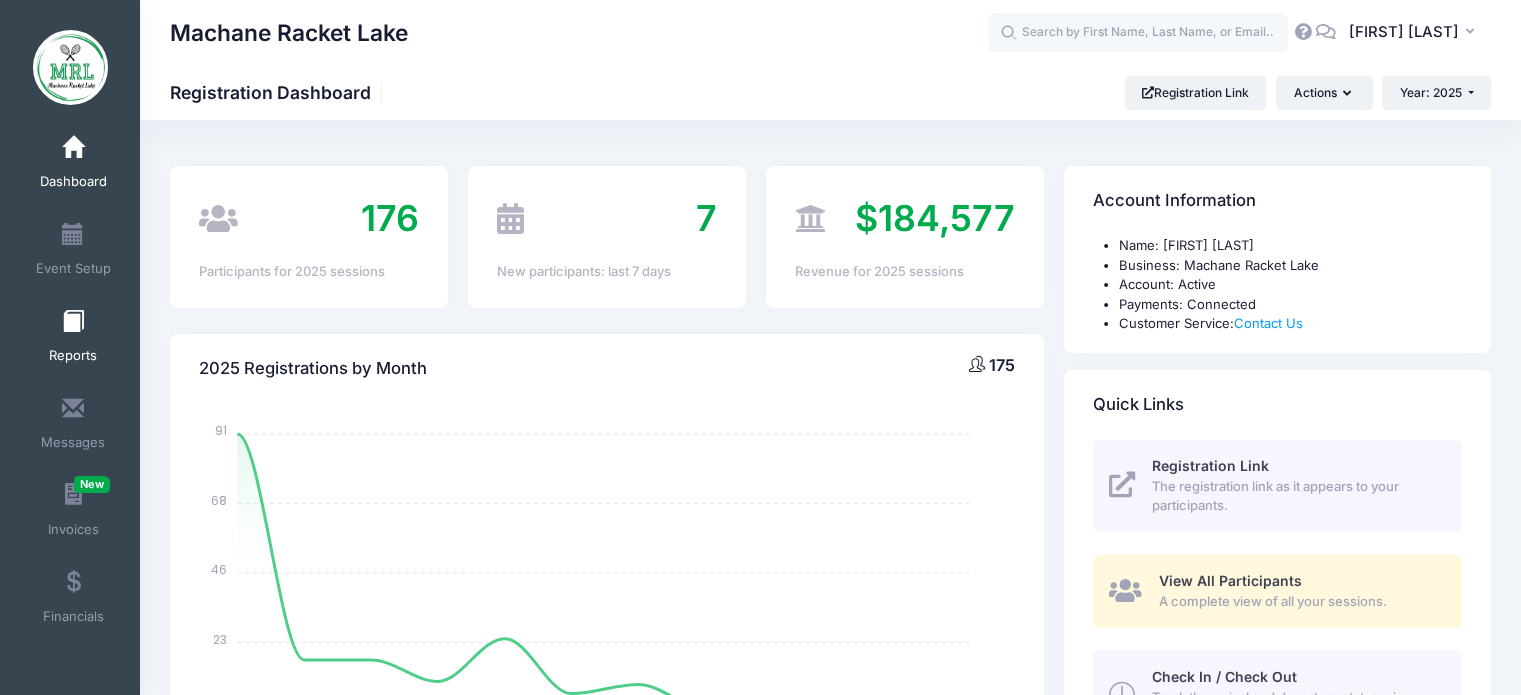 click at bounding box center [73, 322] 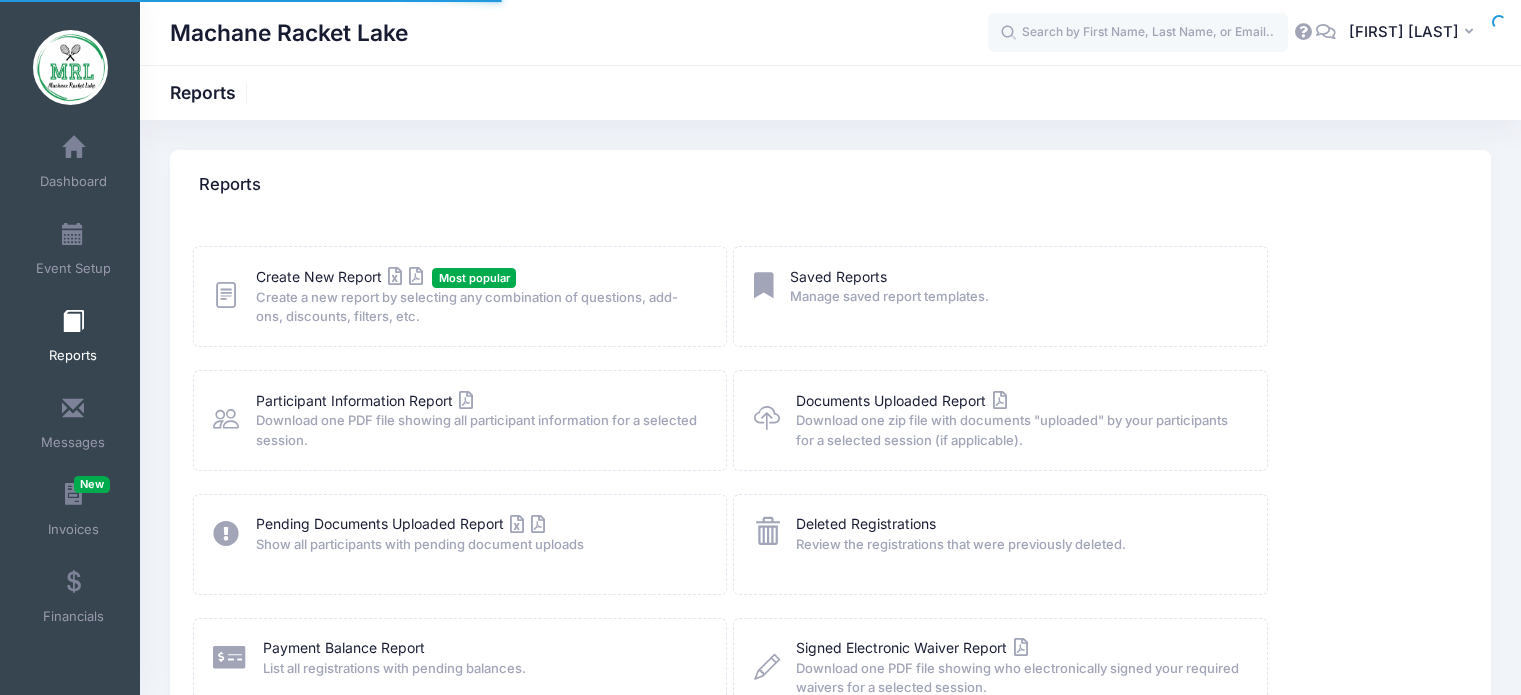 scroll, scrollTop: 0, scrollLeft: 0, axis: both 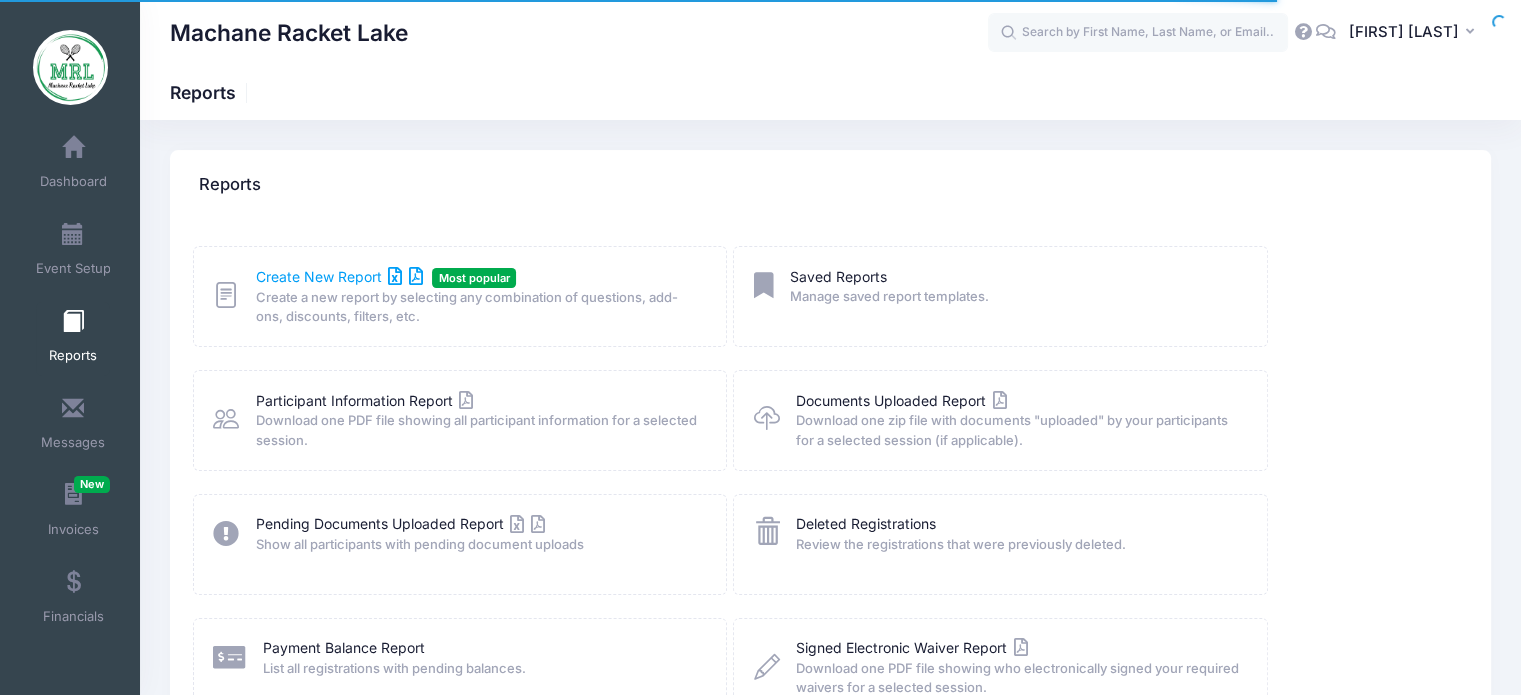 click on "Create New Report" at bounding box center (339, 276) 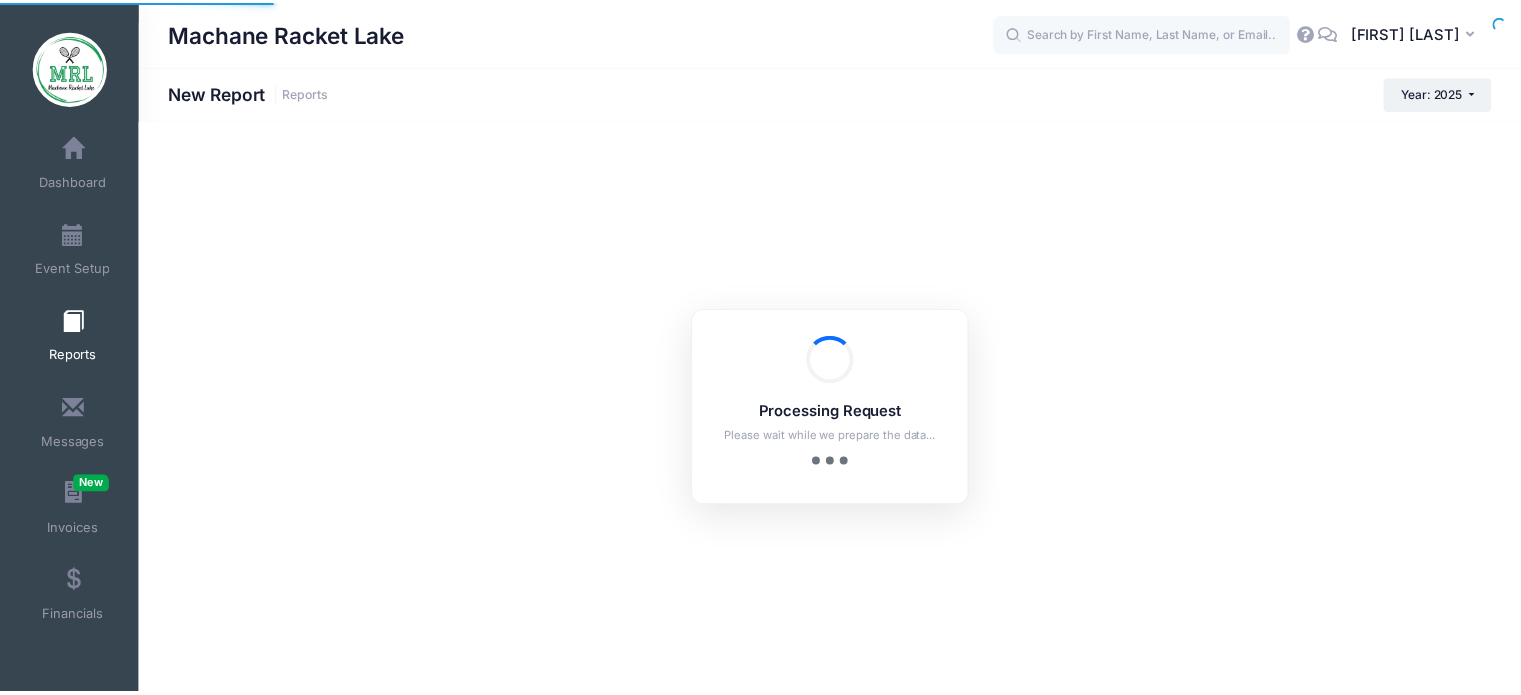 scroll, scrollTop: 0, scrollLeft: 0, axis: both 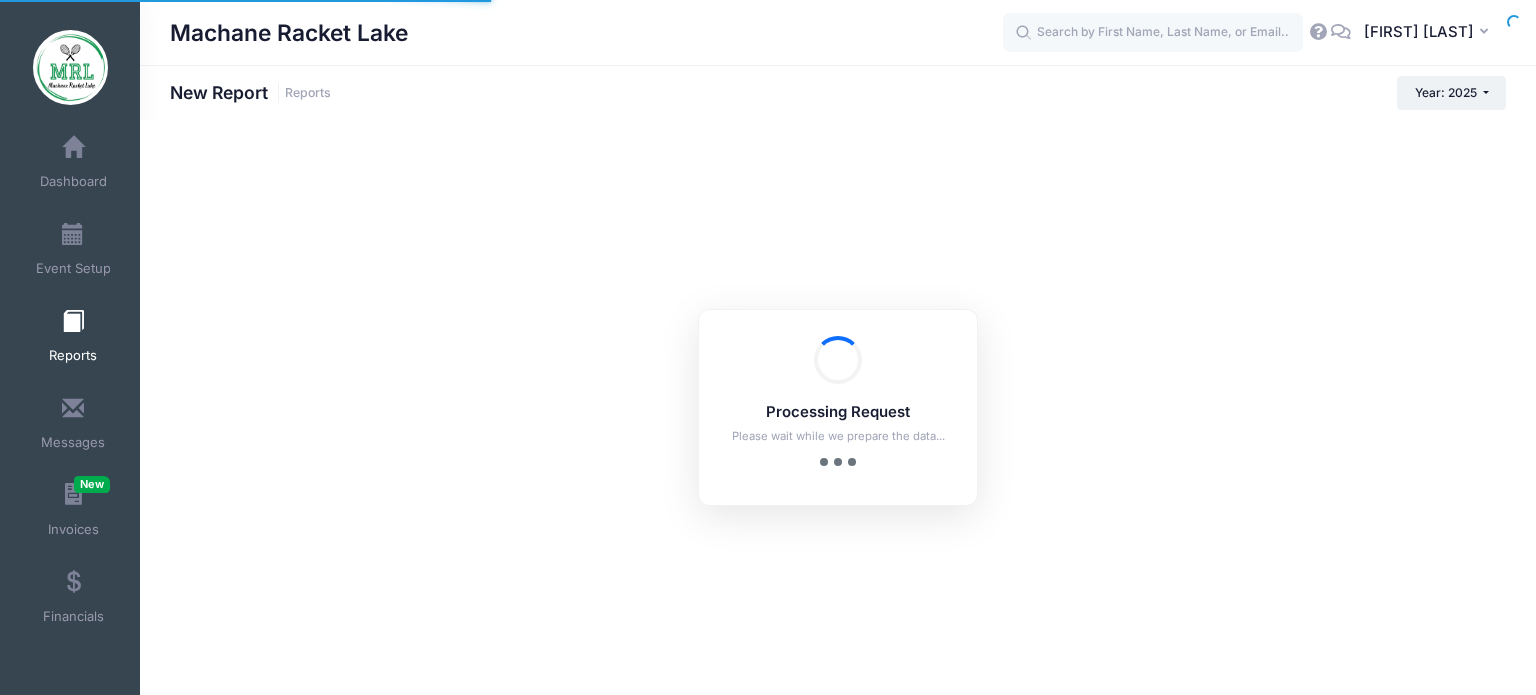 checkbox on "true" 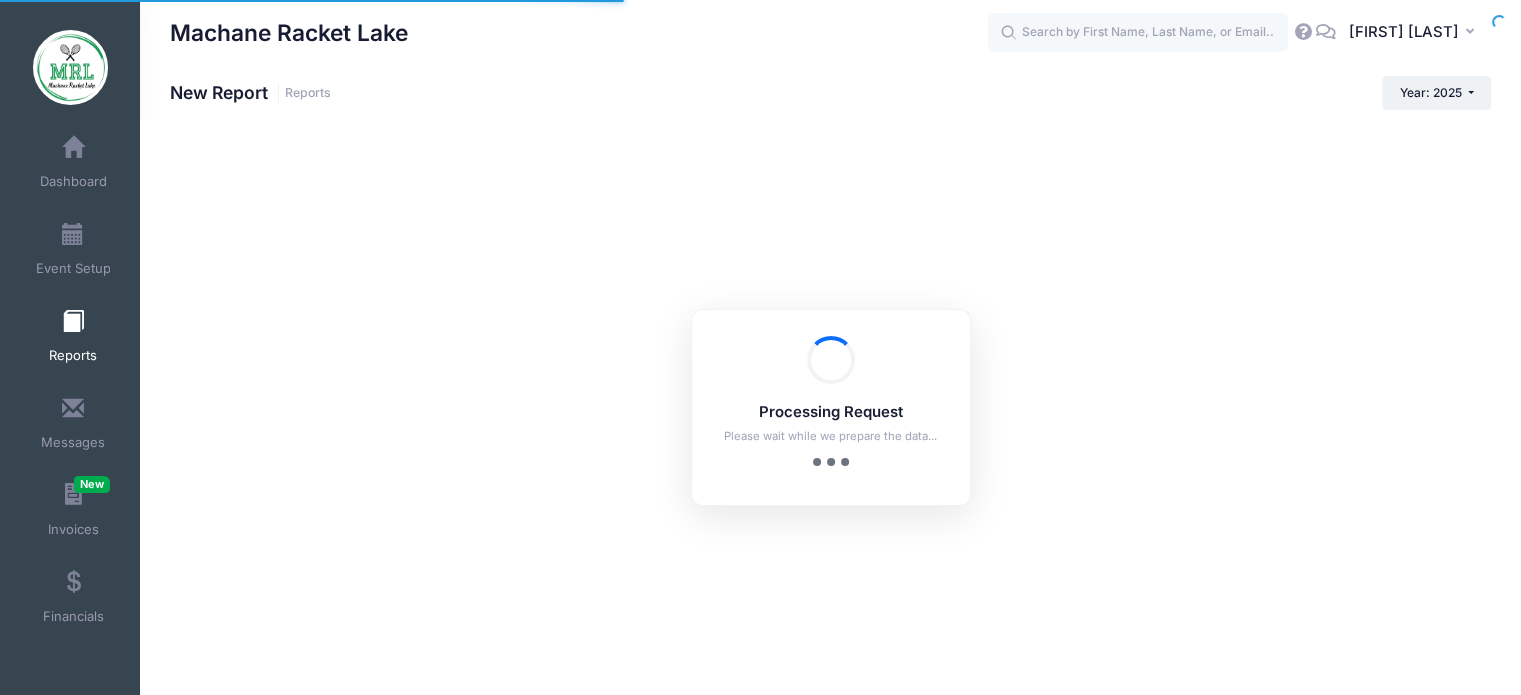 scroll, scrollTop: 0, scrollLeft: 0, axis: both 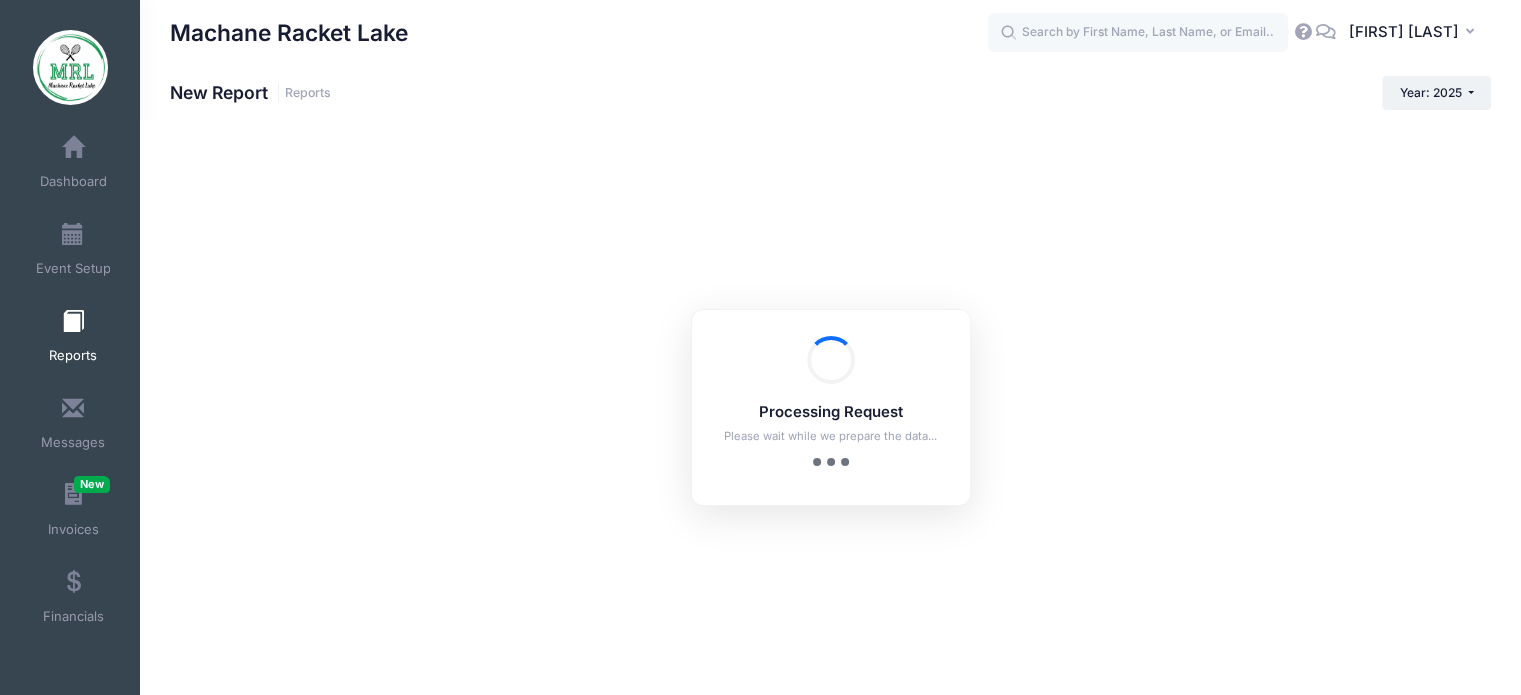 click on "Processing Request
Please wait while we prepare the data...
Processing Request
Please wait while we prepare the data...
Processing Request
Please wait while we prepare the data...
Processing Request
Please wait while we prepare the data..." at bounding box center [830, 407] 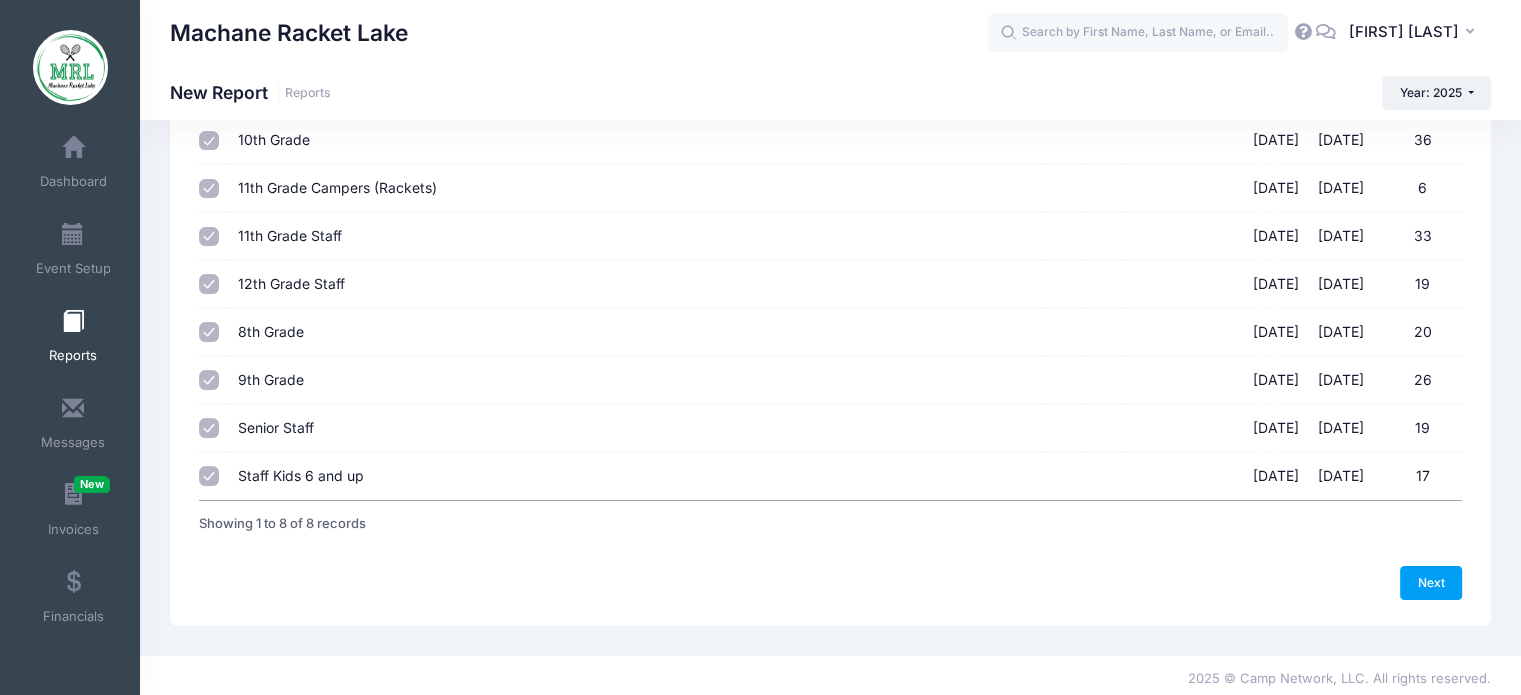 scroll, scrollTop: 182, scrollLeft: 0, axis: vertical 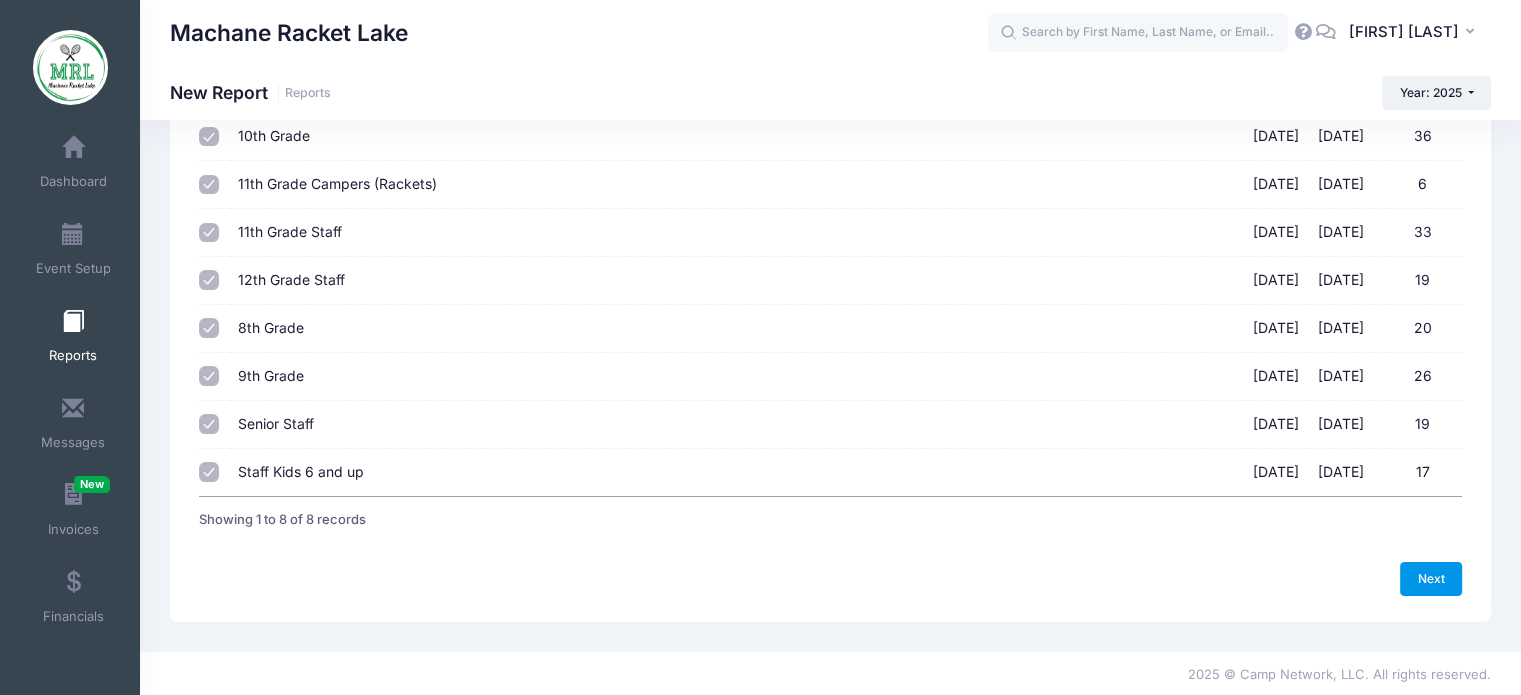 click on "Next" at bounding box center (1431, 579) 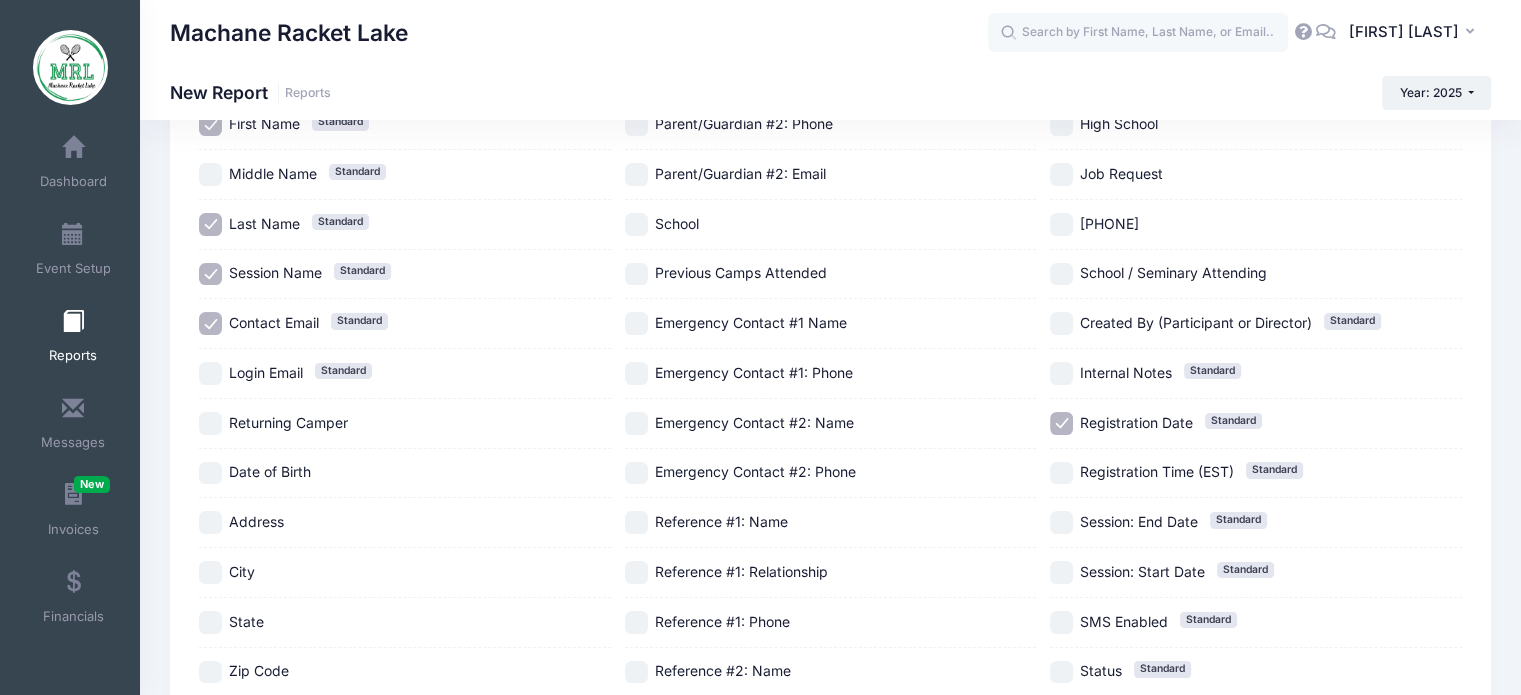 scroll, scrollTop: 0, scrollLeft: 0, axis: both 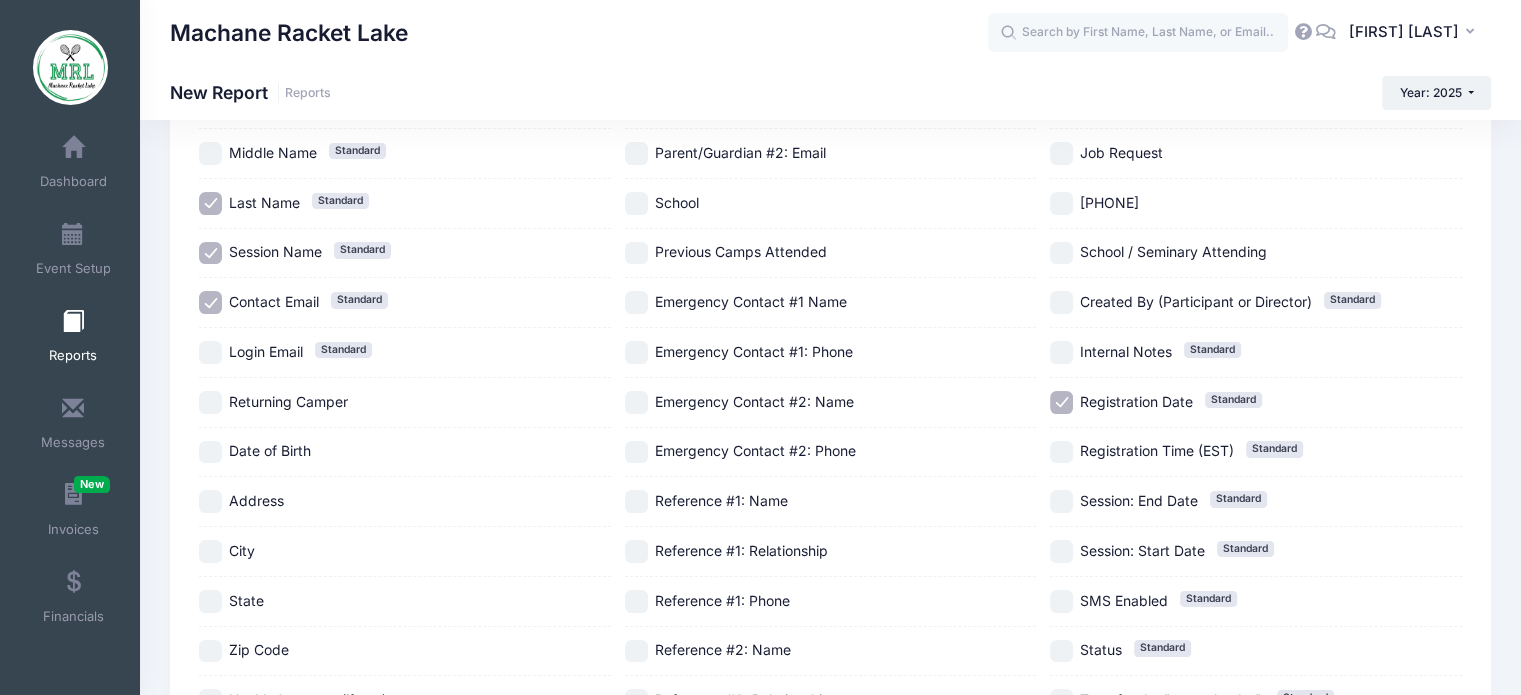 click on "City" at bounding box center [210, 551] 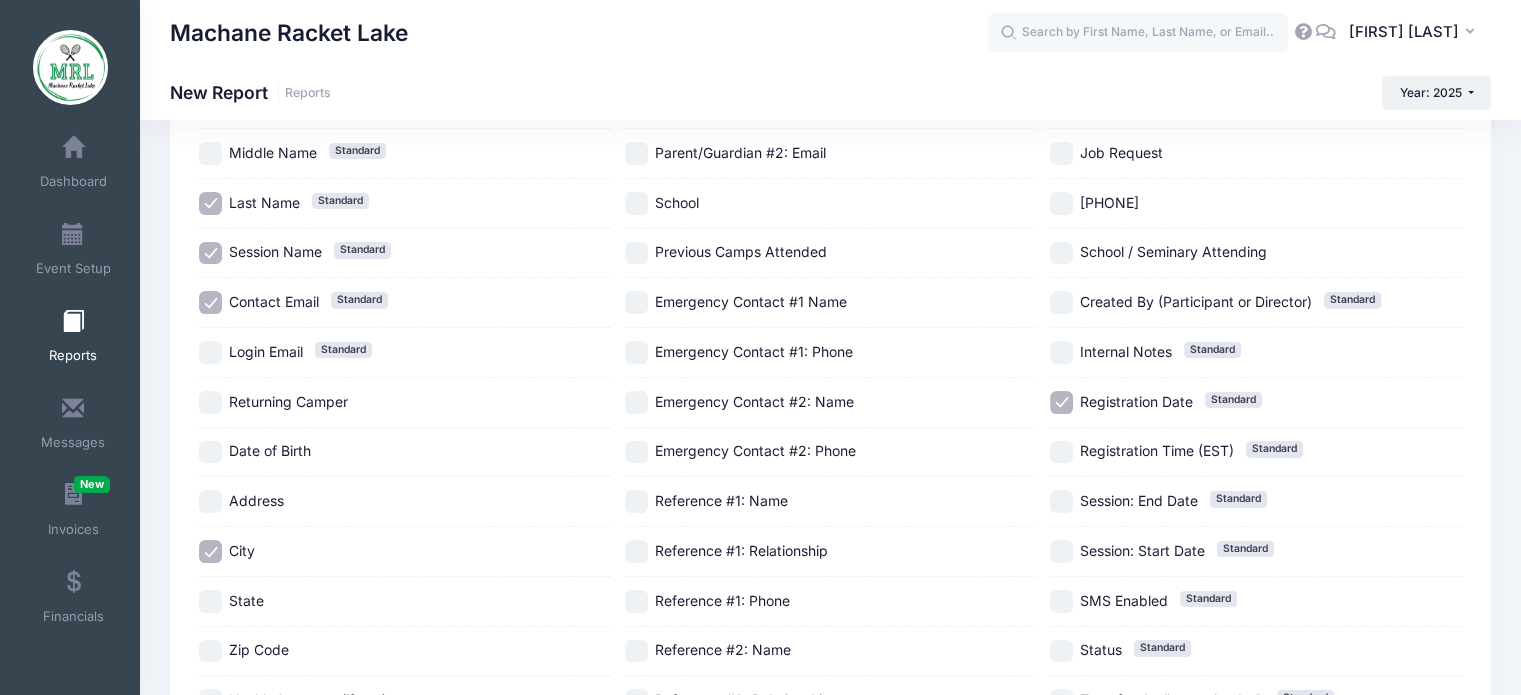 click on "State" at bounding box center (210, 601) 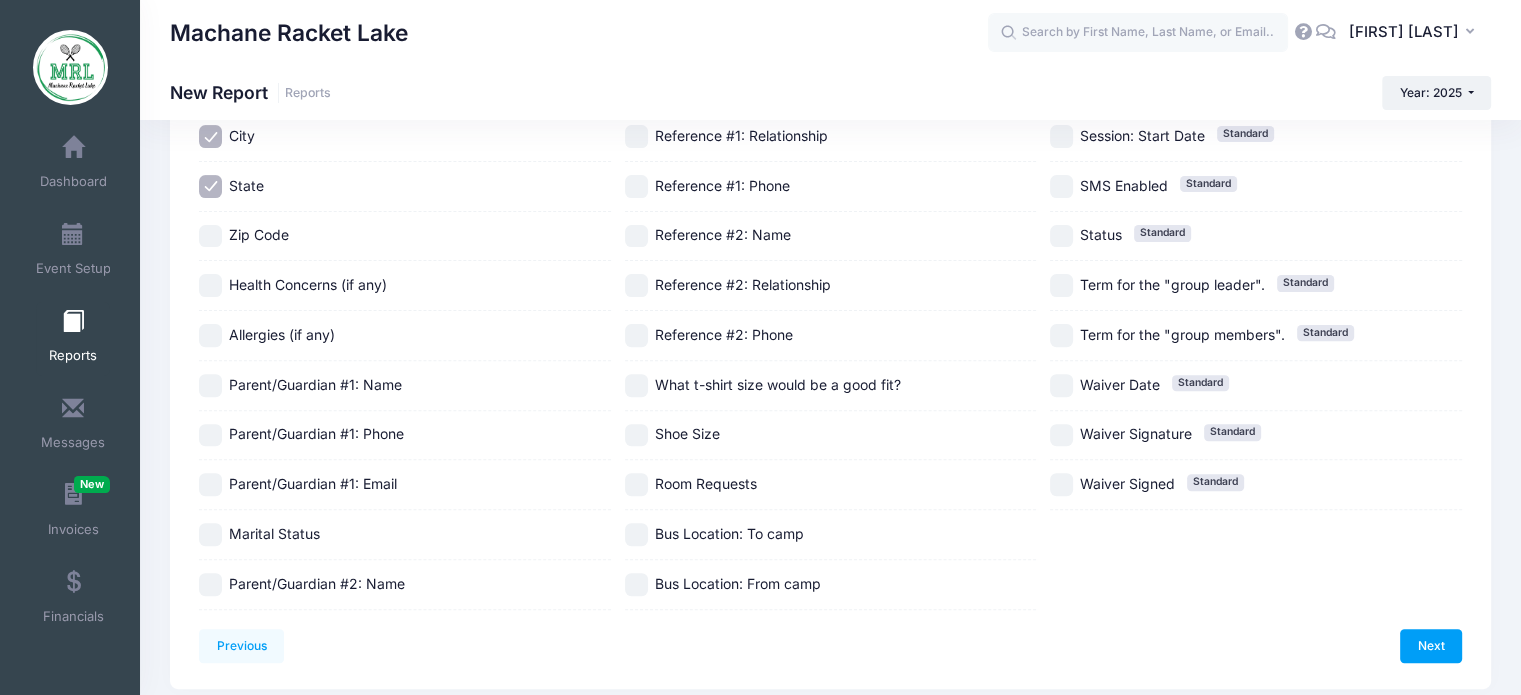 scroll, scrollTop: 673, scrollLeft: 0, axis: vertical 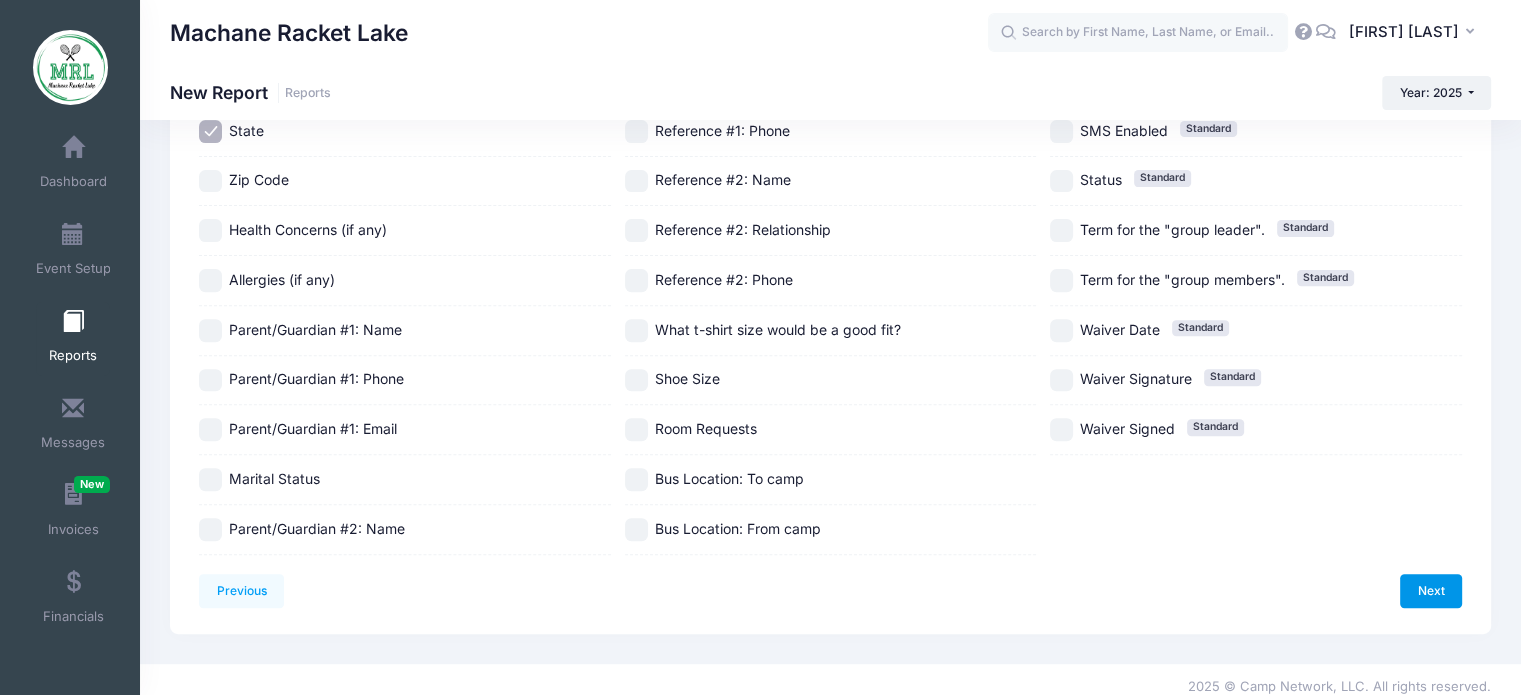 click on "Next" at bounding box center (1431, 591) 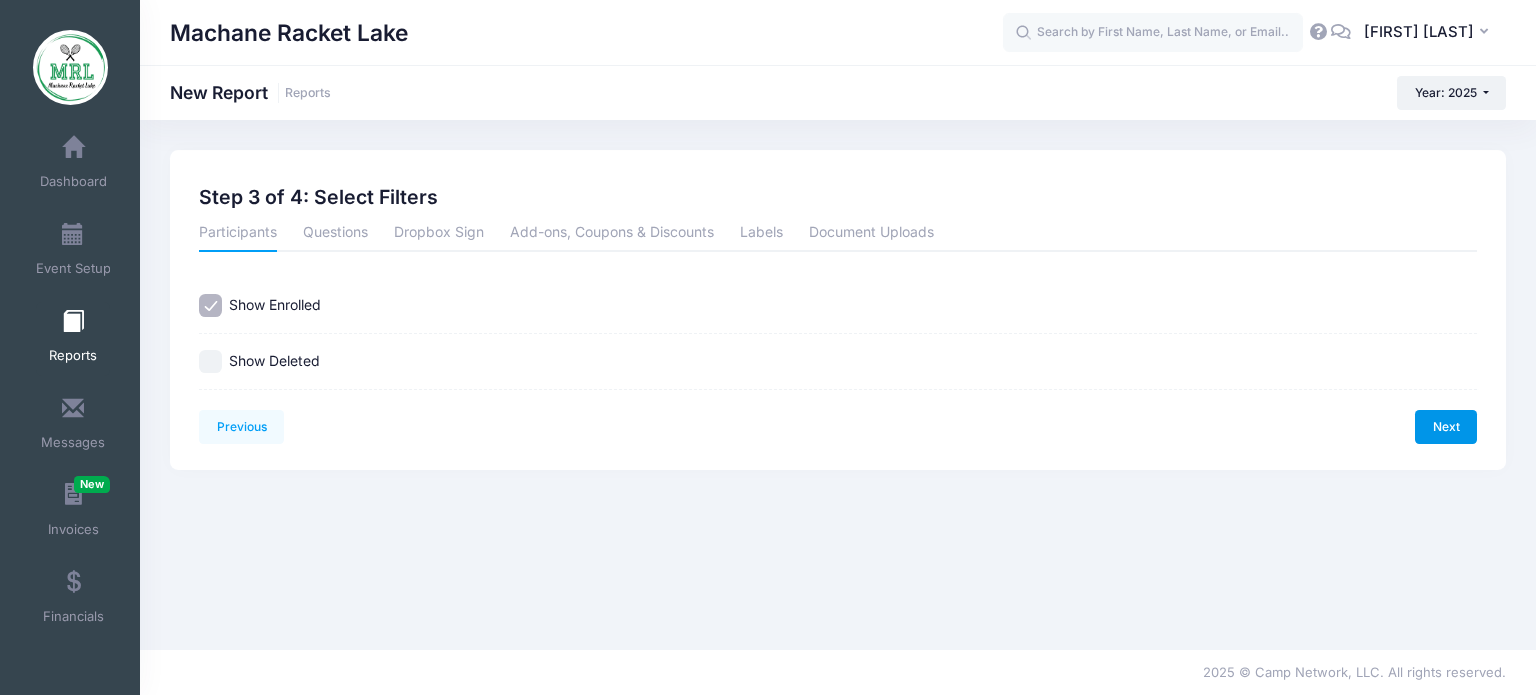 click on "Next" at bounding box center (1446, 427) 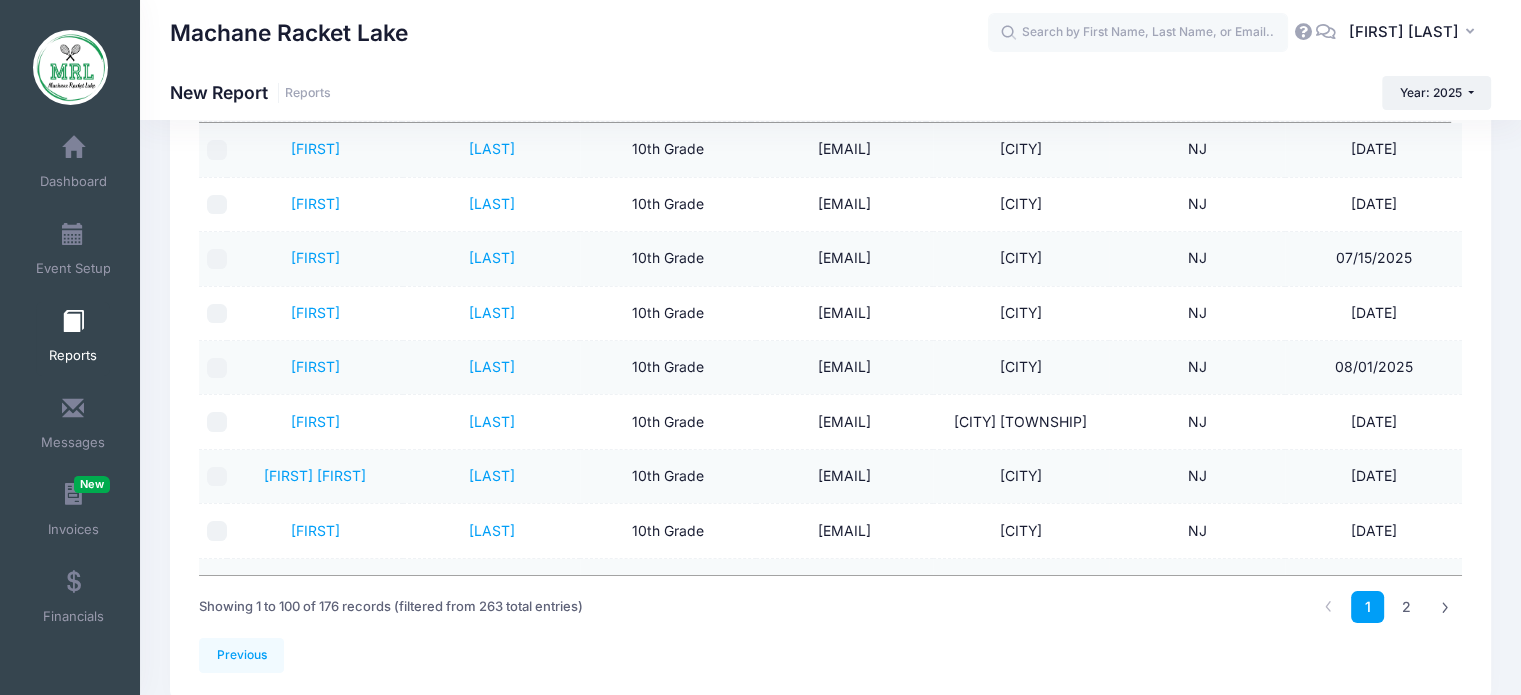 scroll, scrollTop: 192, scrollLeft: 0, axis: vertical 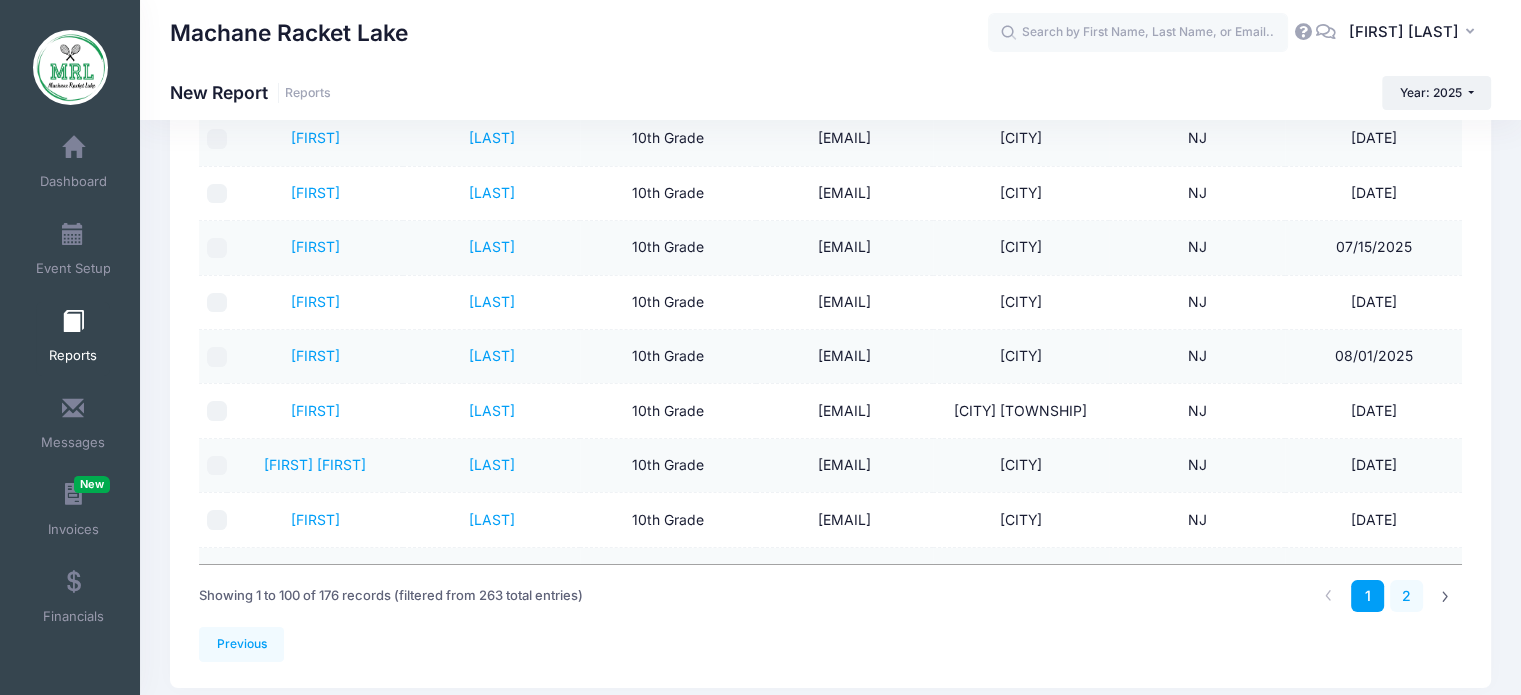click on "2" at bounding box center (1406, 596) 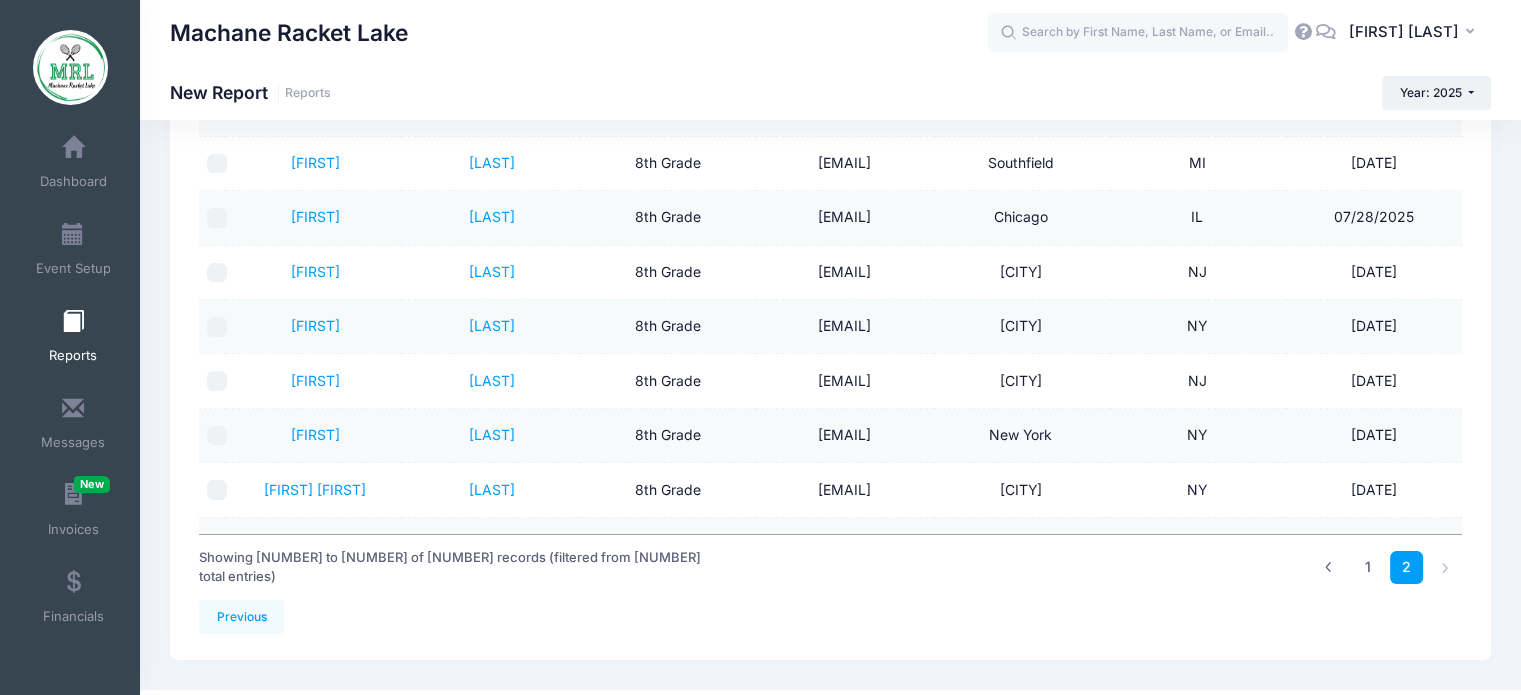 scroll, scrollTop: 229, scrollLeft: 0, axis: vertical 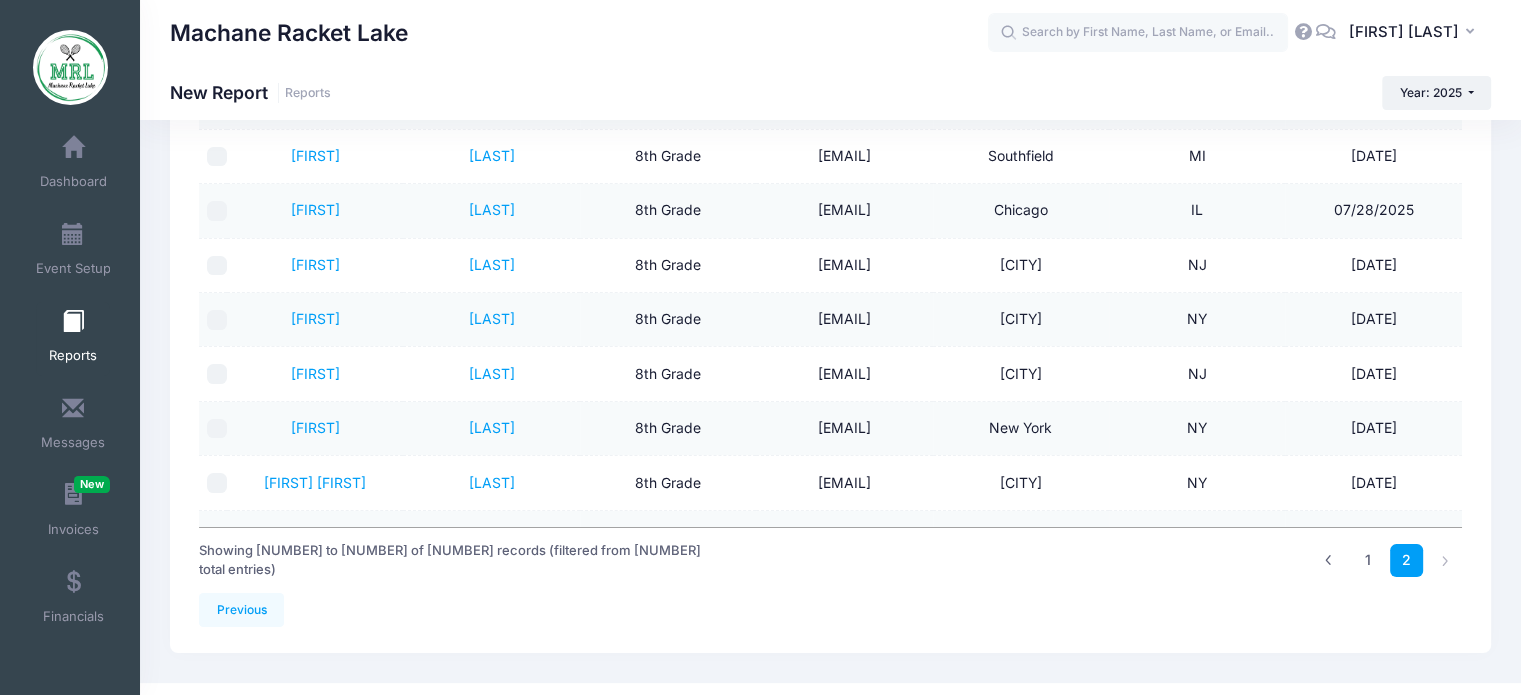 click at bounding box center [73, 322] 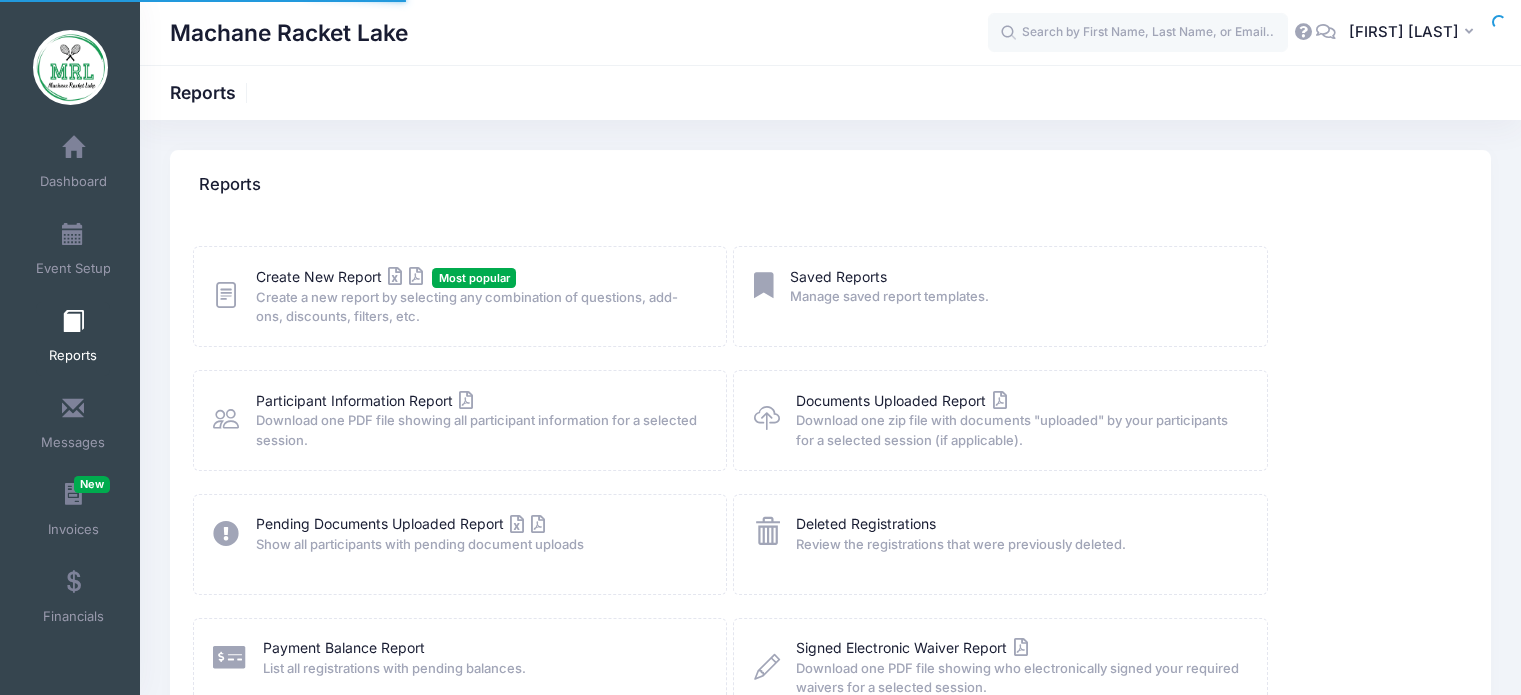 scroll, scrollTop: 0, scrollLeft: 0, axis: both 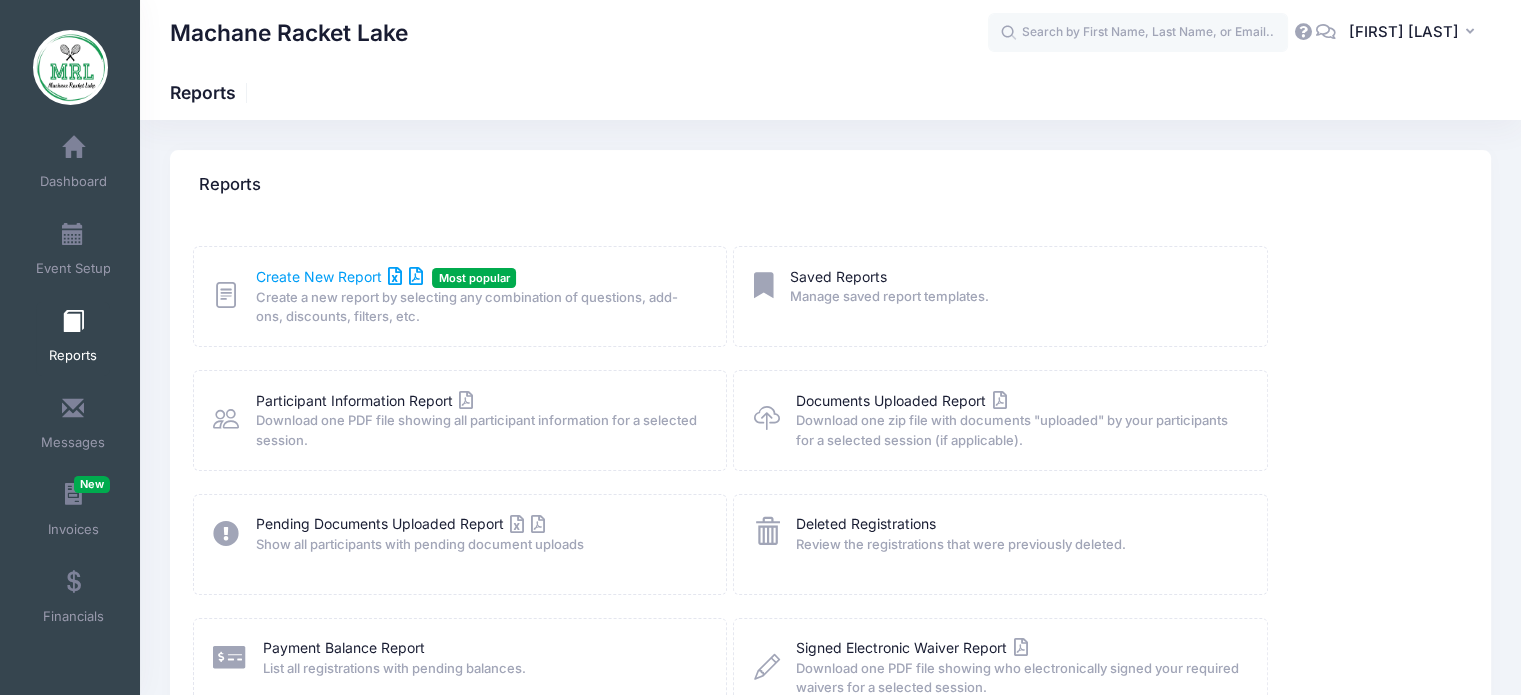 click on "Create New Report" at bounding box center (339, 276) 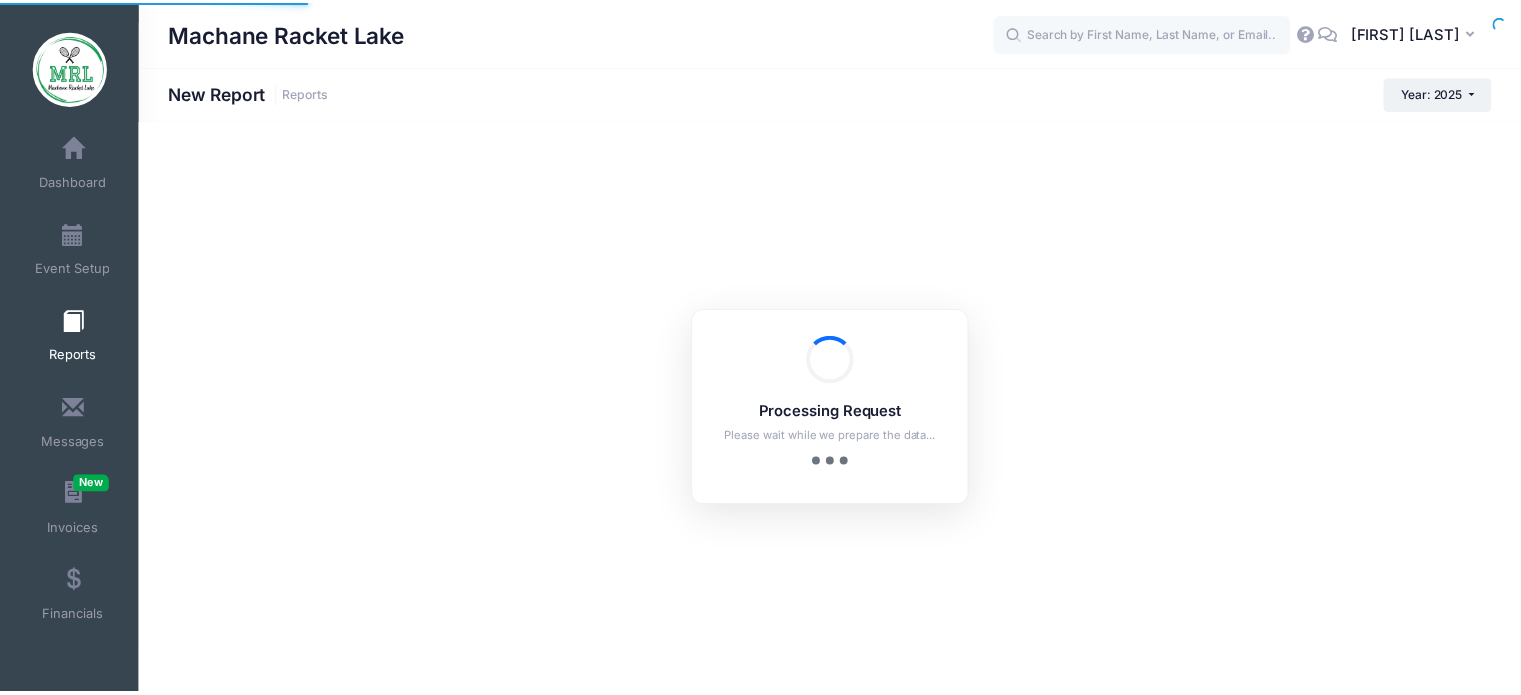 scroll, scrollTop: 0, scrollLeft: 0, axis: both 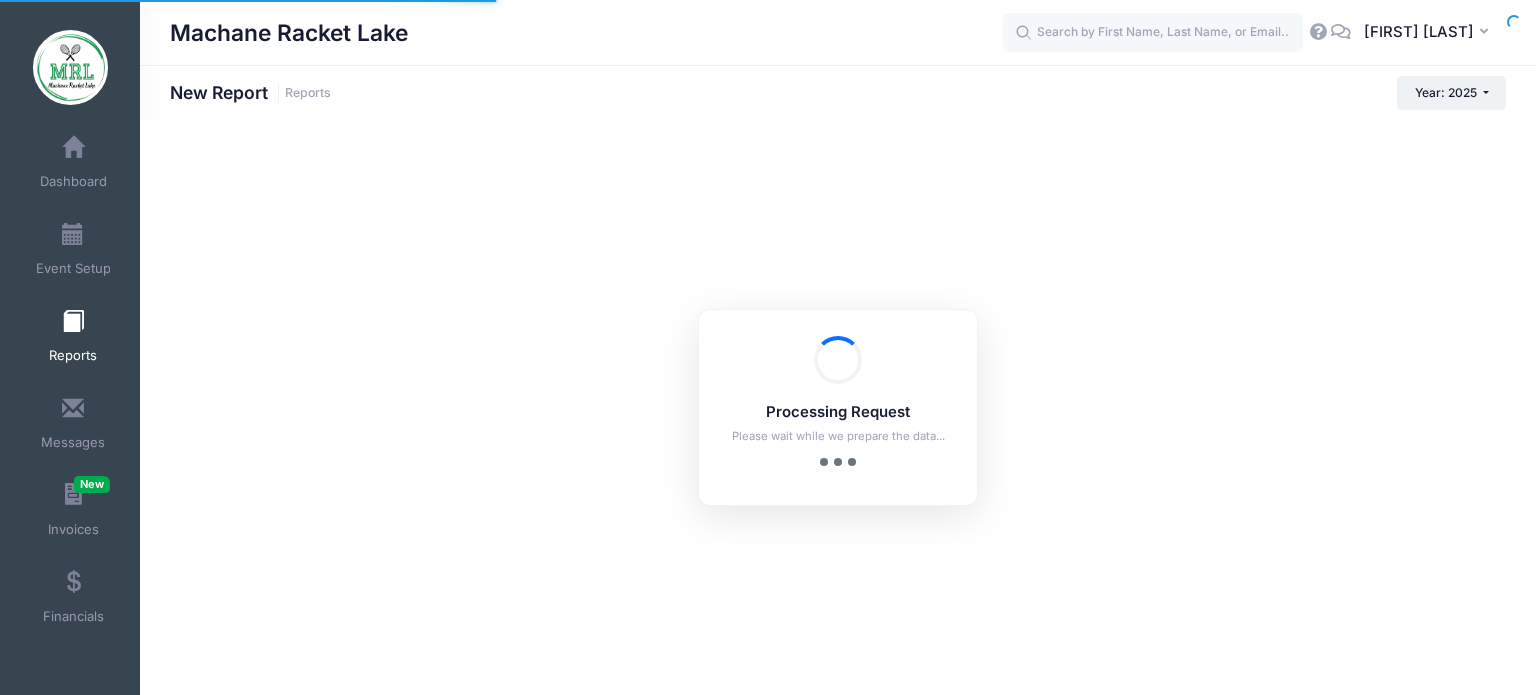 checkbox on "true" 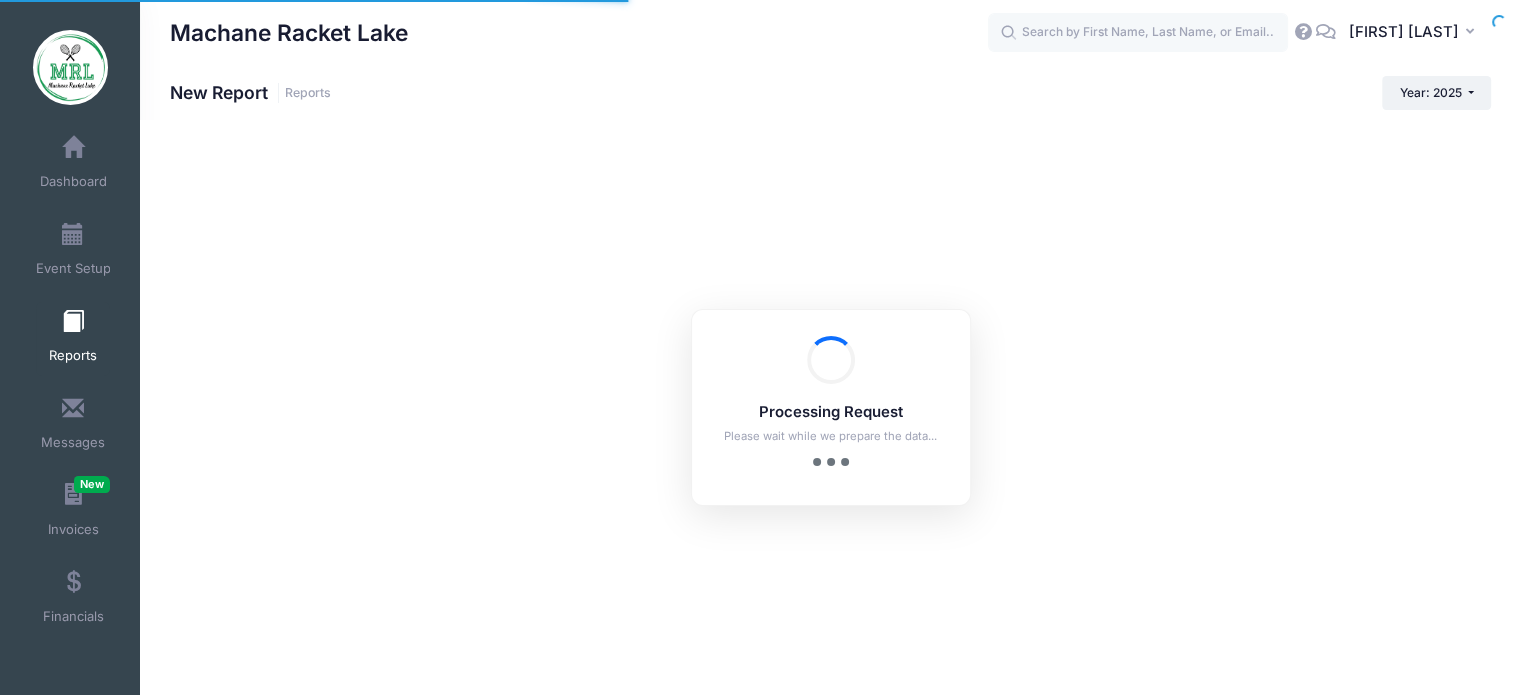 scroll, scrollTop: 0, scrollLeft: 0, axis: both 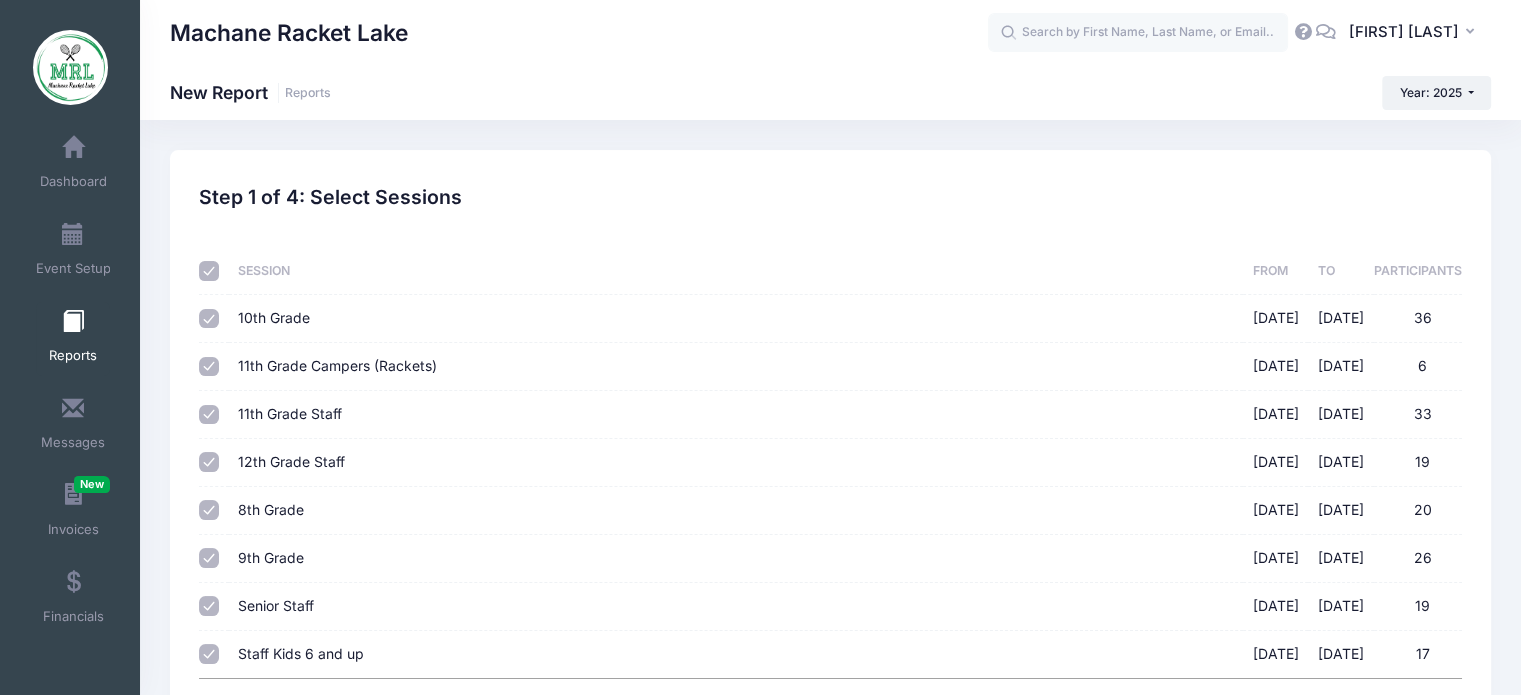 click at bounding box center [209, 271] 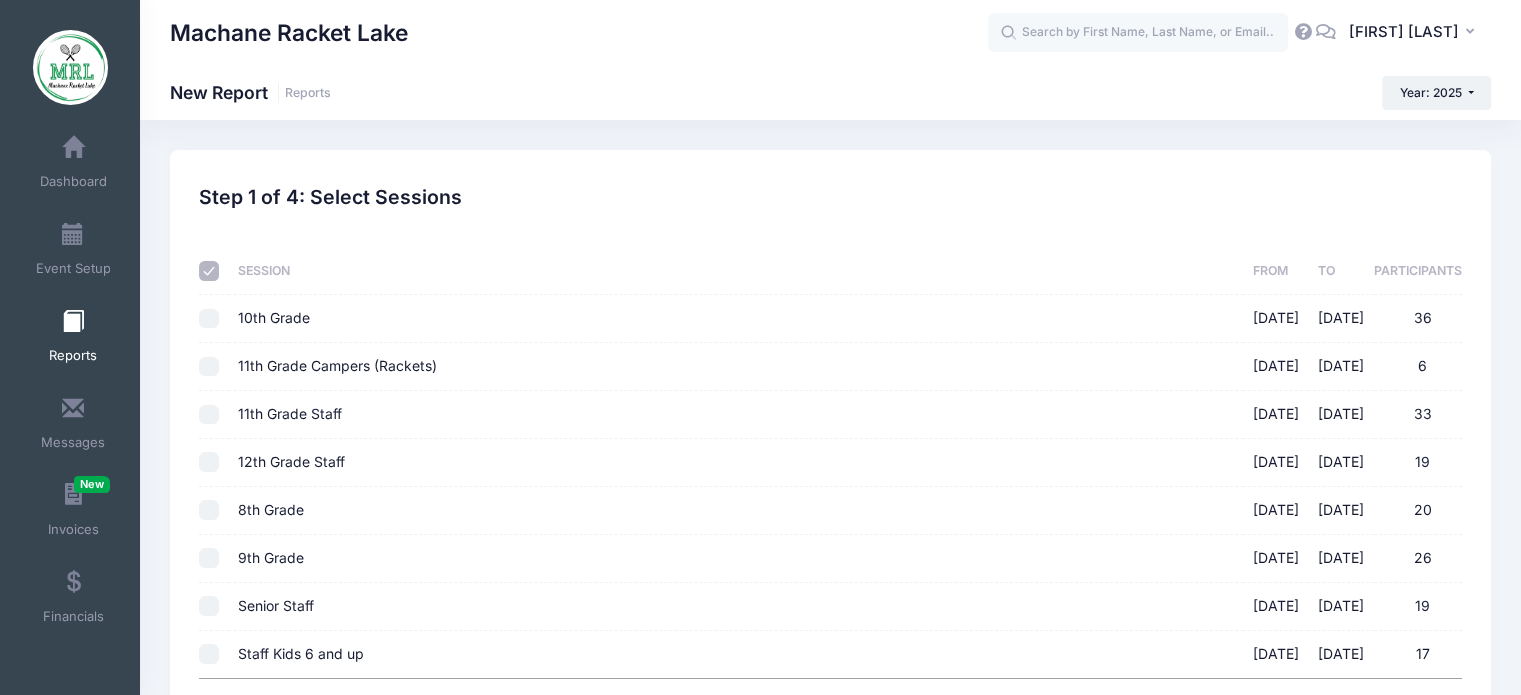 checkbox on "false" 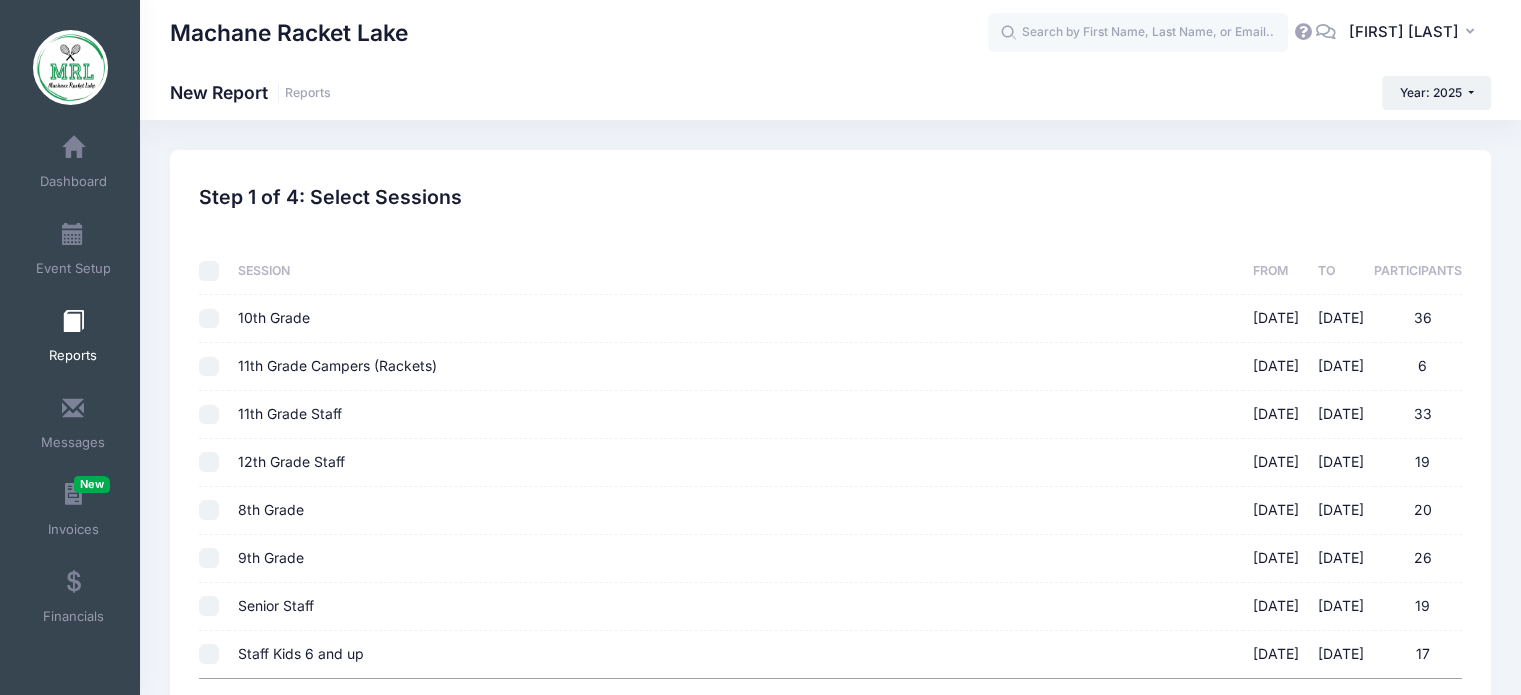 checkbox on "false" 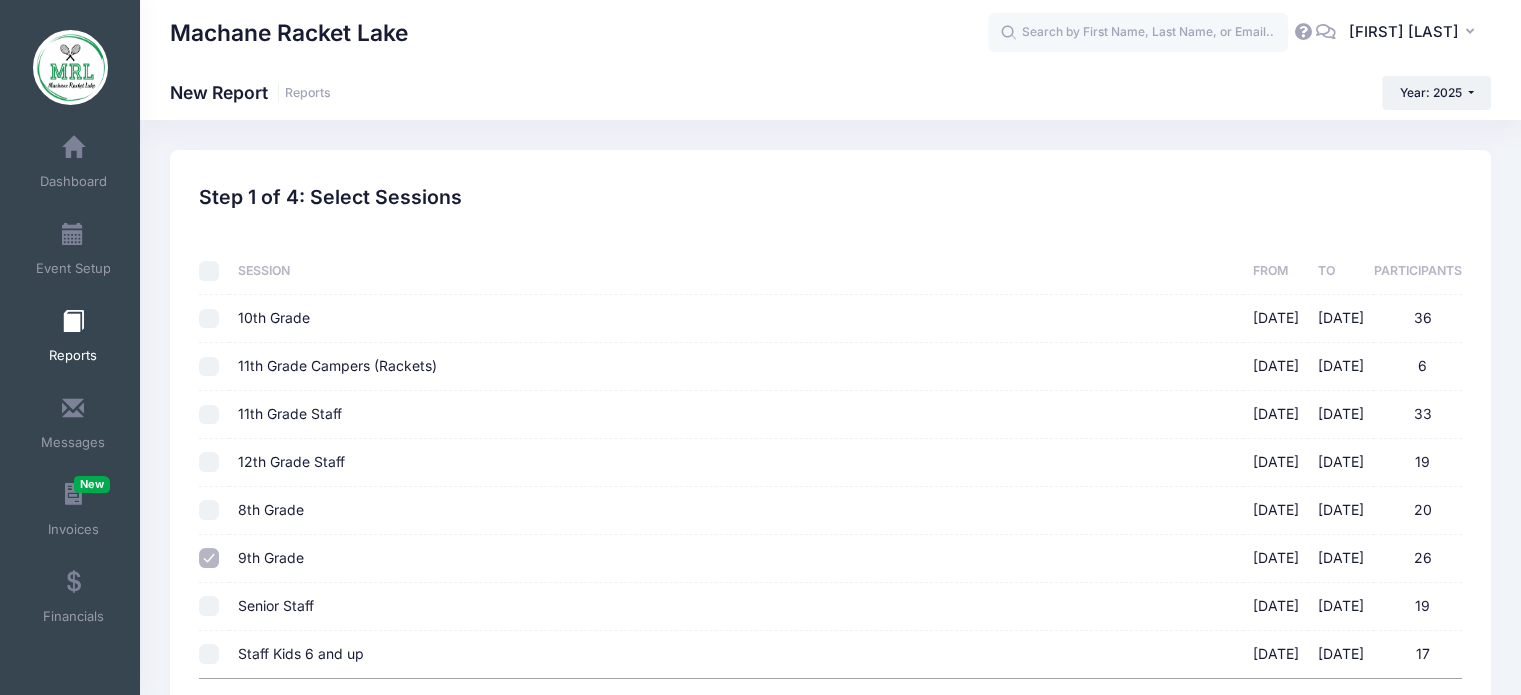 click on "10th Grade 08/14/2025 - 08/28/2025  36" at bounding box center [209, 319] 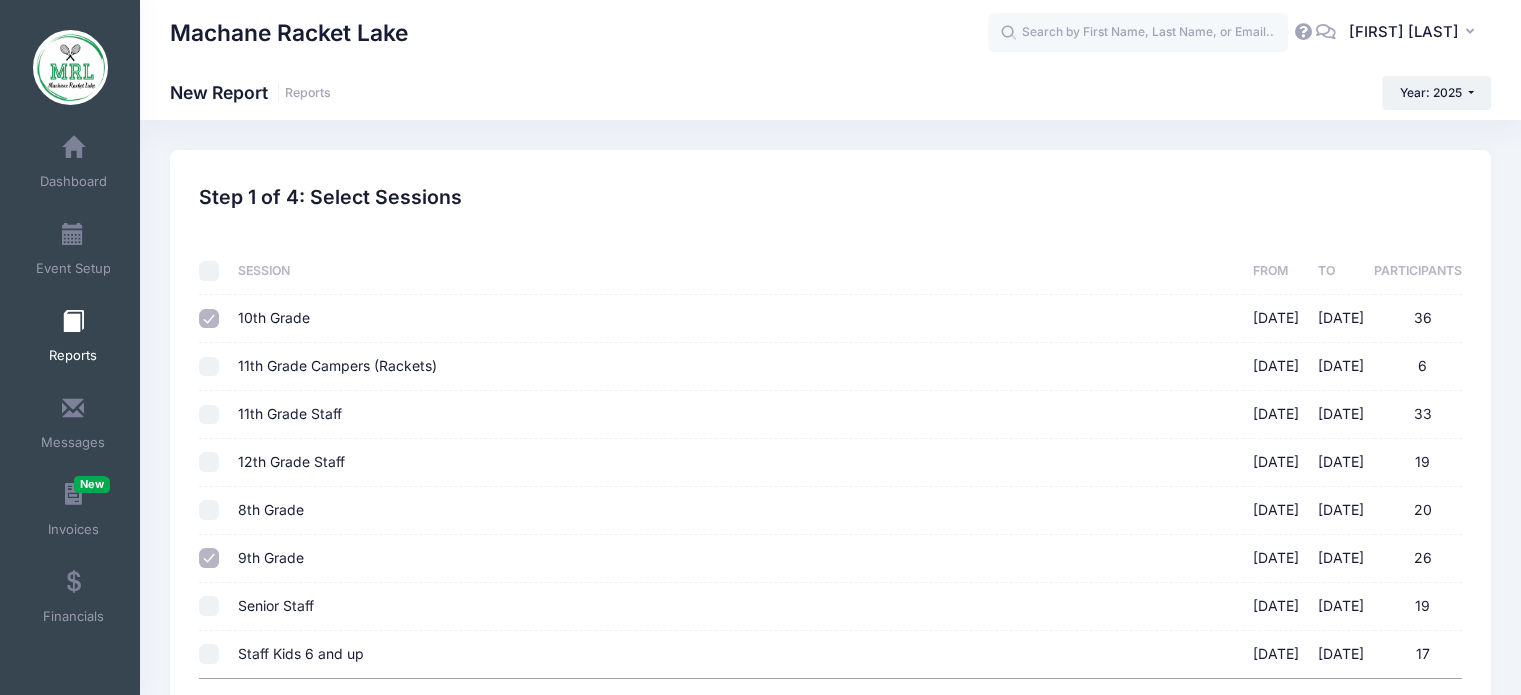 click on "11th Grade Campers (Rackets) 08/14/2025 - 08/28/2025  6" at bounding box center (209, 367) 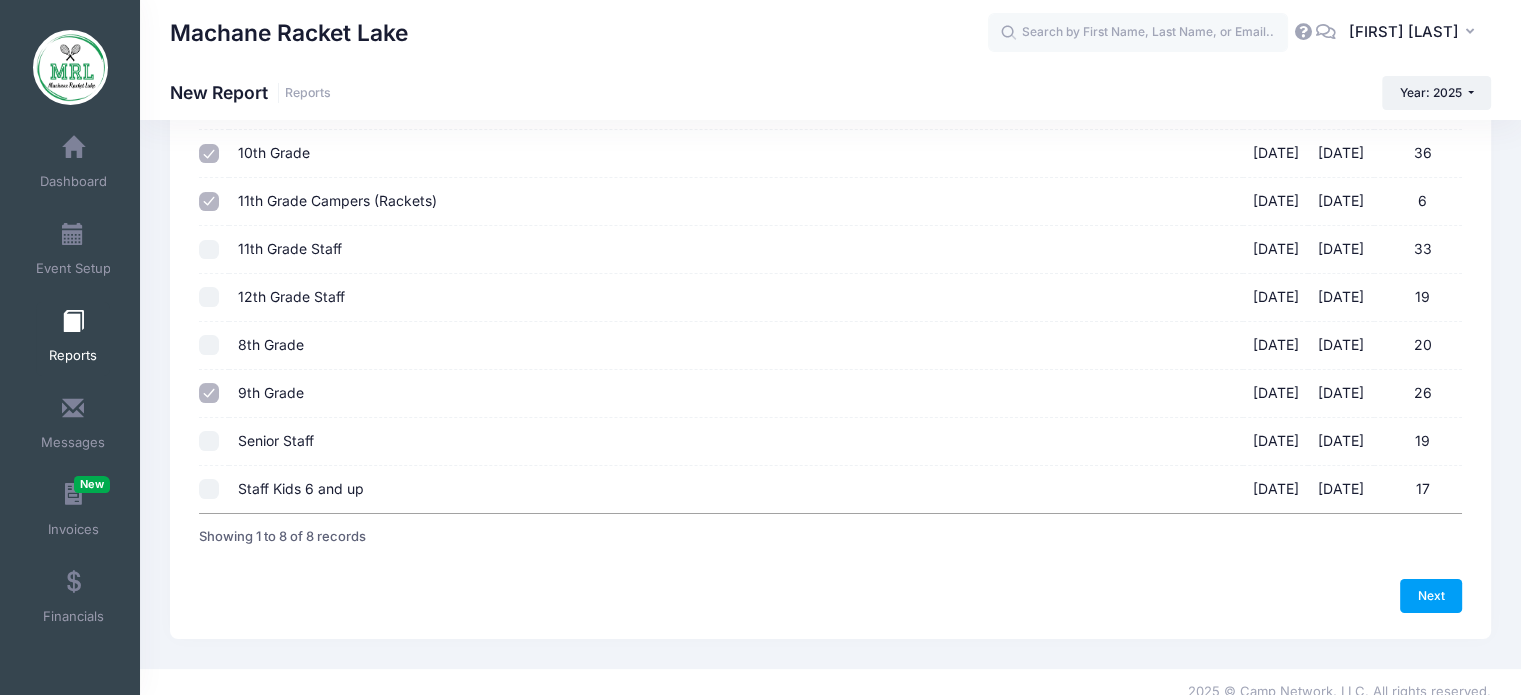 scroll, scrollTop: 164, scrollLeft: 0, axis: vertical 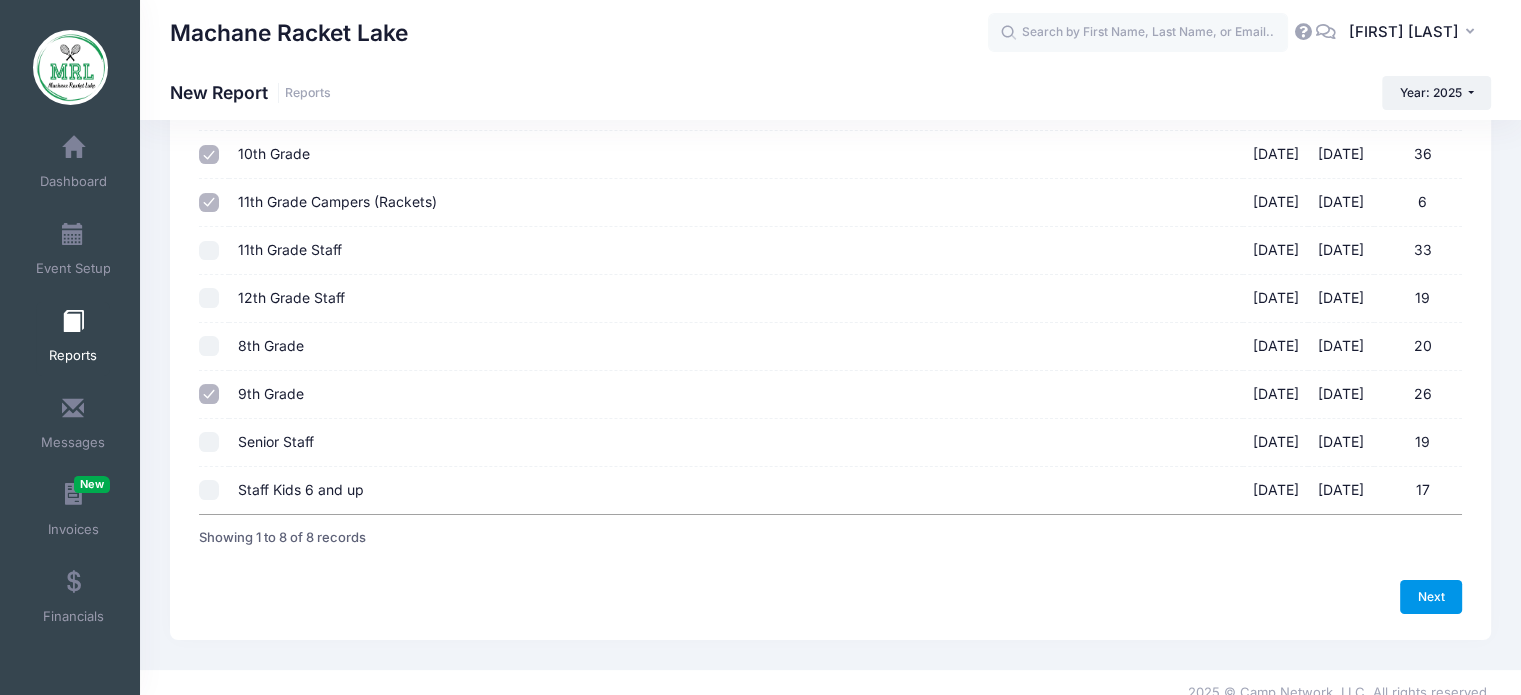 click on "Next" at bounding box center [1431, 597] 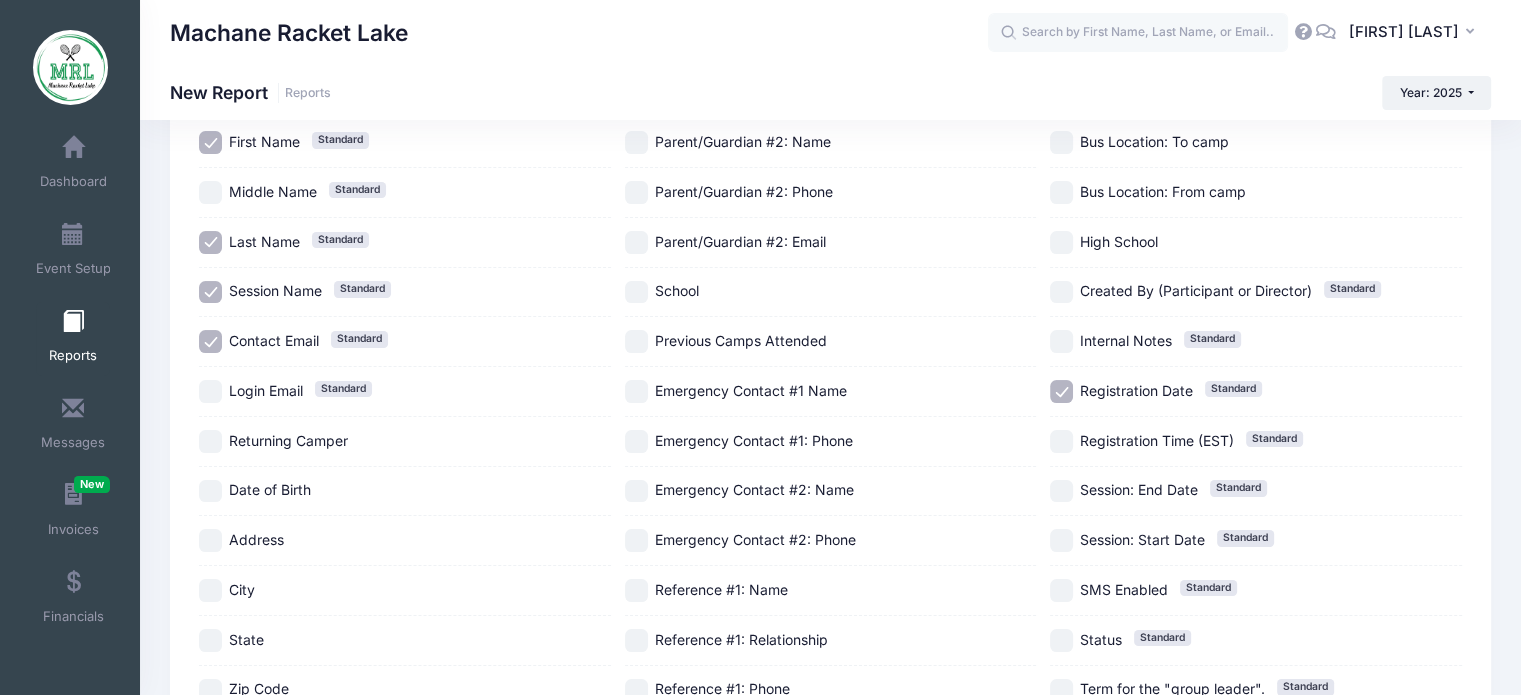 scroll, scrollTop: 0, scrollLeft: 0, axis: both 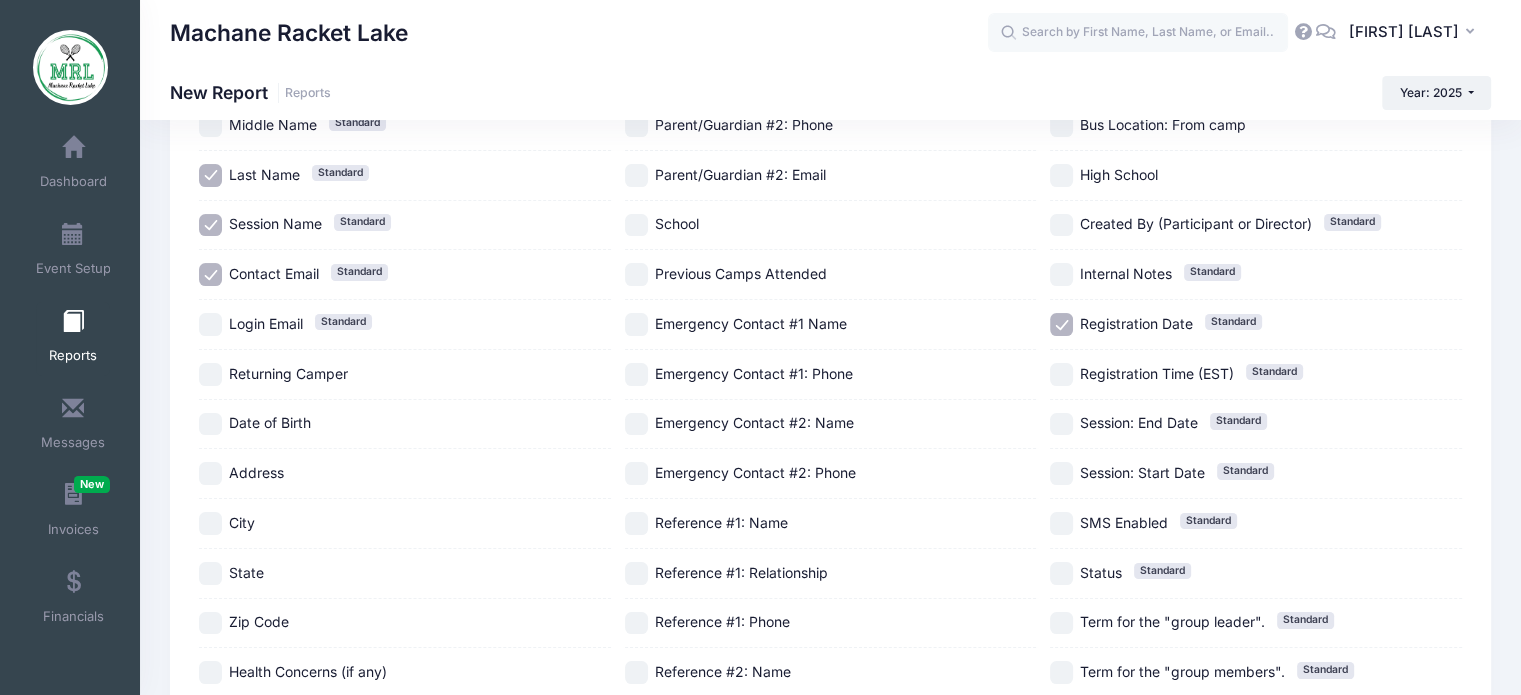 click on "City" at bounding box center [210, 523] 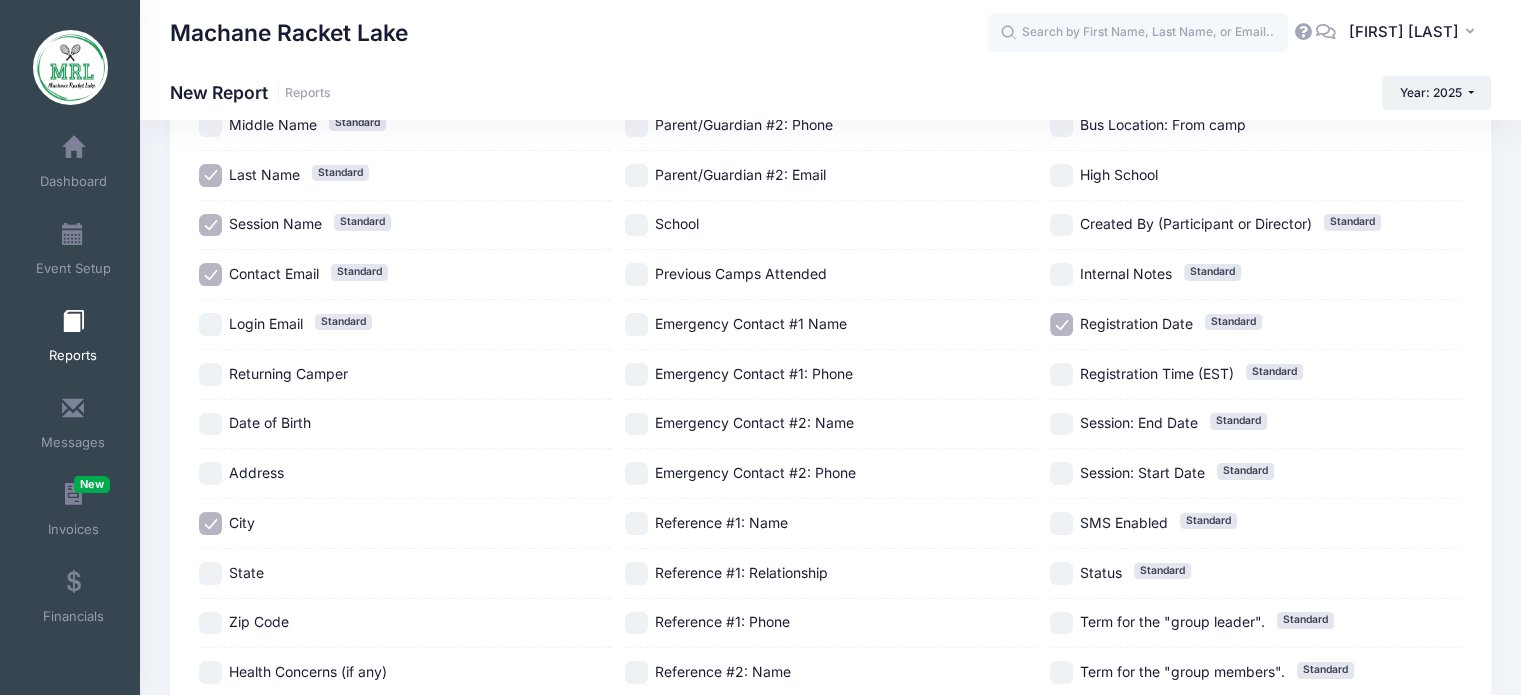 click on "State" at bounding box center (210, 573) 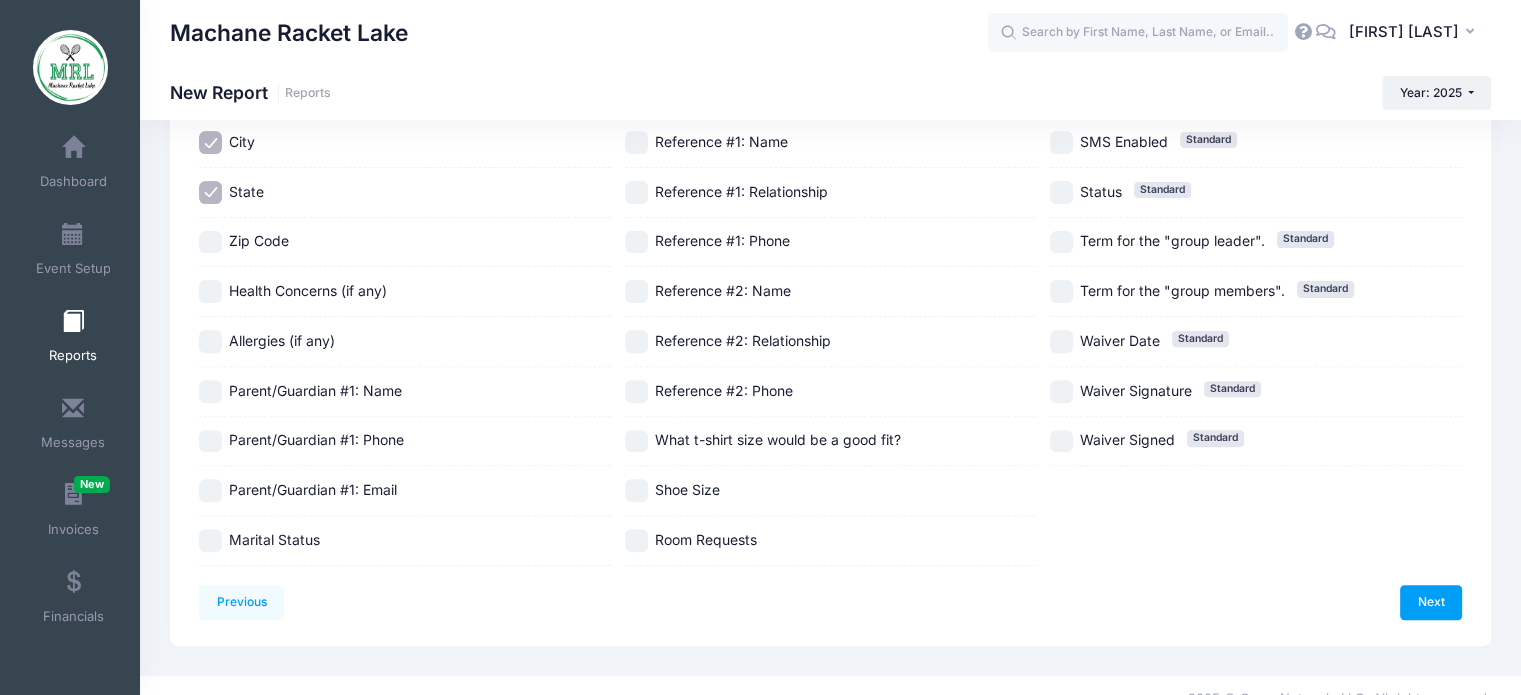 scroll, scrollTop: 608, scrollLeft: 0, axis: vertical 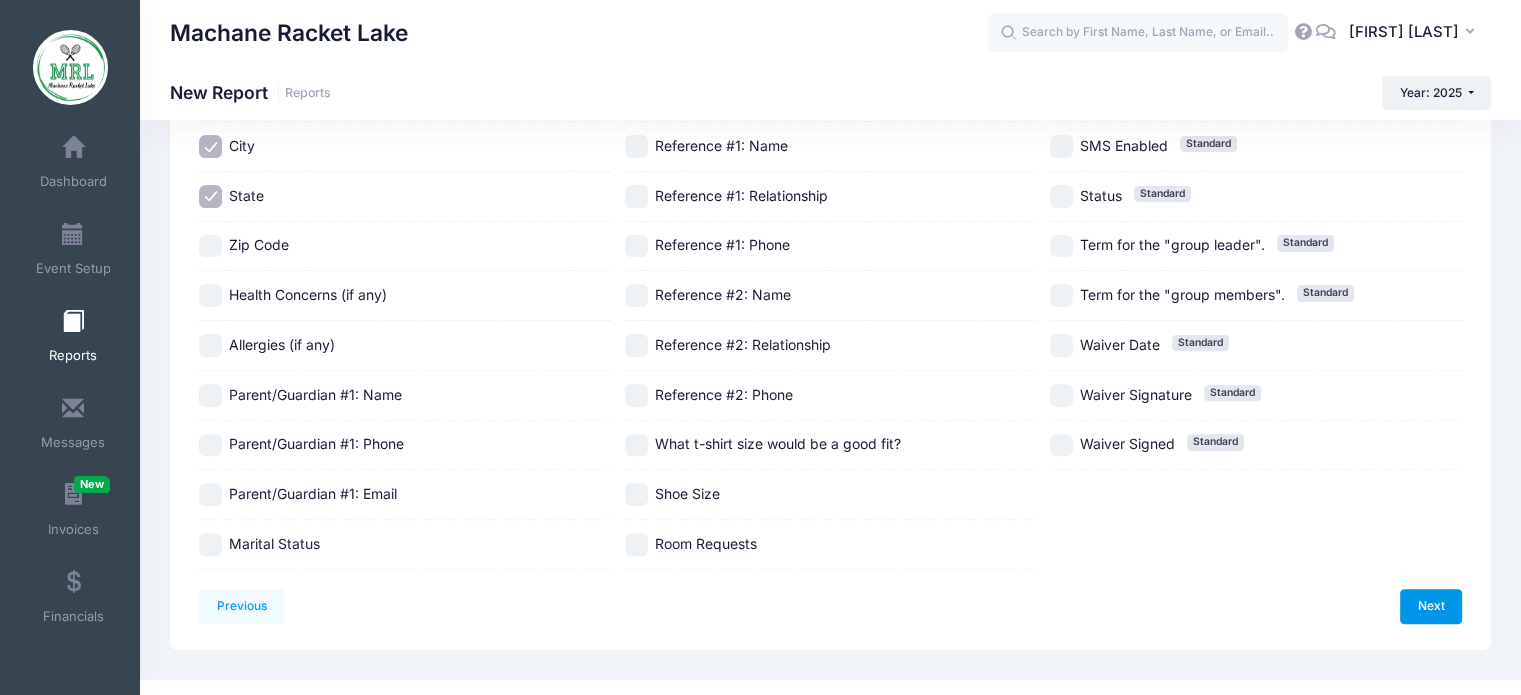 click on "Next" at bounding box center (1431, 606) 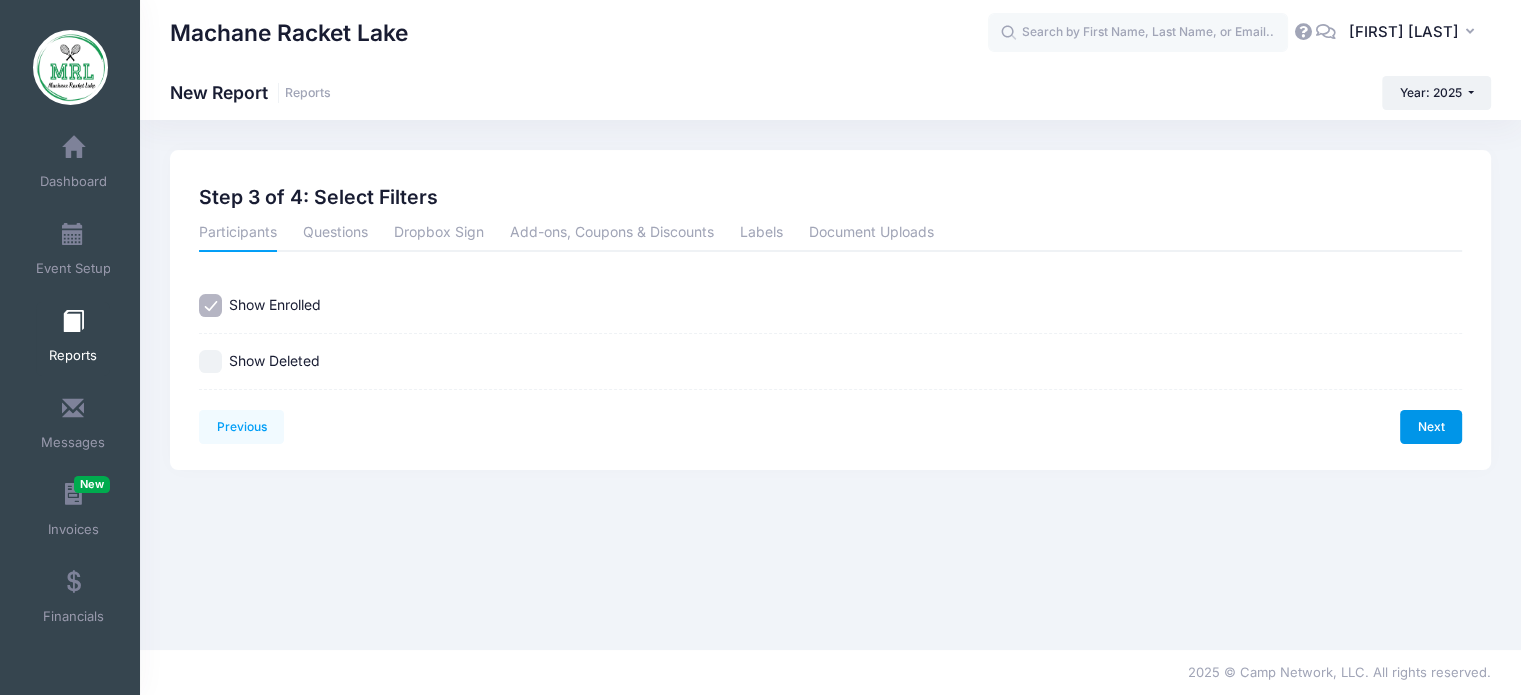 scroll, scrollTop: 0, scrollLeft: 0, axis: both 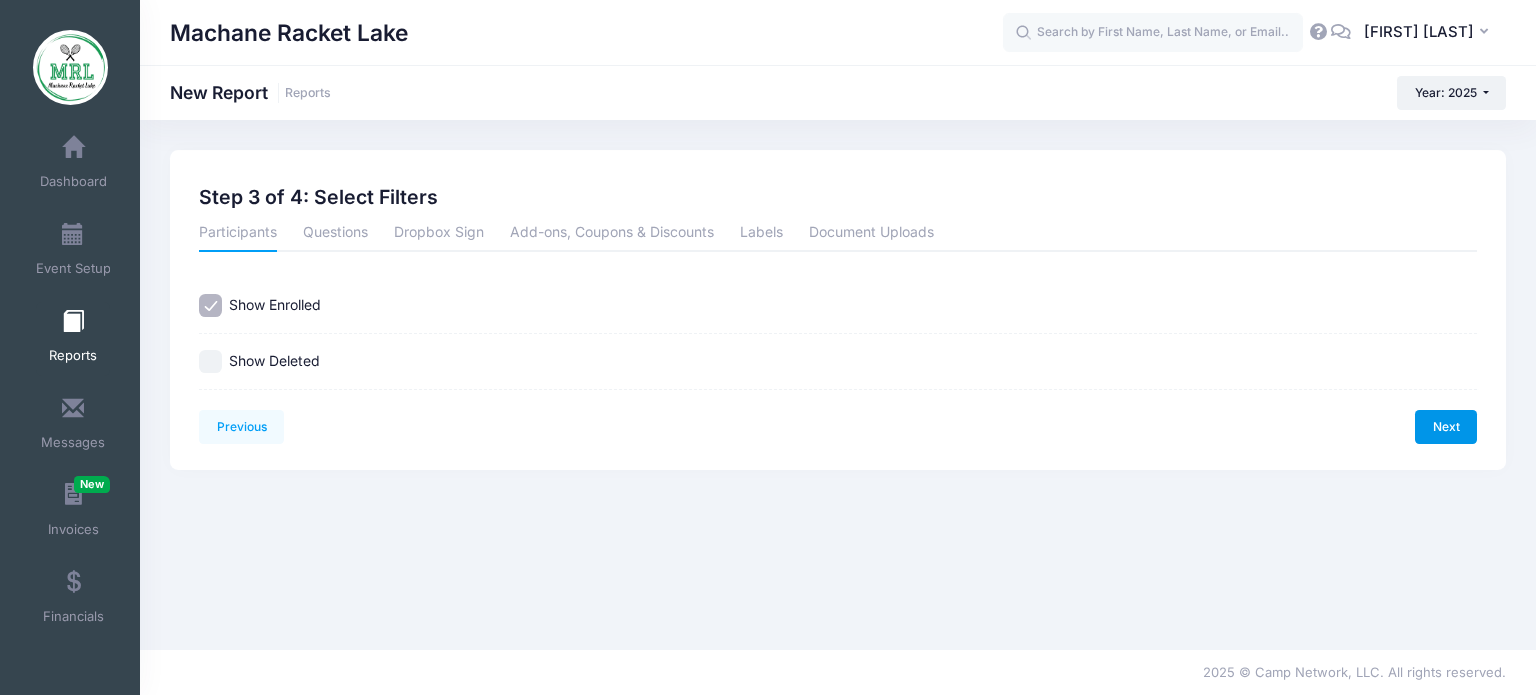 click on "Next" at bounding box center [1446, 427] 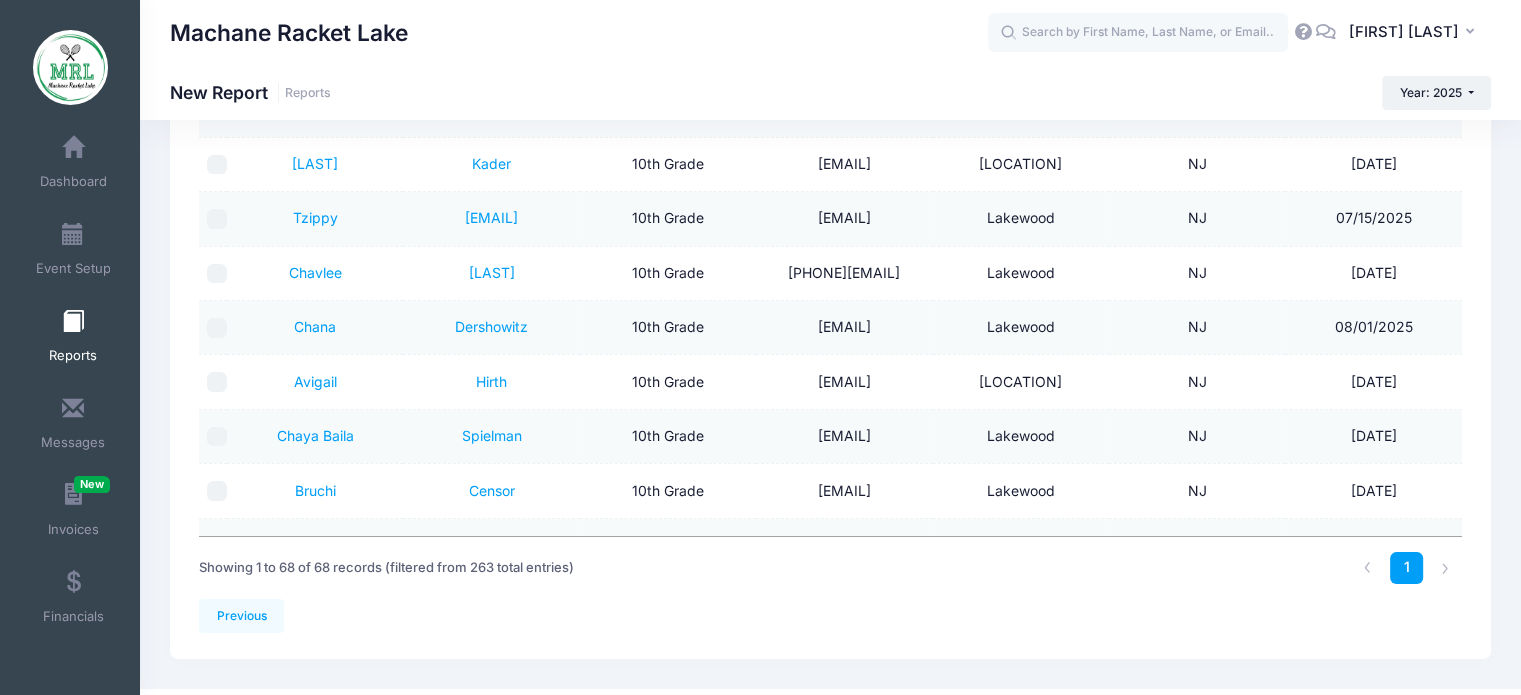 scroll, scrollTop: 225, scrollLeft: 0, axis: vertical 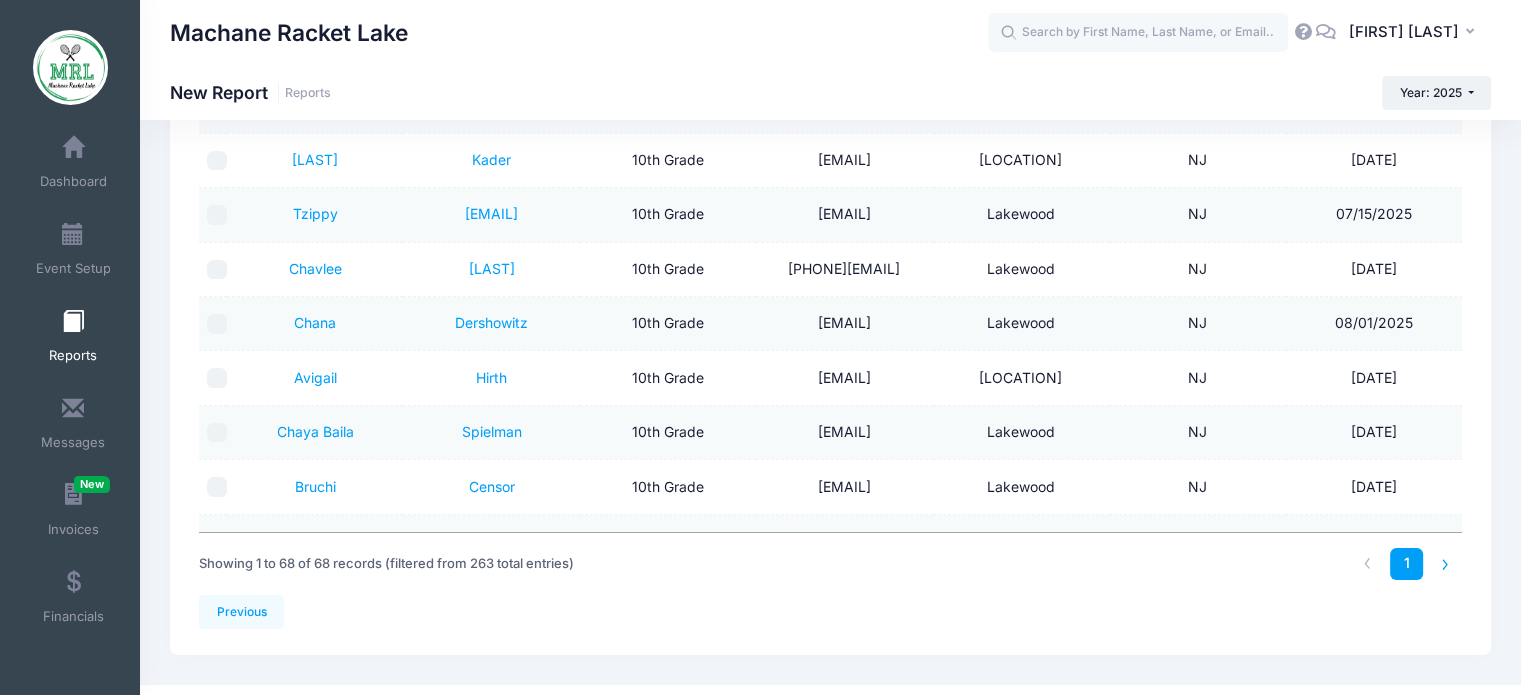 click at bounding box center [1445, 564] 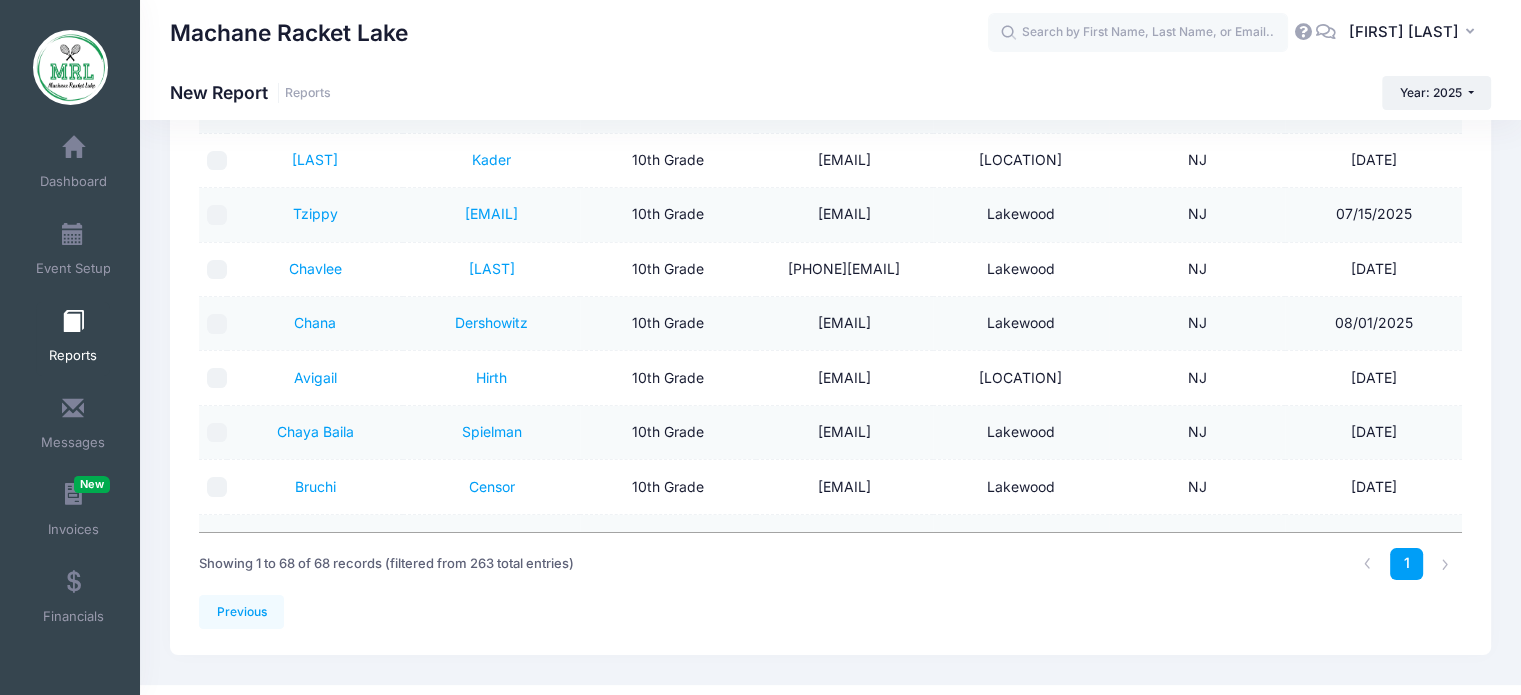 click on "10th Grade" at bounding box center (668, 433) 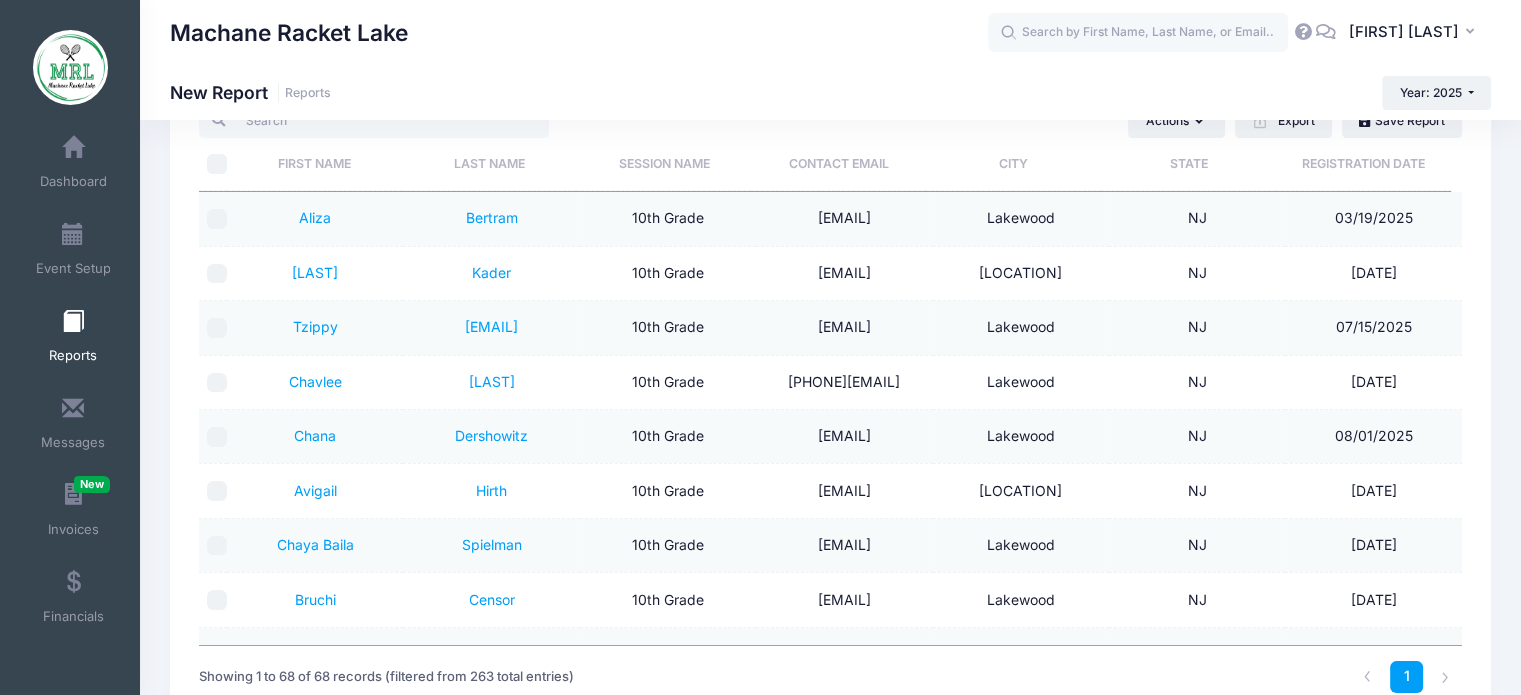 scroll, scrollTop: 0, scrollLeft: 0, axis: both 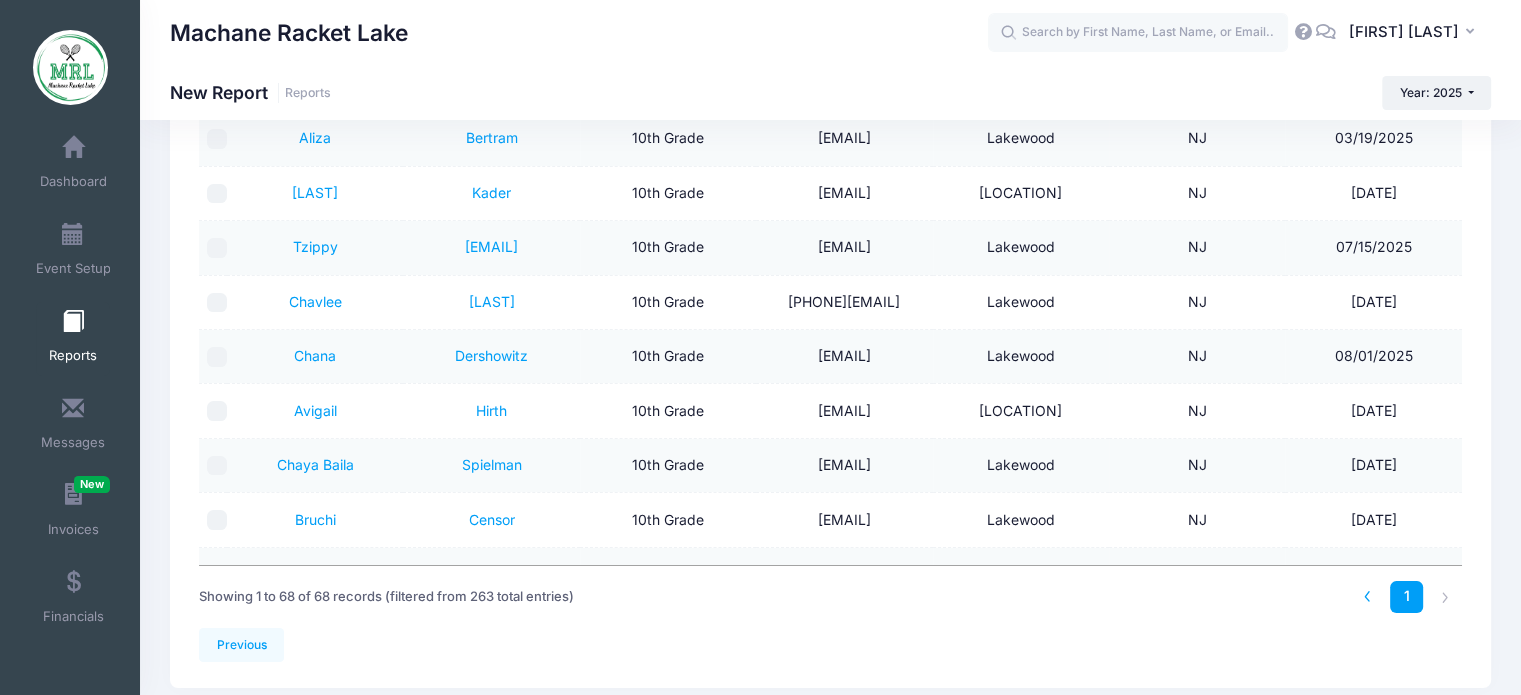 click at bounding box center (1367, 597) 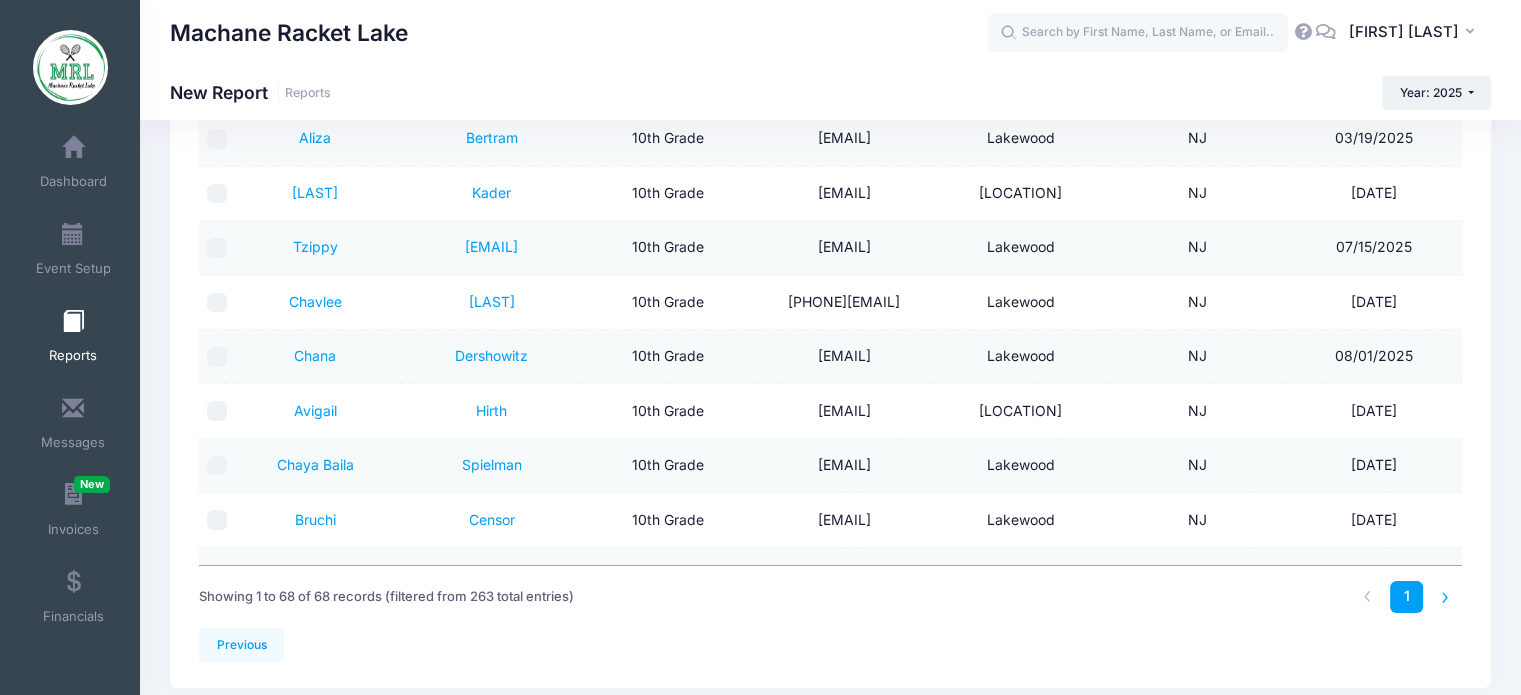 click at bounding box center (1445, 597) 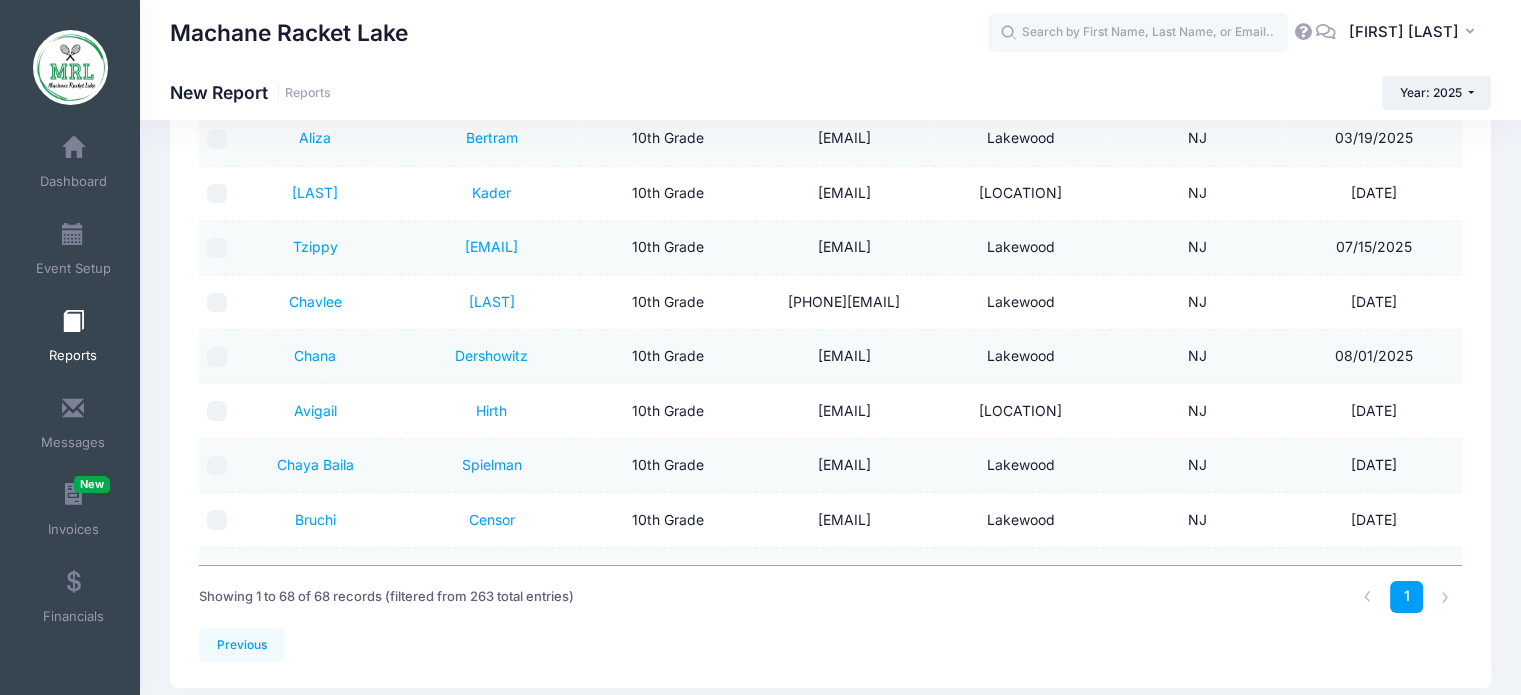 click at bounding box center (73, 322) 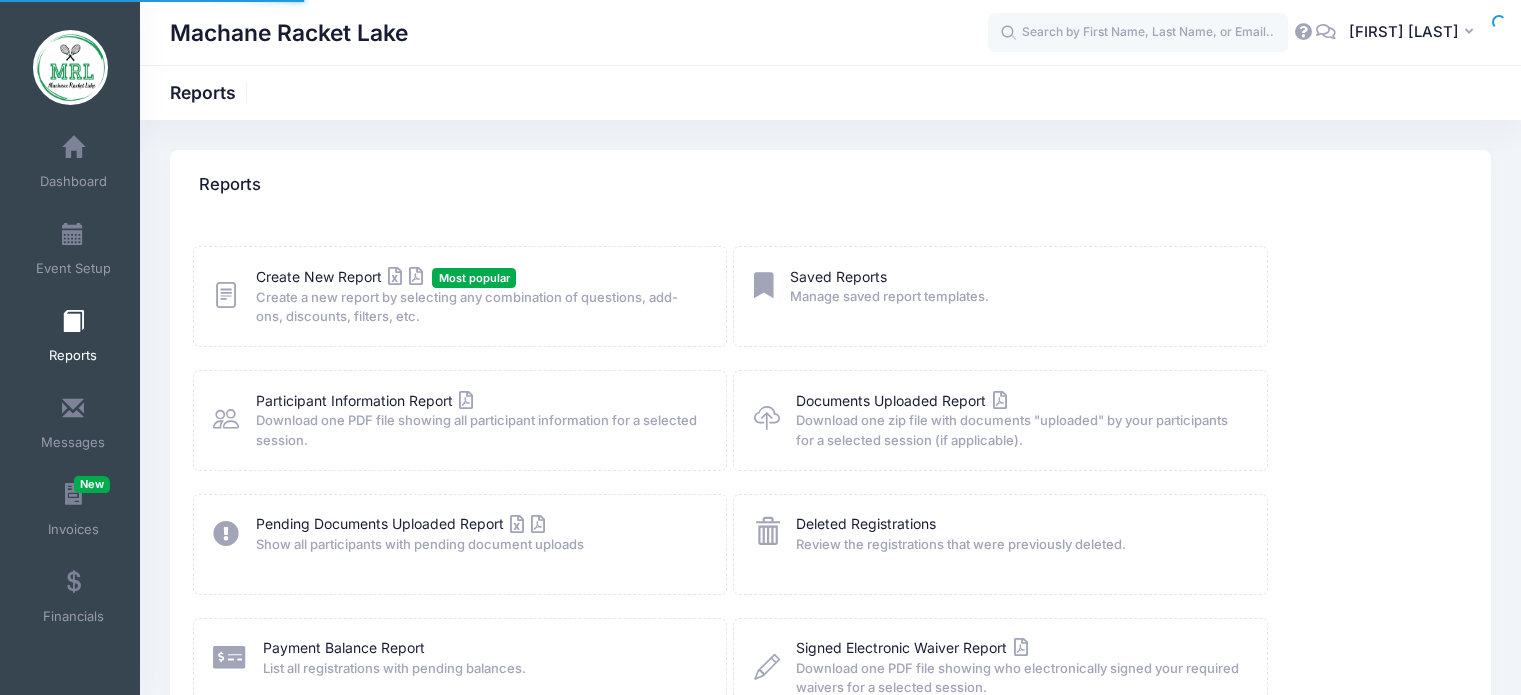scroll, scrollTop: 0, scrollLeft: 0, axis: both 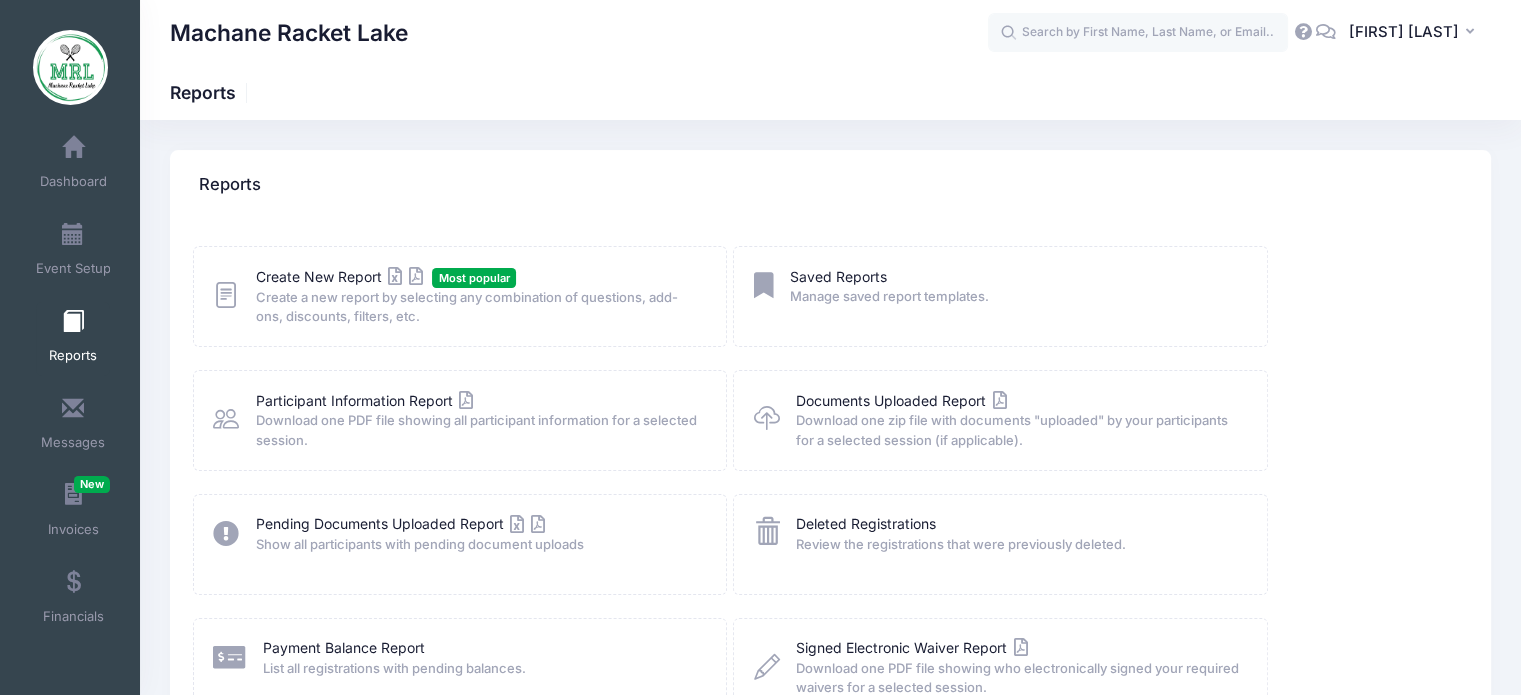 click on "Create a new report by selecting any combination of questions, add-ons, discounts, filters, etc." at bounding box center [478, 307] 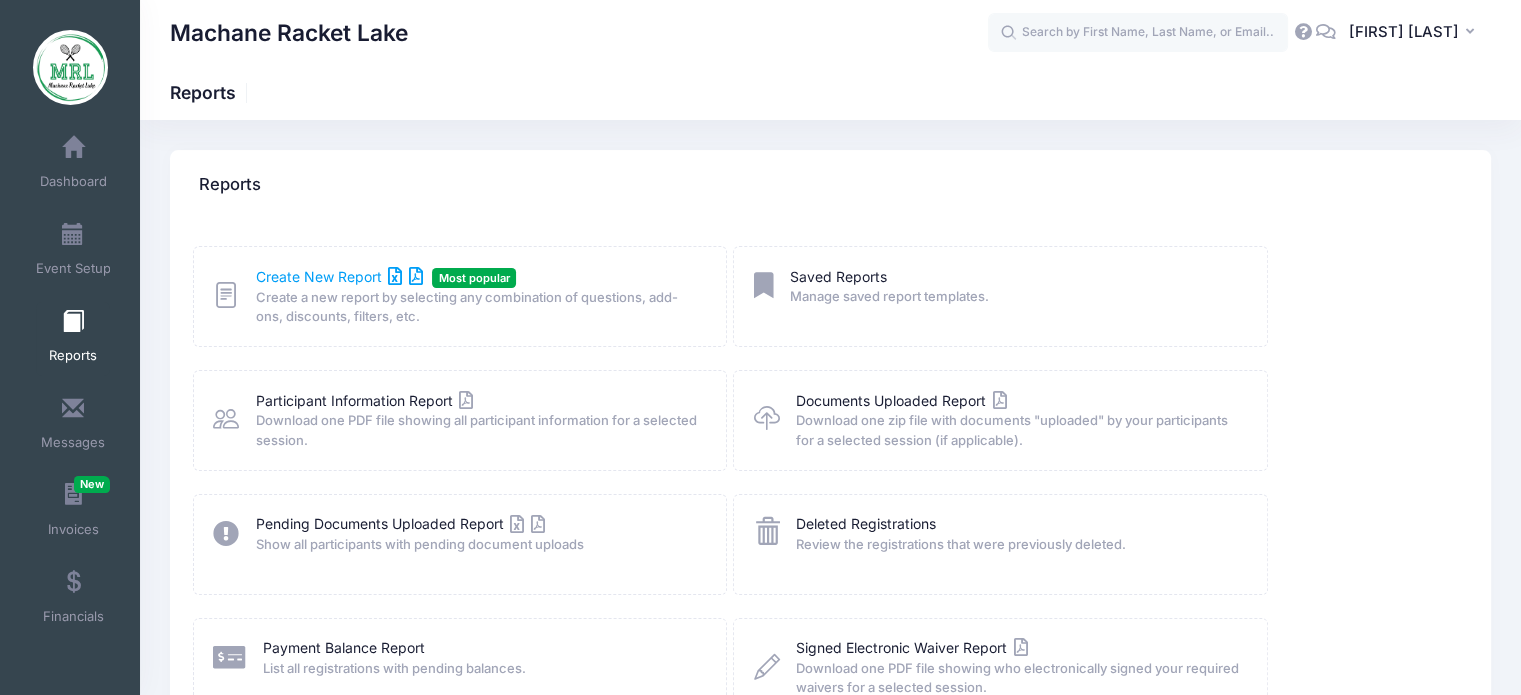click on "Create New Report" at bounding box center (339, 276) 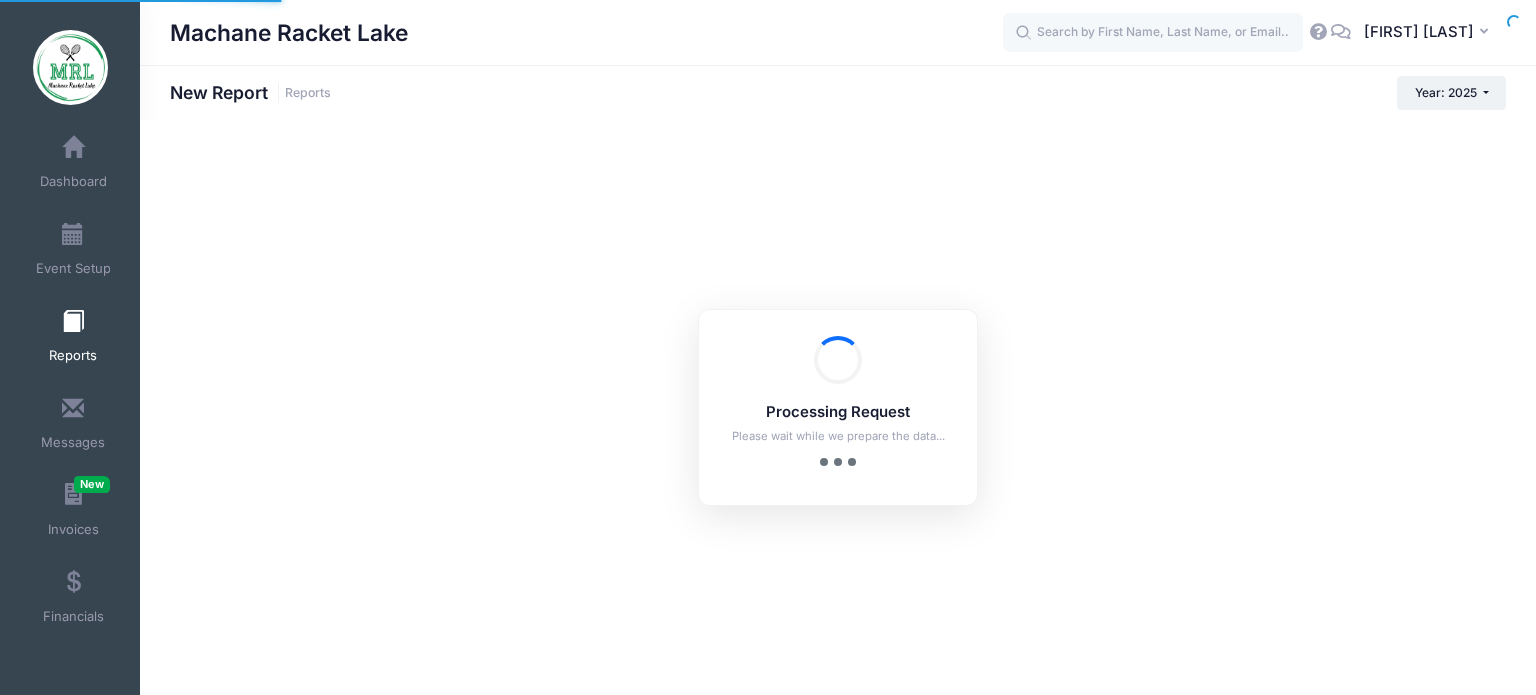 scroll, scrollTop: 0, scrollLeft: 0, axis: both 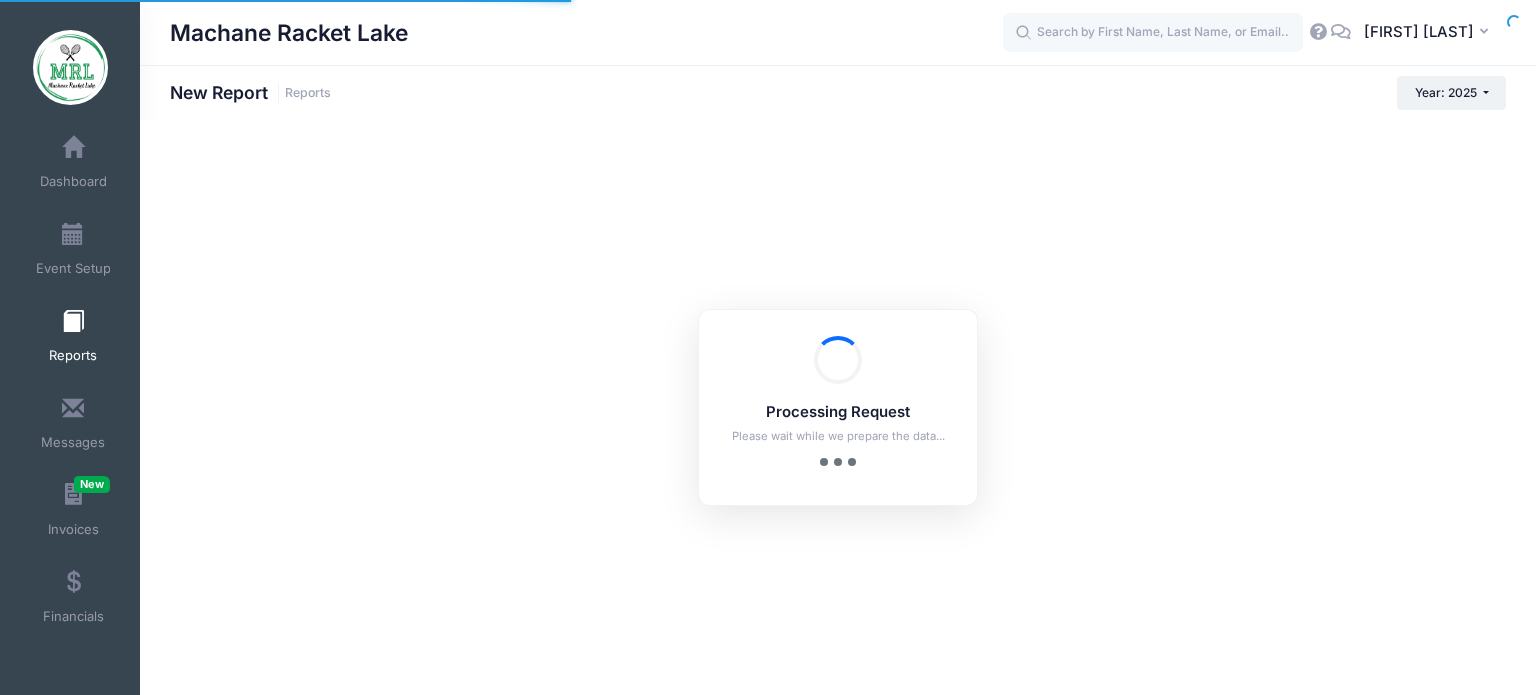 checkbox on "true" 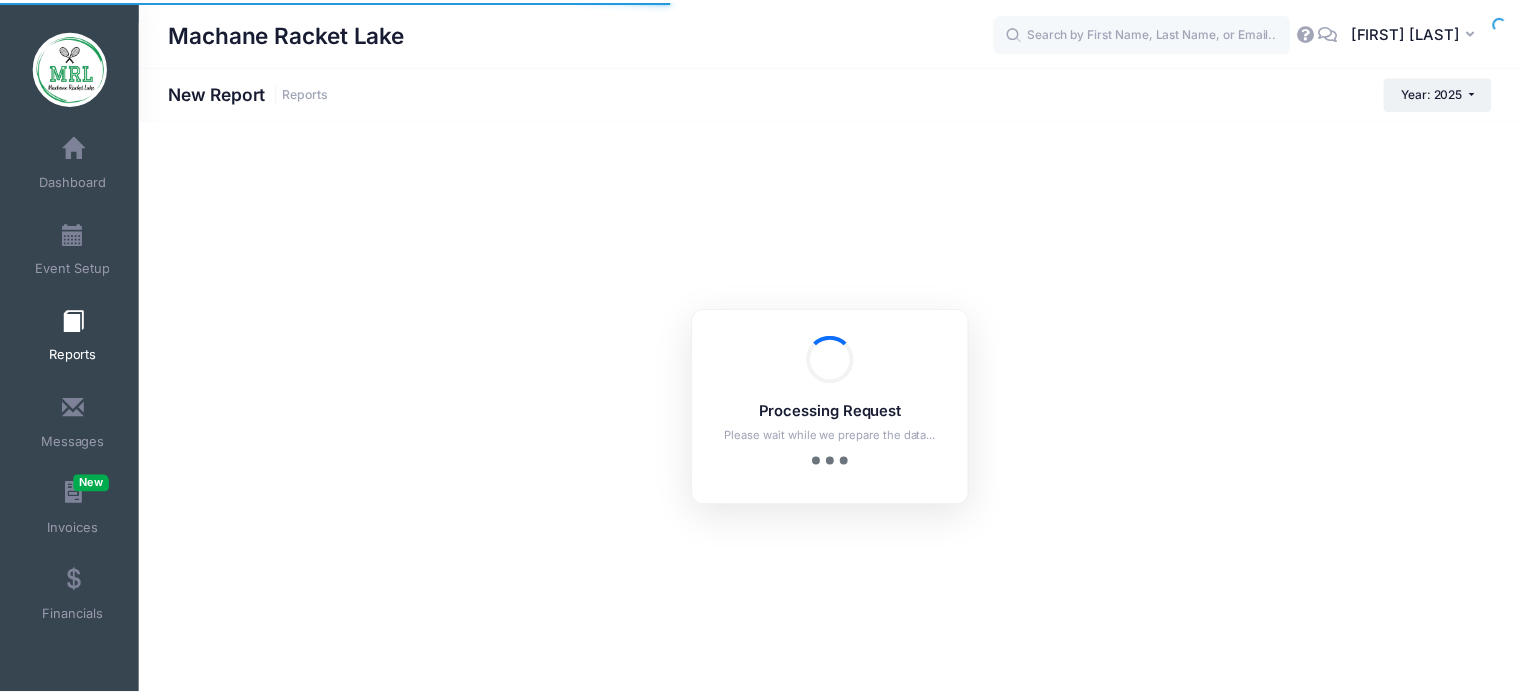scroll, scrollTop: 0, scrollLeft: 0, axis: both 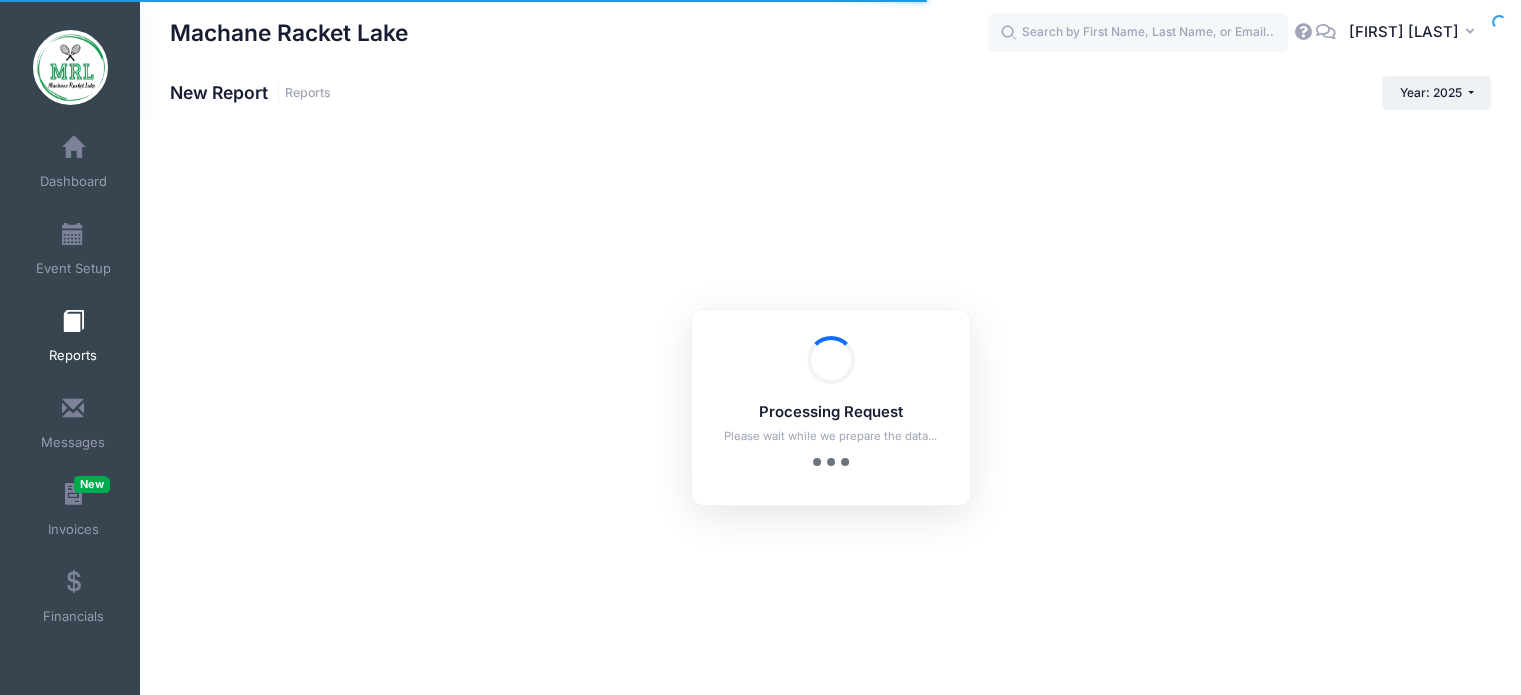 click at bounding box center (73, 322) 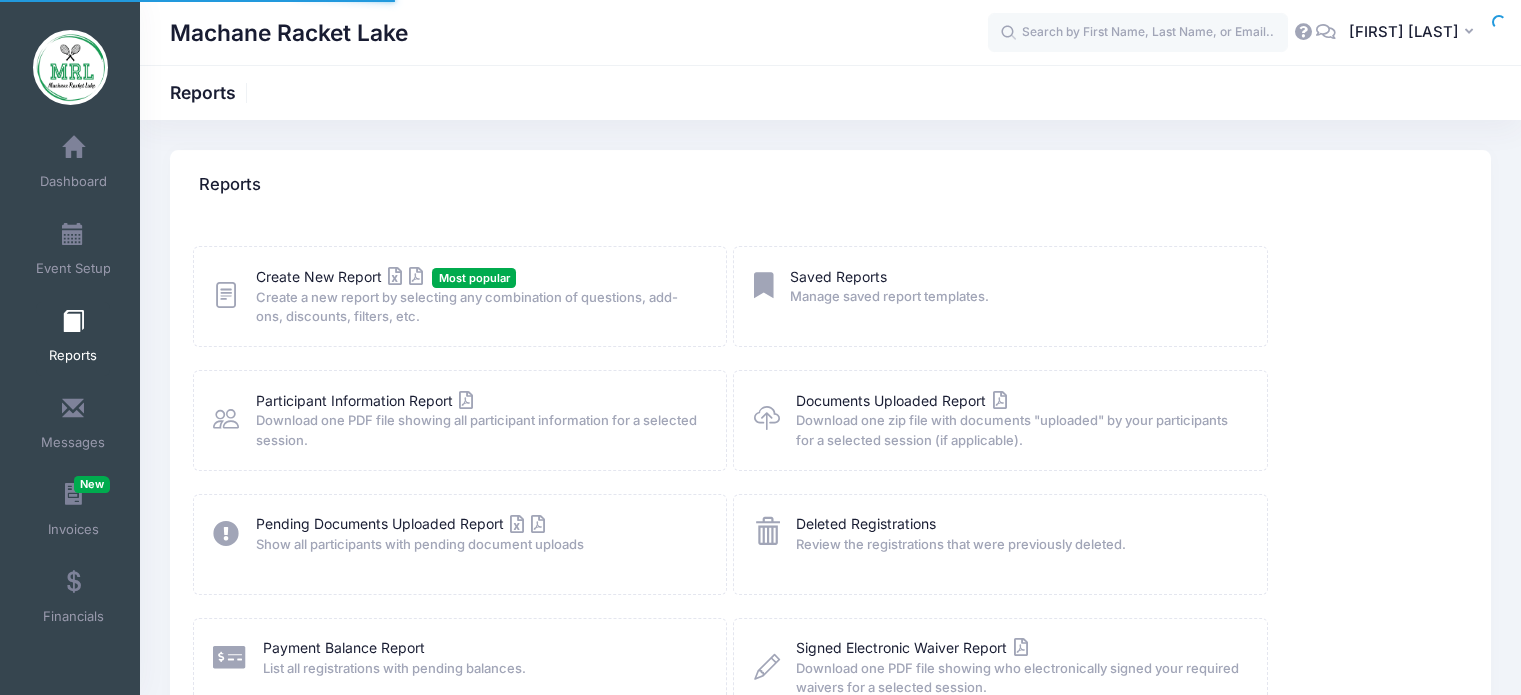 scroll, scrollTop: 0, scrollLeft: 0, axis: both 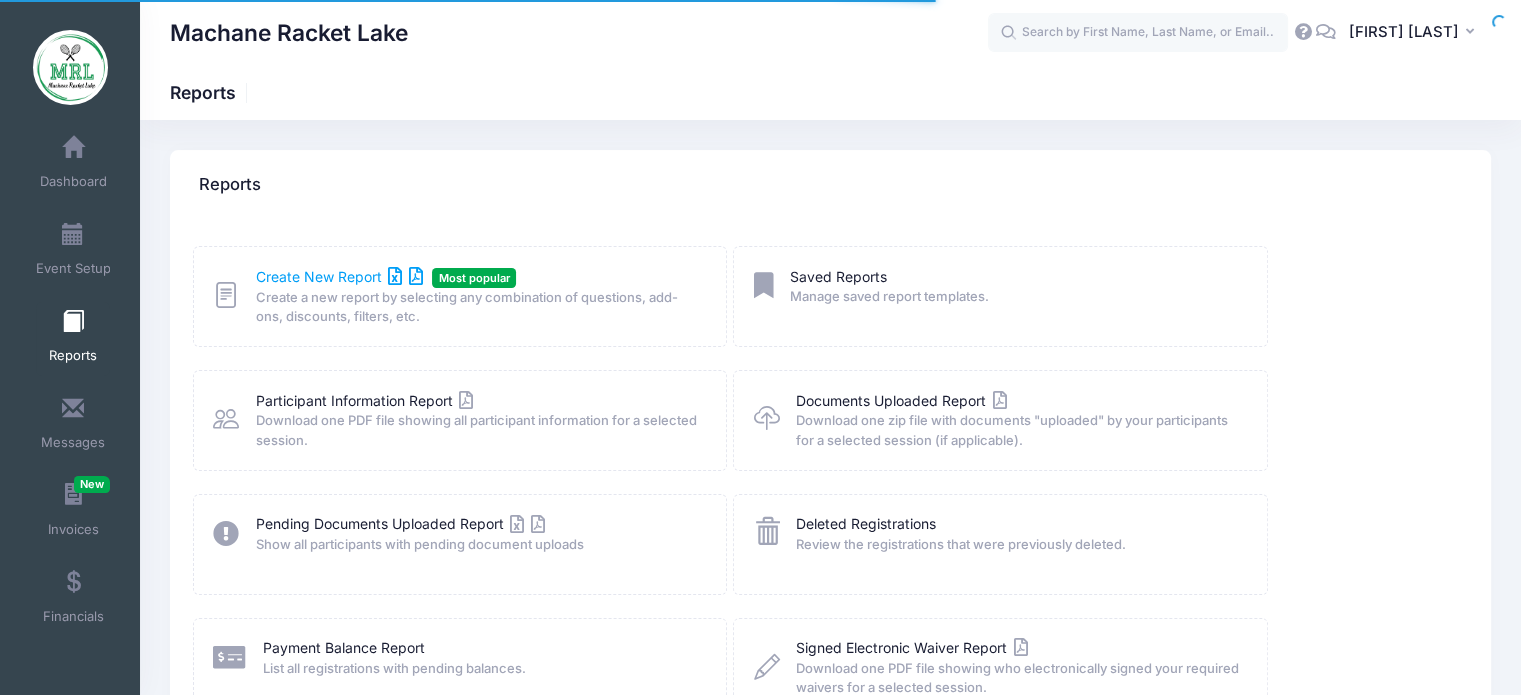 click on "Create New Report" at bounding box center [339, 276] 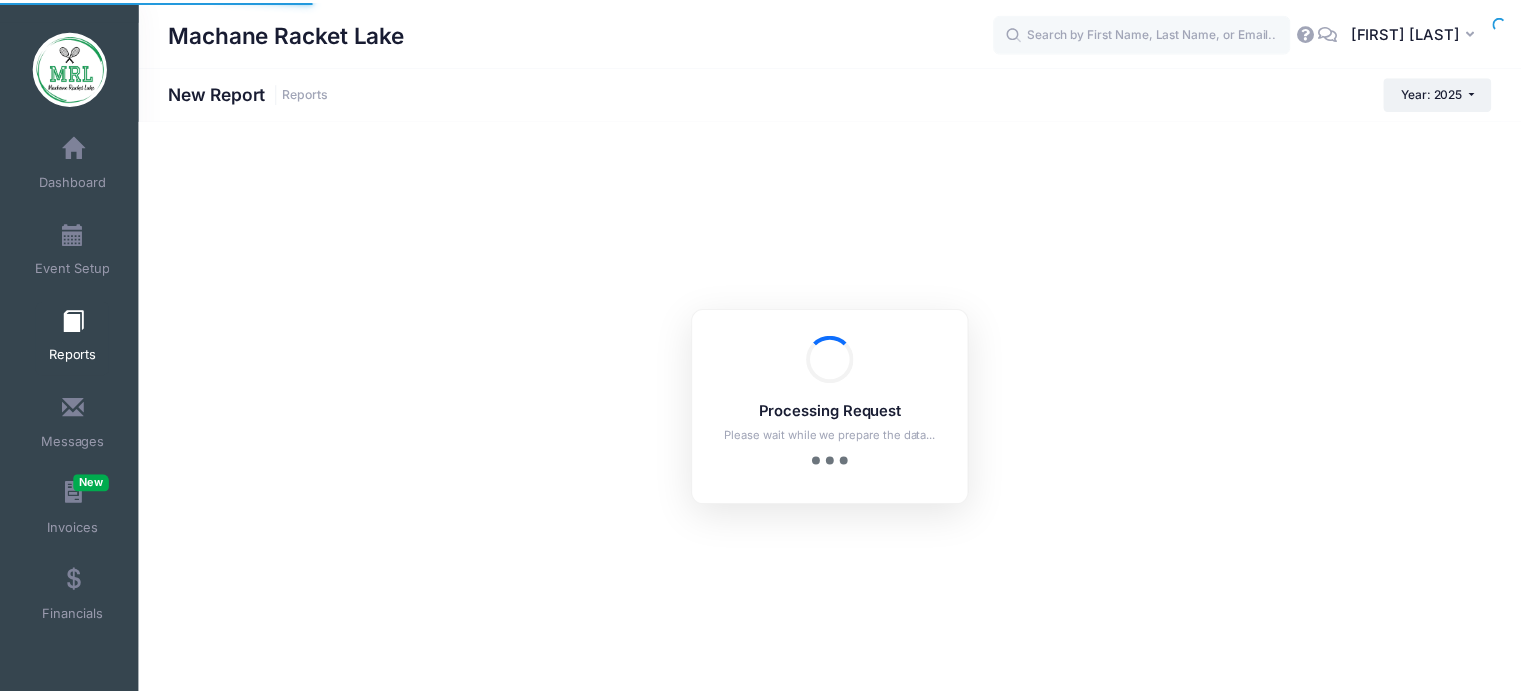 scroll, scrollTop: 0, scrollLeft: 0, axis: both 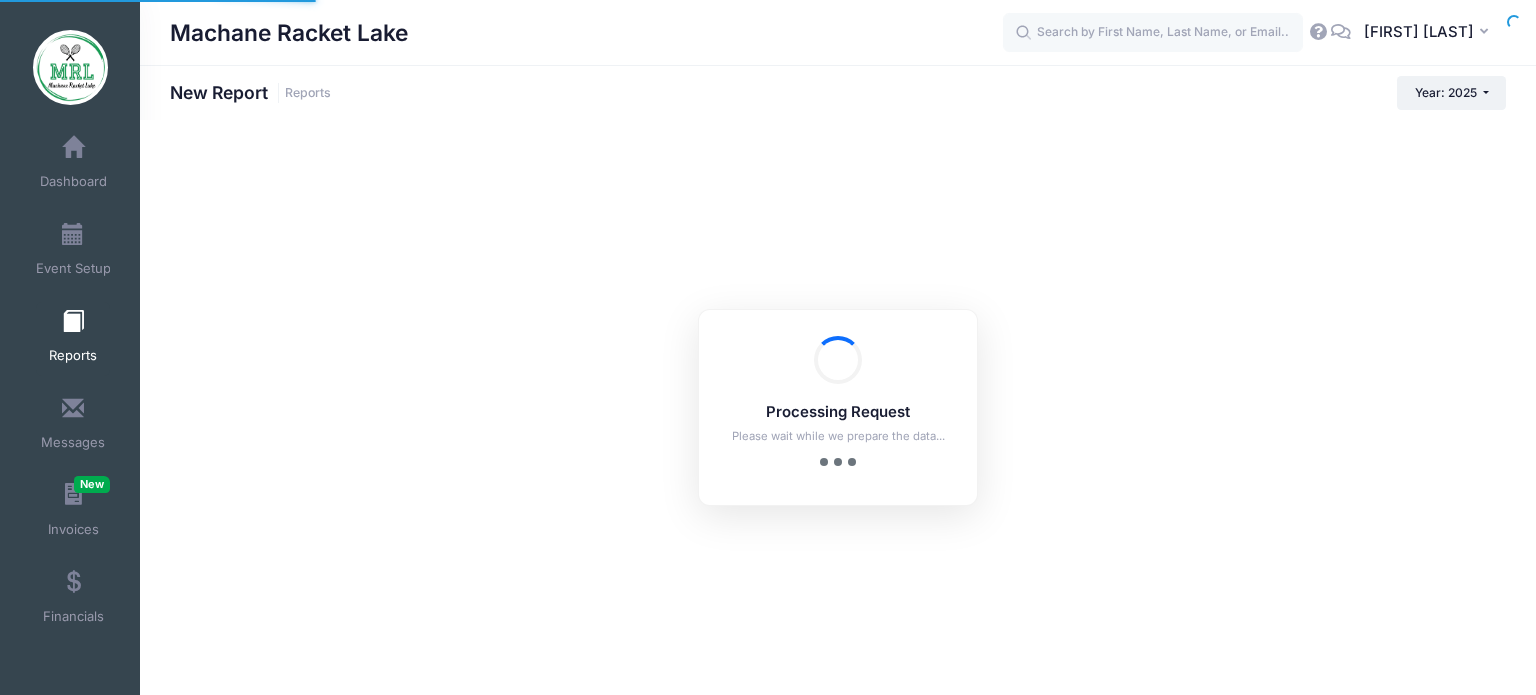 checkbox on "true" 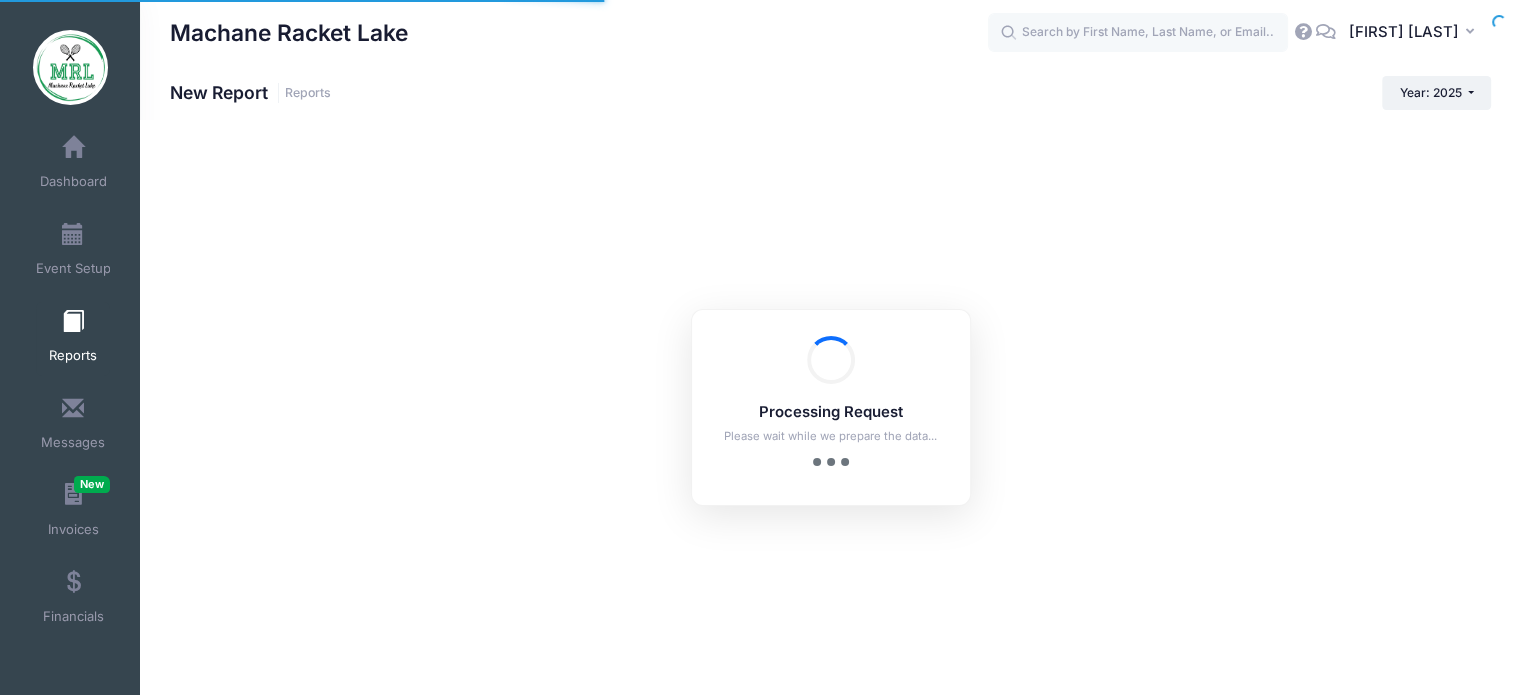 scroll, scrollTop: 0, scrollLeft: 0, axis: both 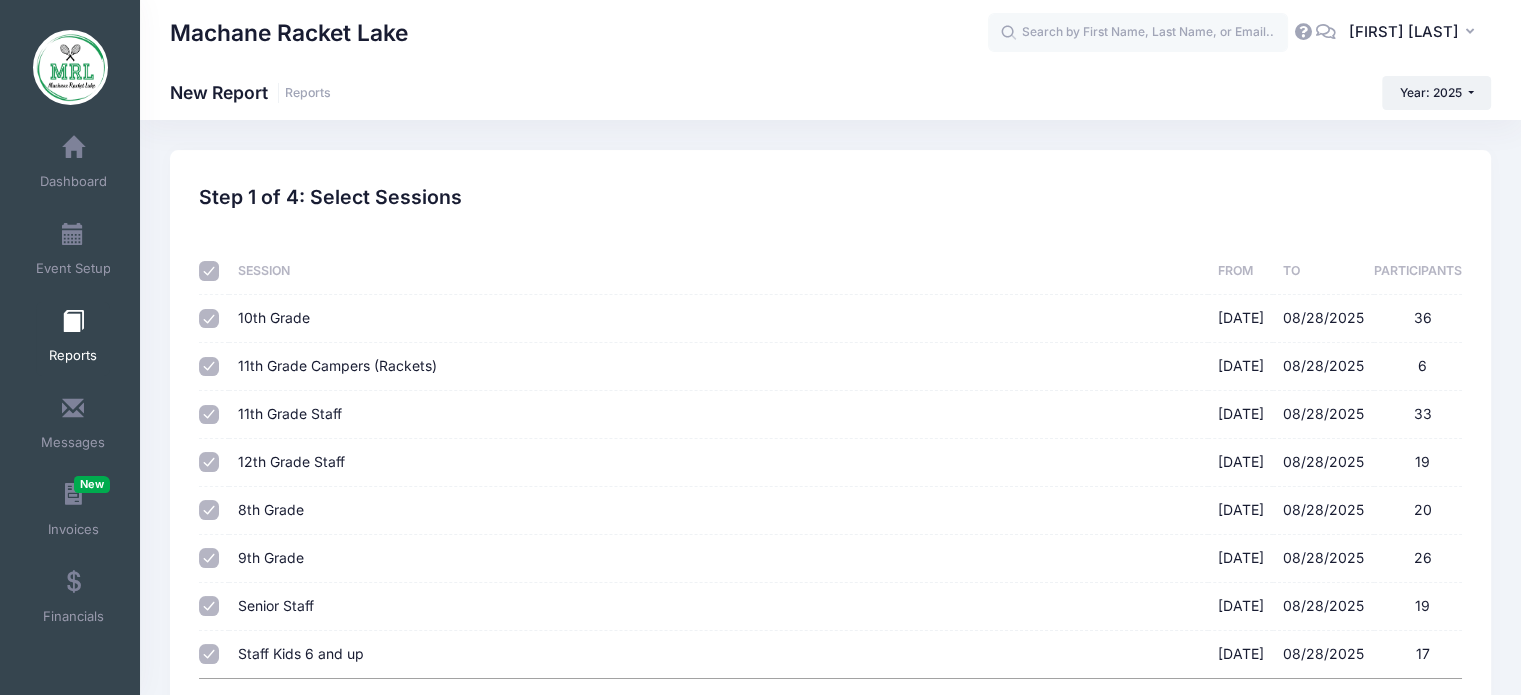 click at bounding box center [209, 271] 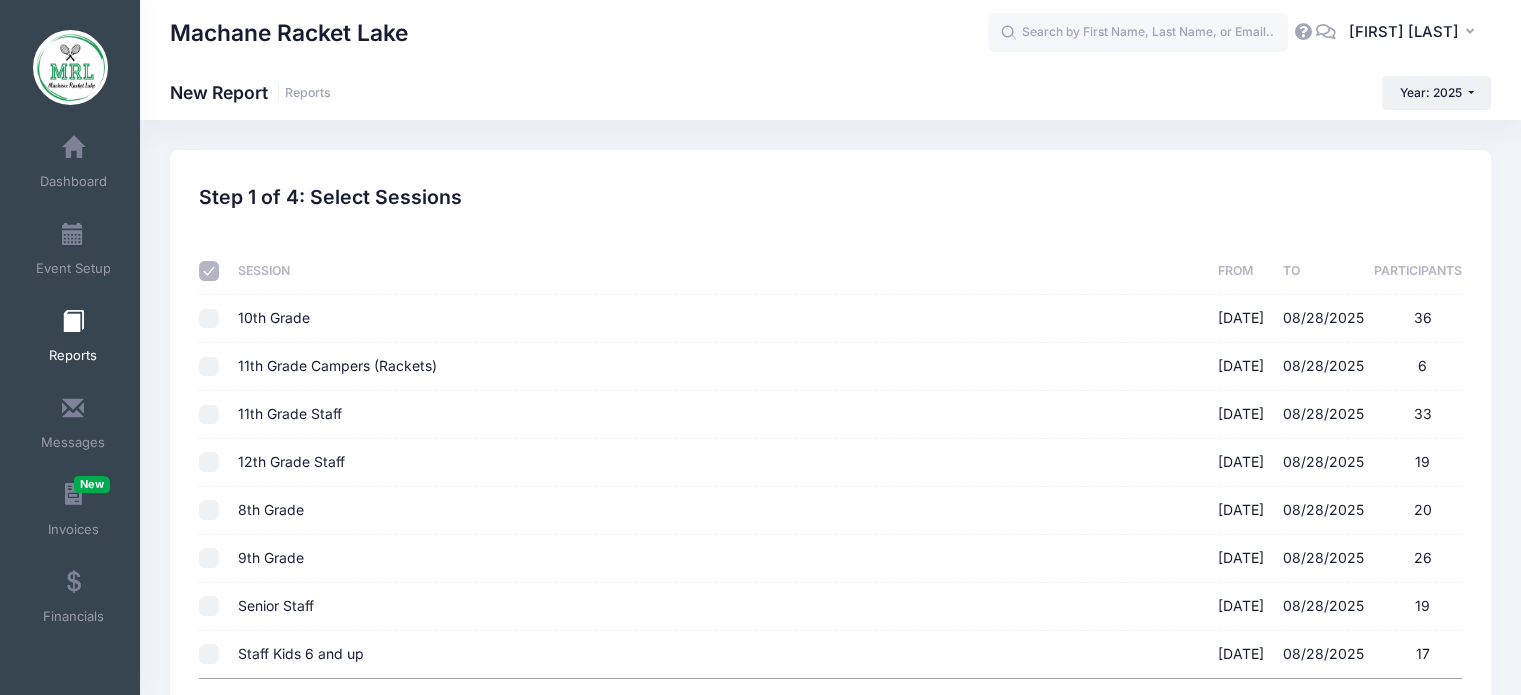 checkbox on "false" 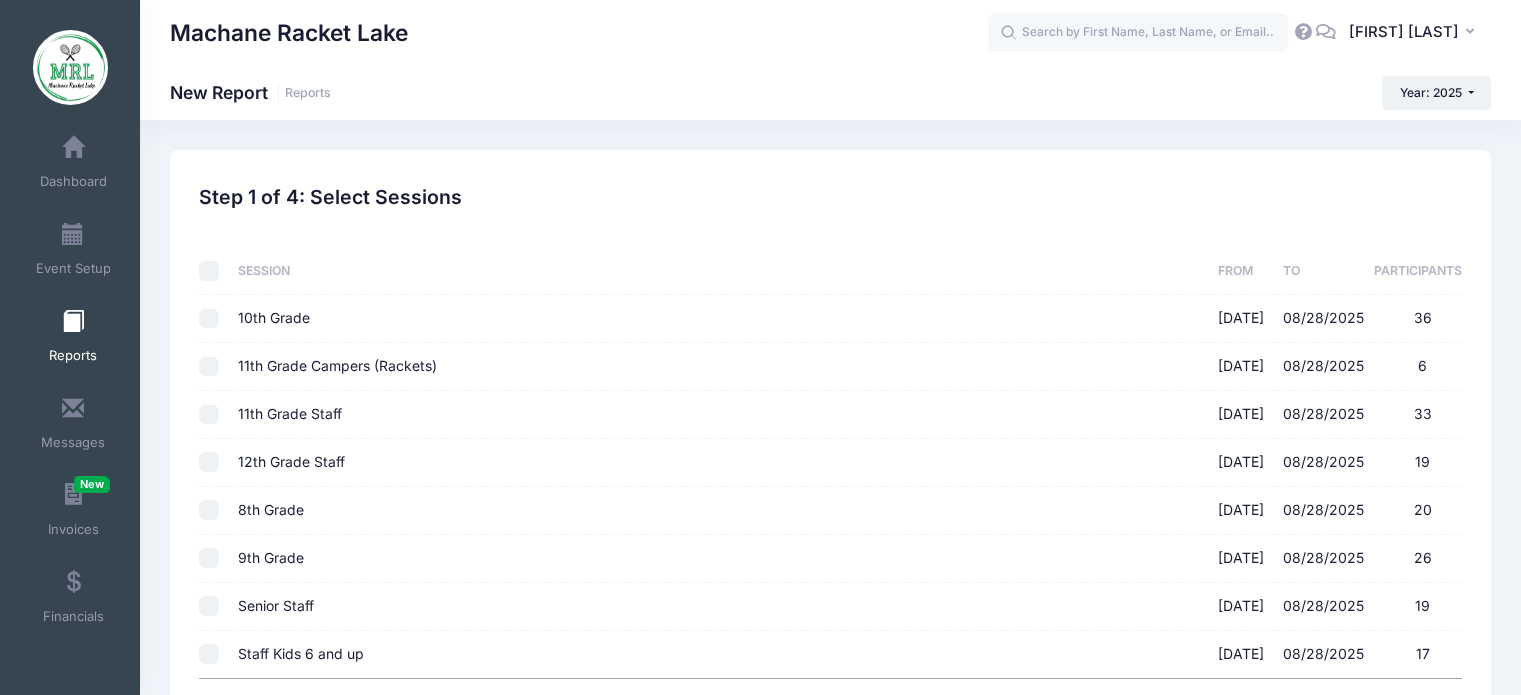 checkbox on "false" 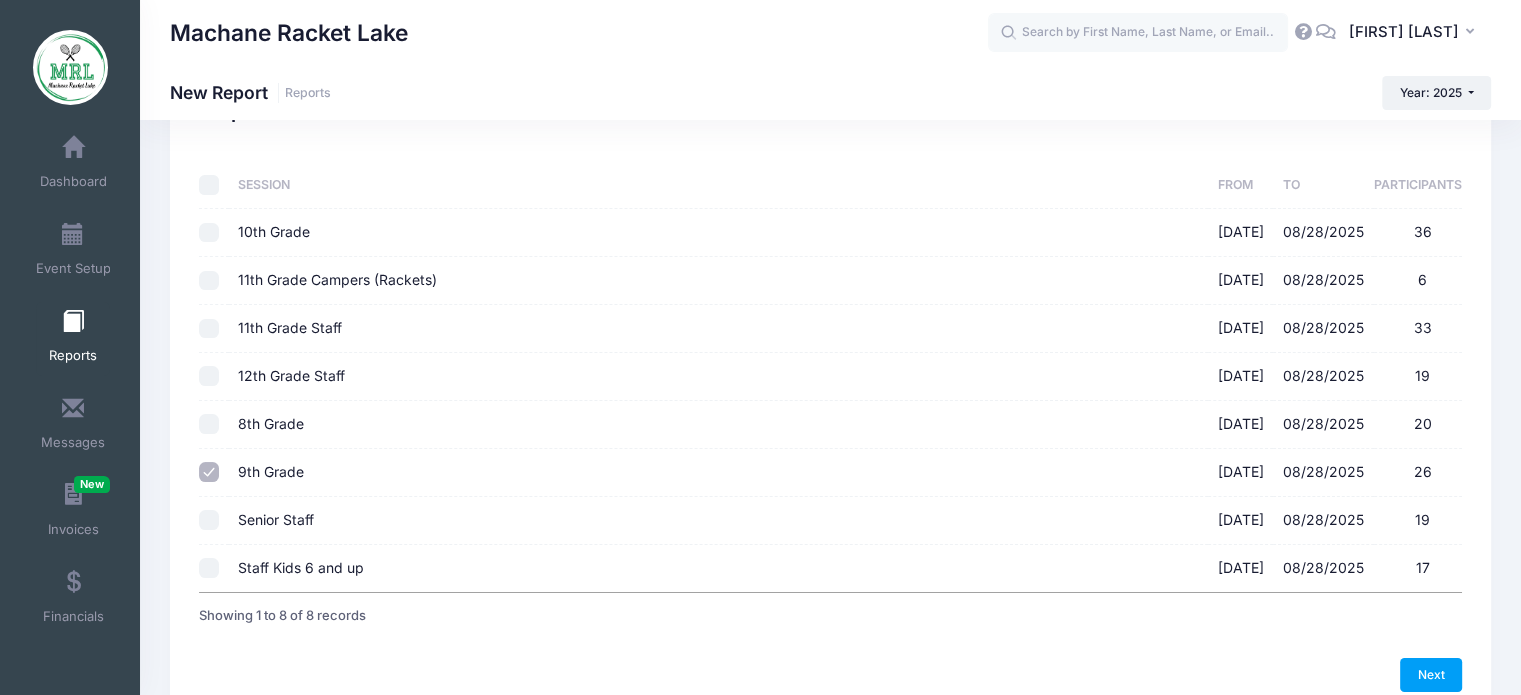 scroll, scrollTop: 182, scrollLeft: 0, axis: vertical 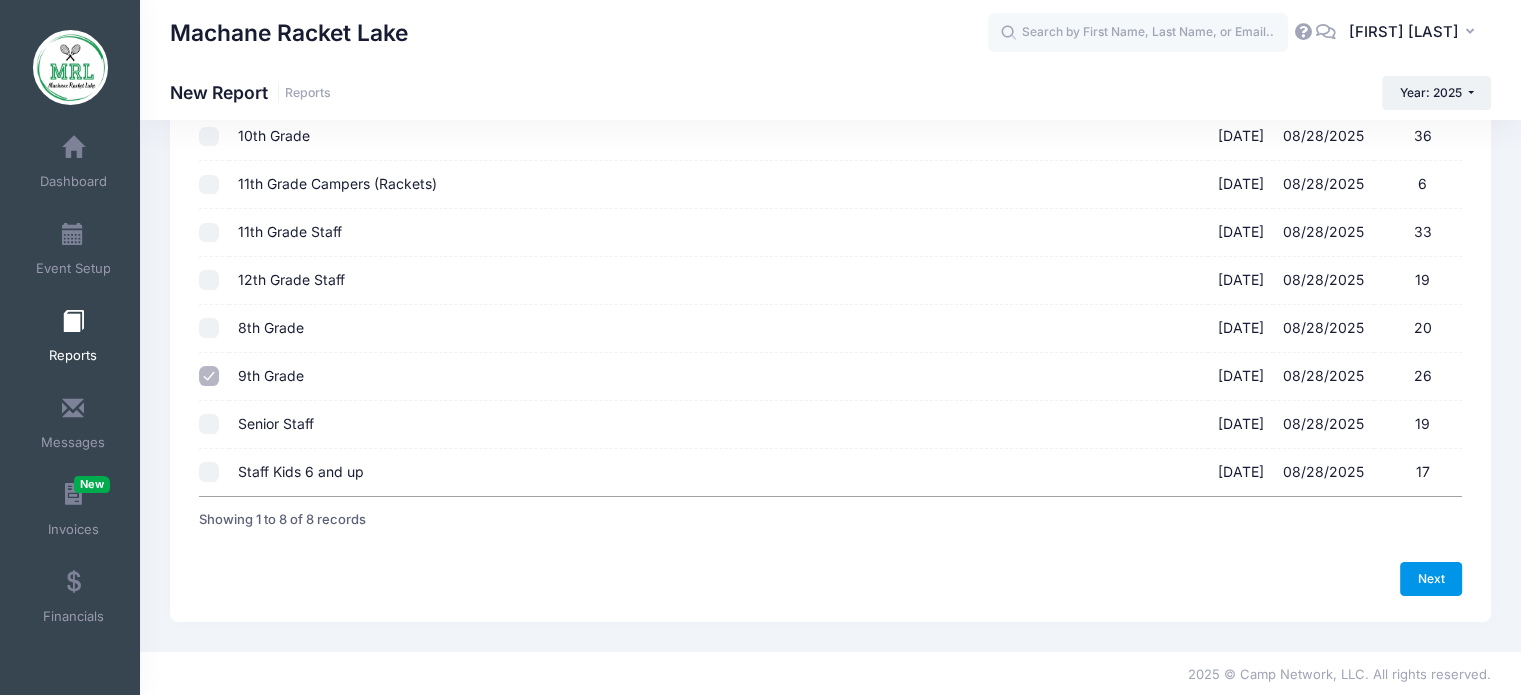 click on "Next" at bounding box center (1431, 579) 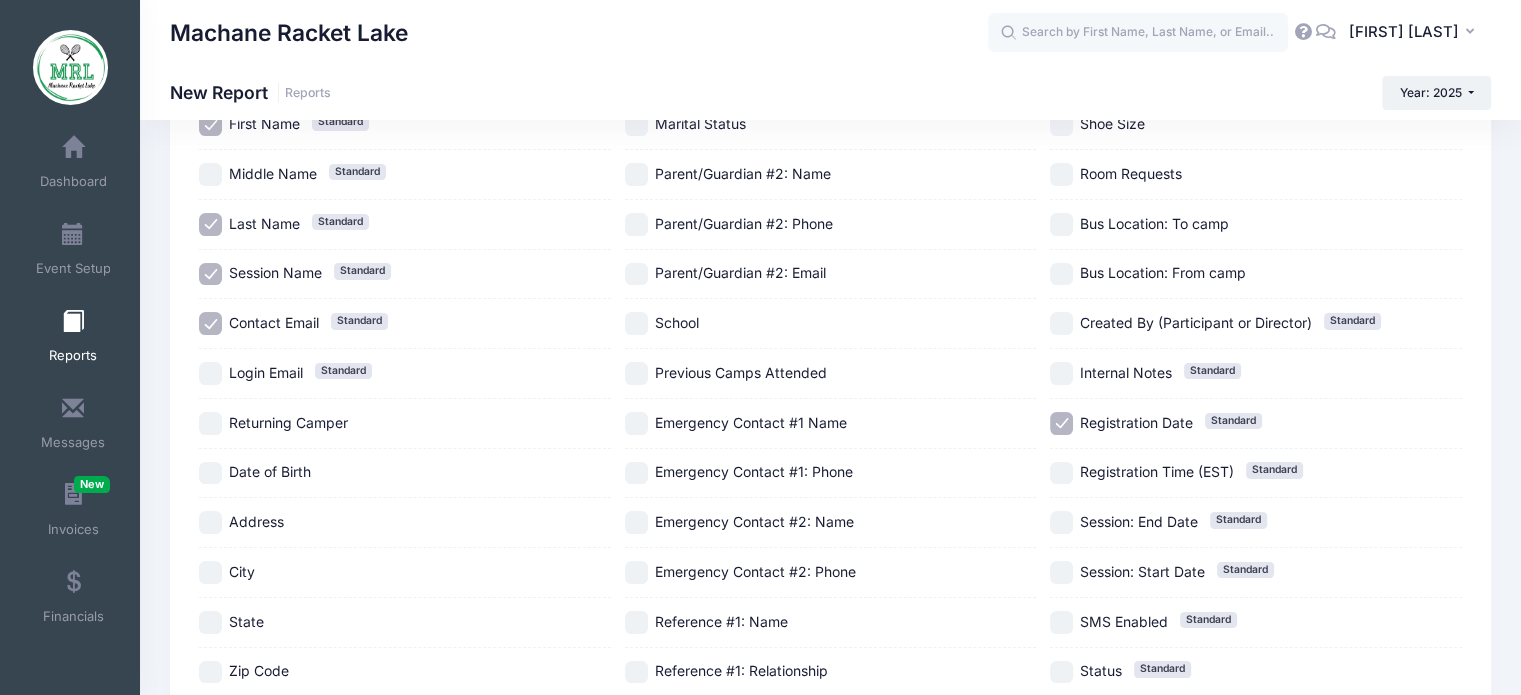 scroll, scrollTop: 0, scrollLeft: 0, axis: both 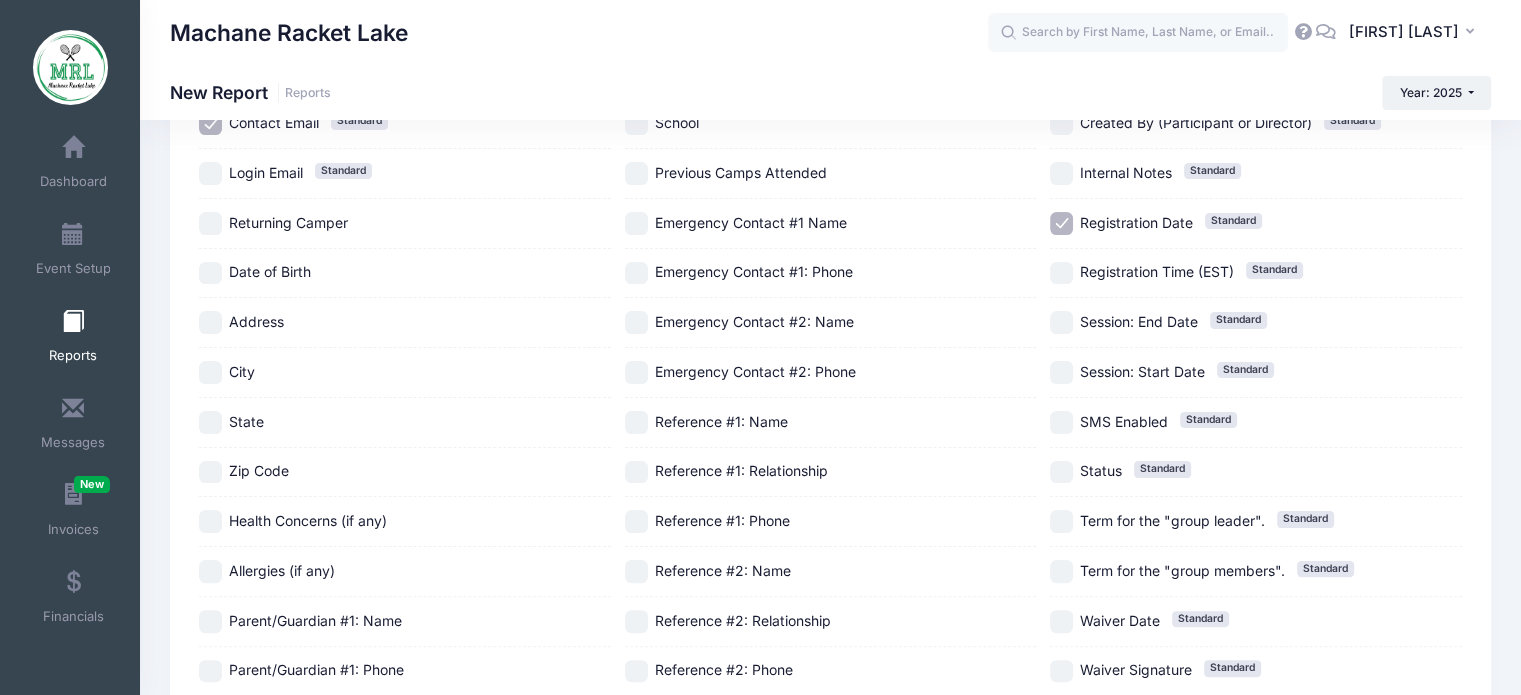 click on "City" at bounding box center [210, 372] 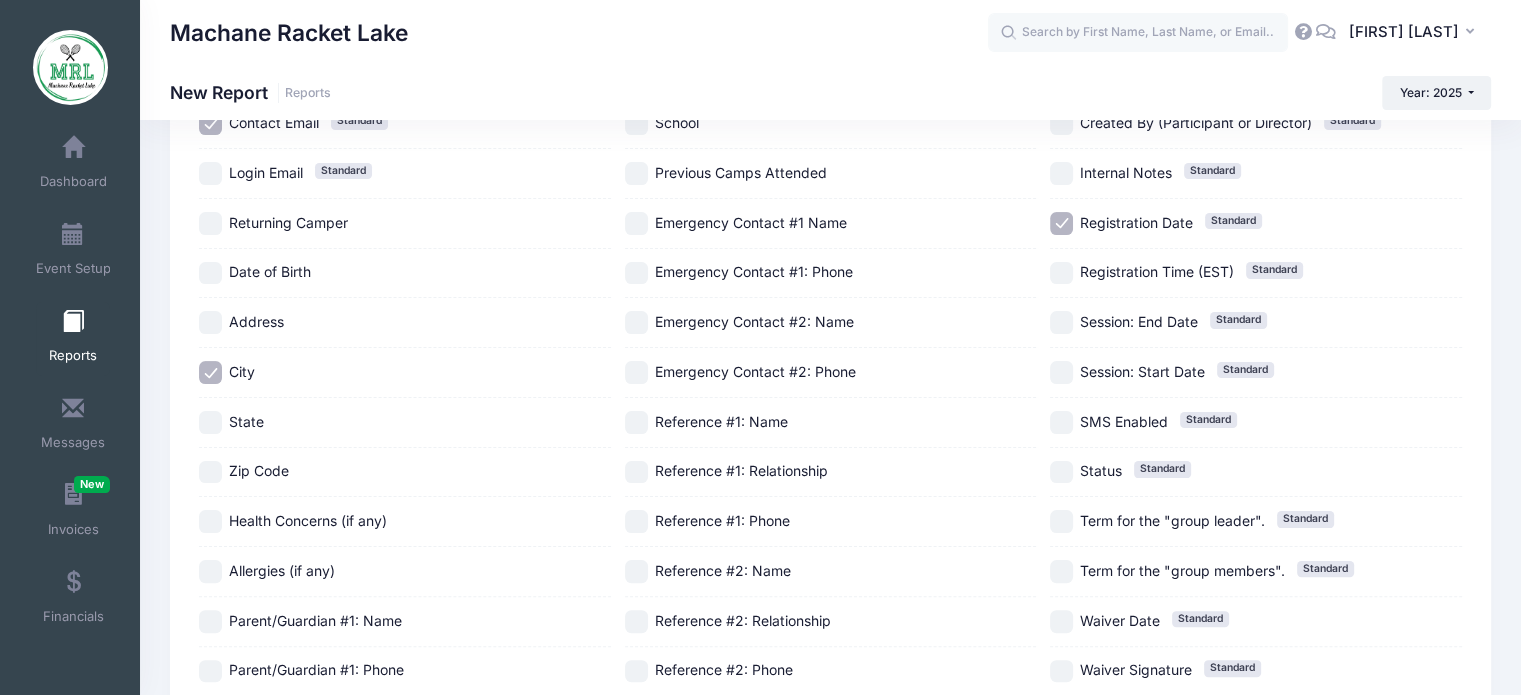 click on "State" at bounding box center [210, 422] 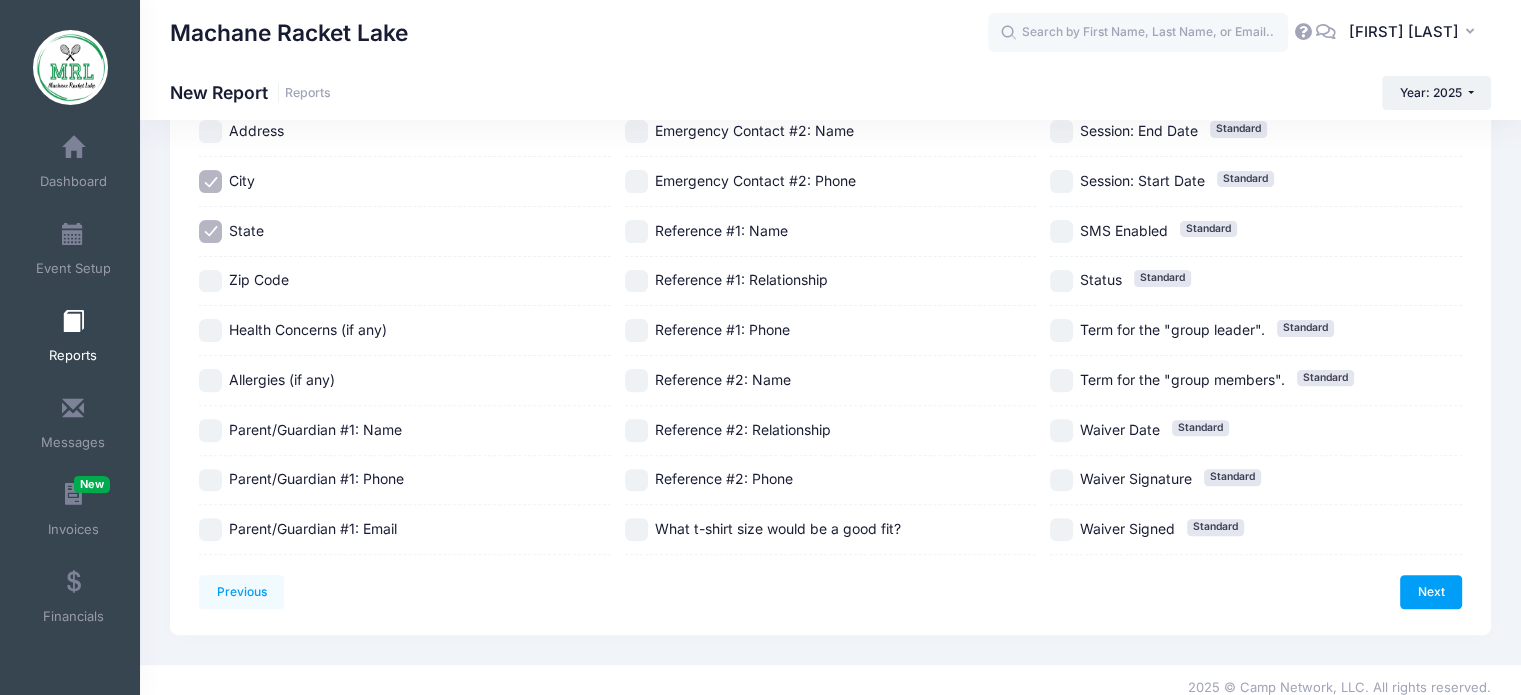scroll, scrollTop: 569, scrollLeft: 0, axis: vertical 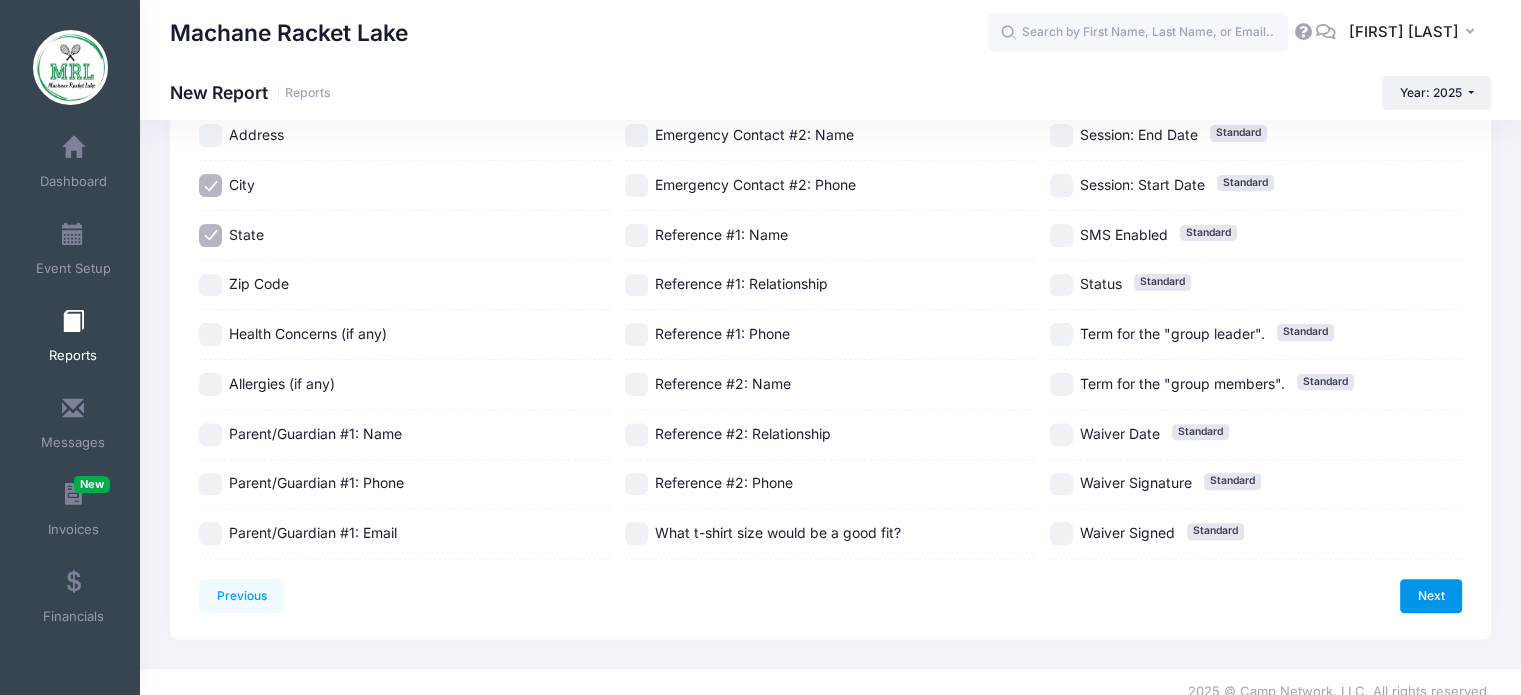 click on "Next" at bounding box center (1431, 596) 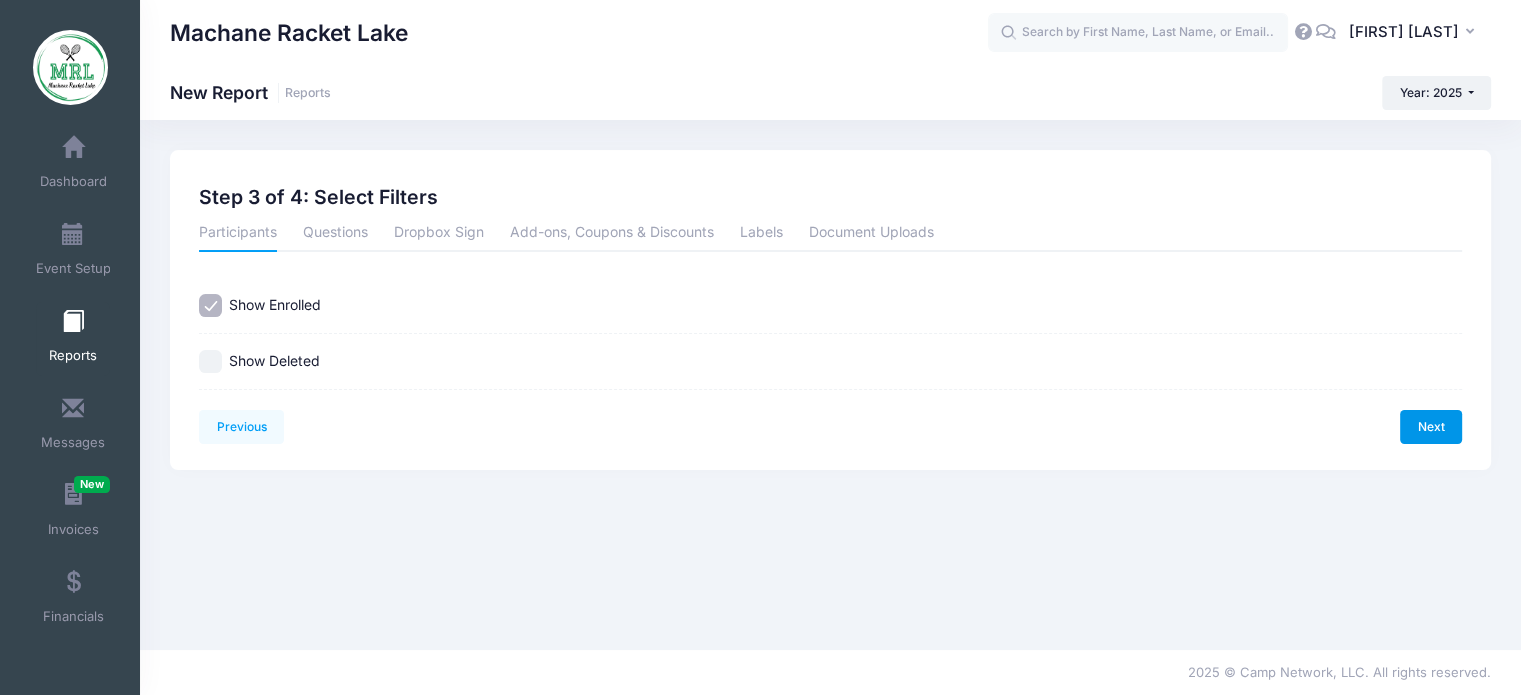 scroll, scrollTop: 0, scrollLeft: 0, axis: both 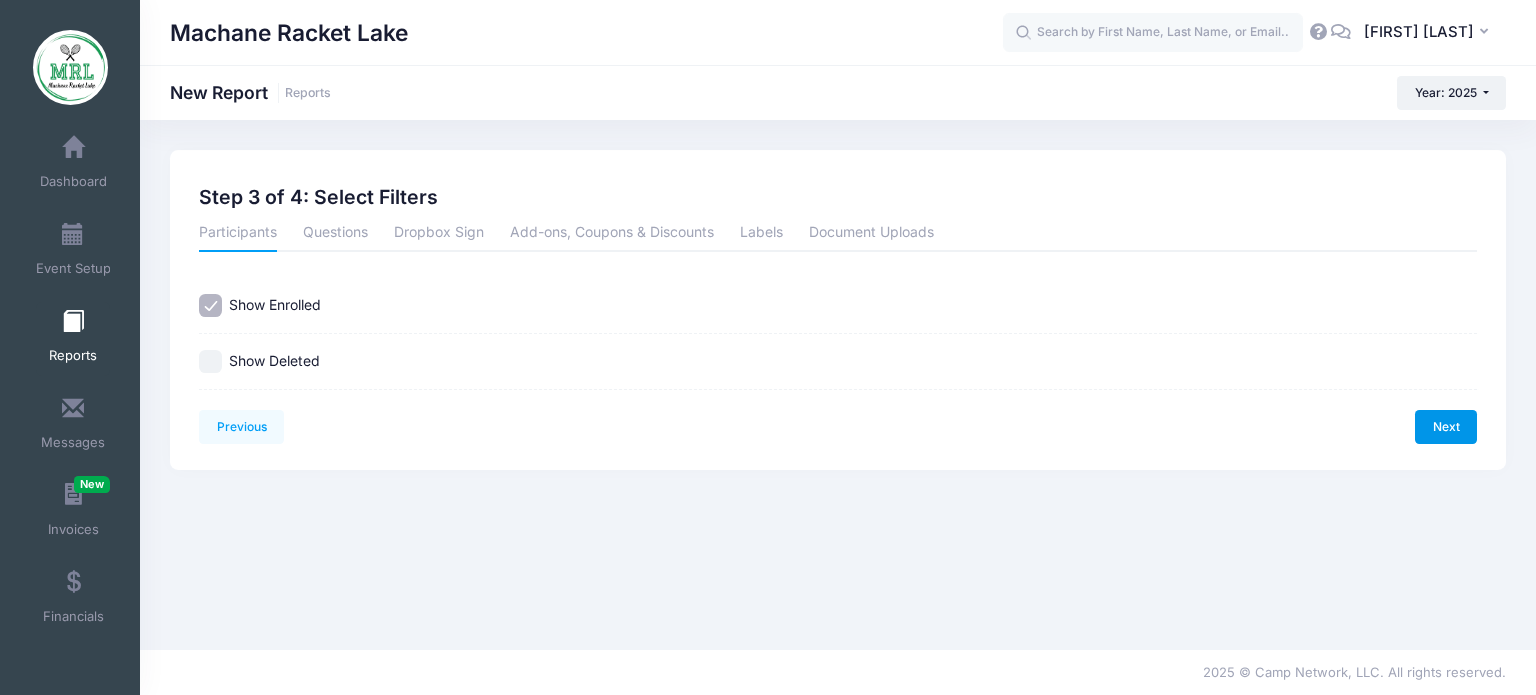 click on "Next" at bounding box center [1446, 427] 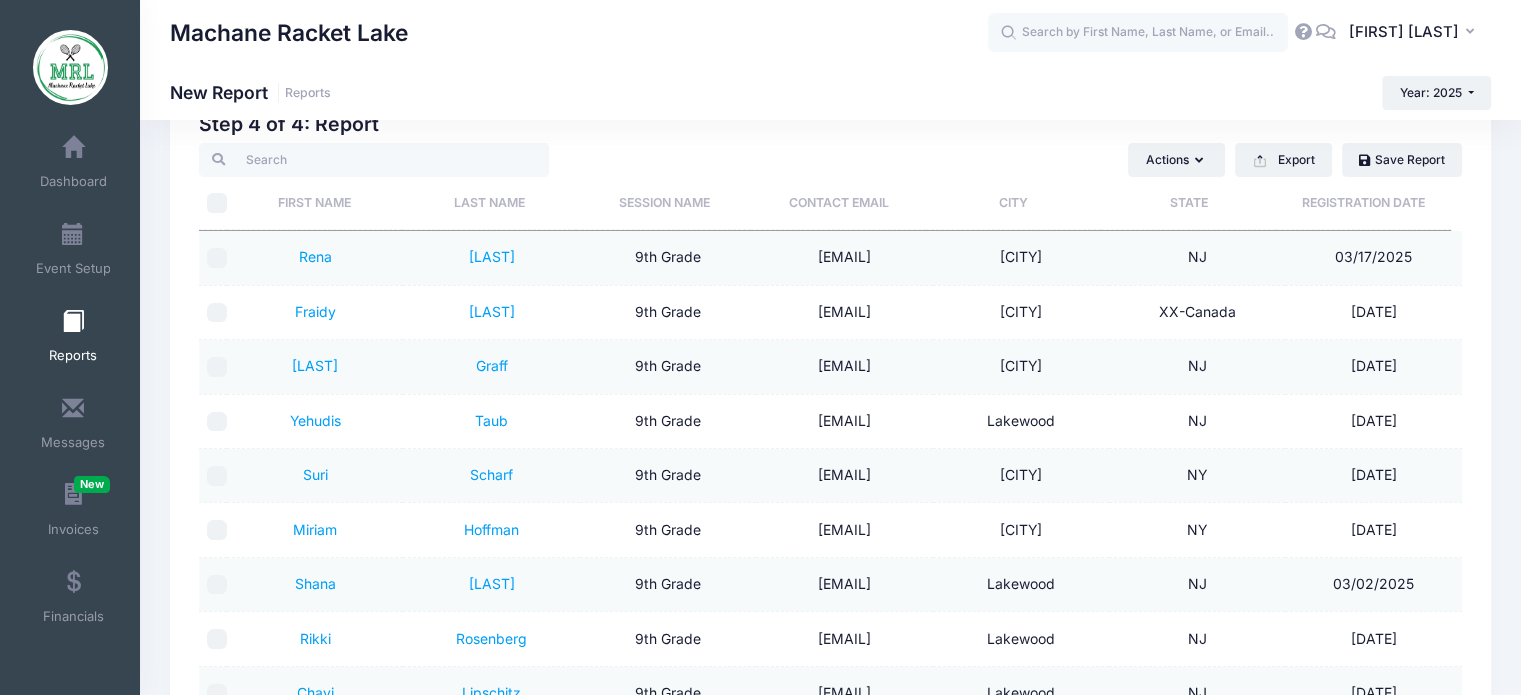 scroll, scrollTop: 274, scrollLeft: 0, axis: vertical 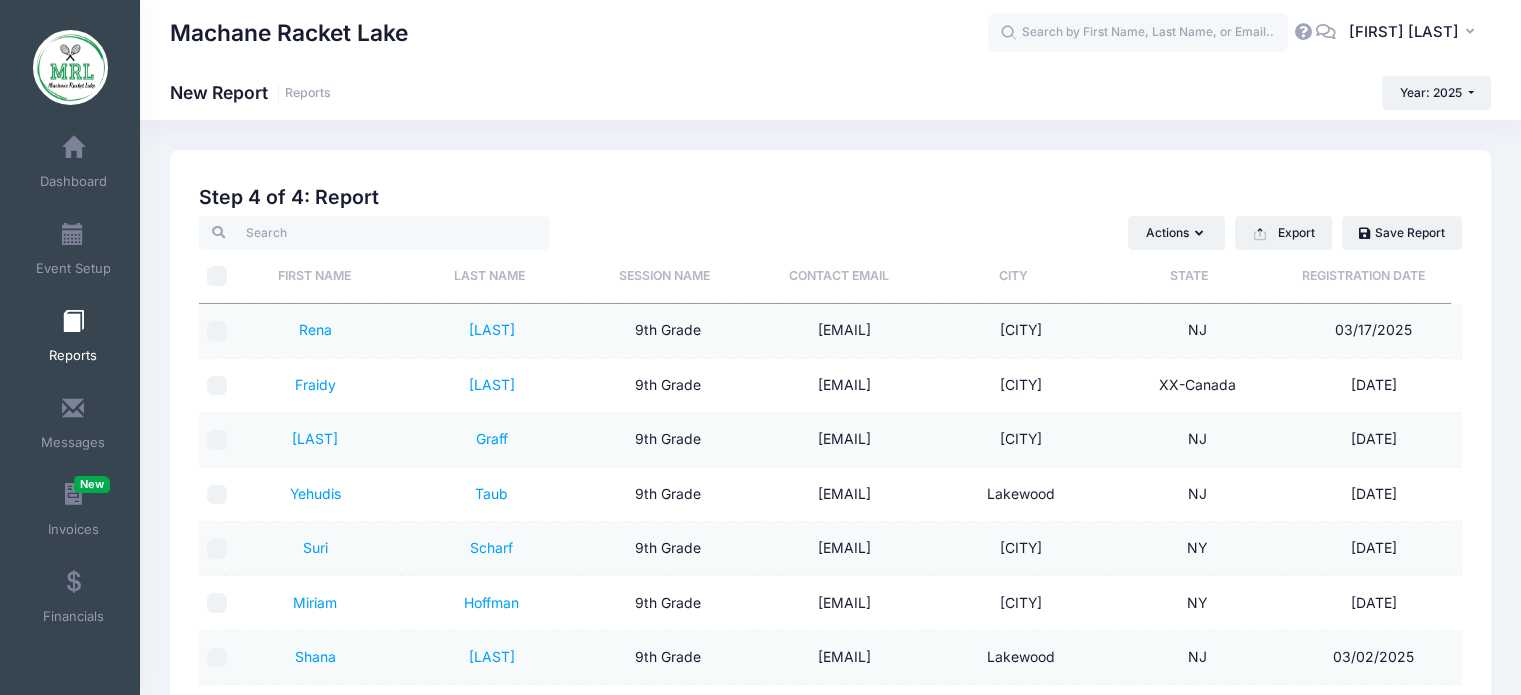 click at bounding box center [73, 322] 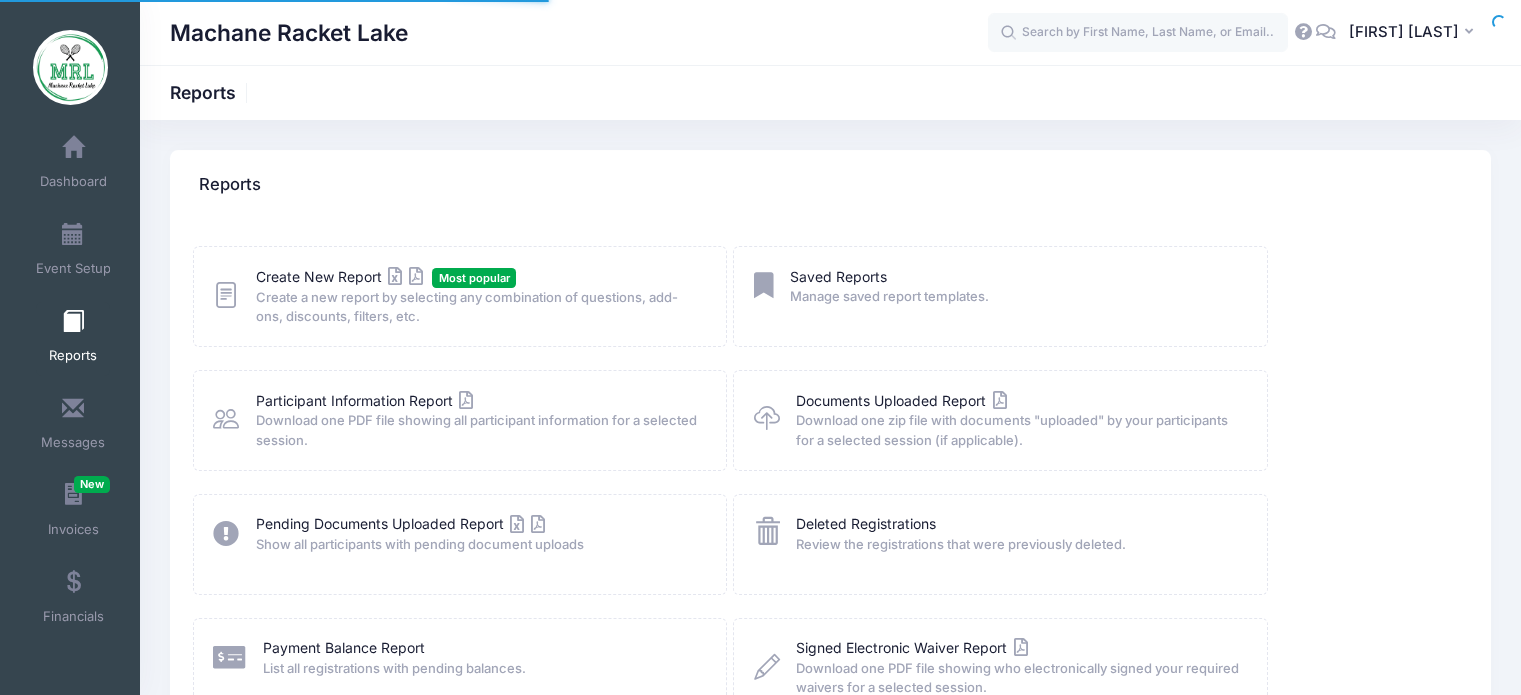 scroll, scrollTop: 0, scrollLeft: 0, axis: both 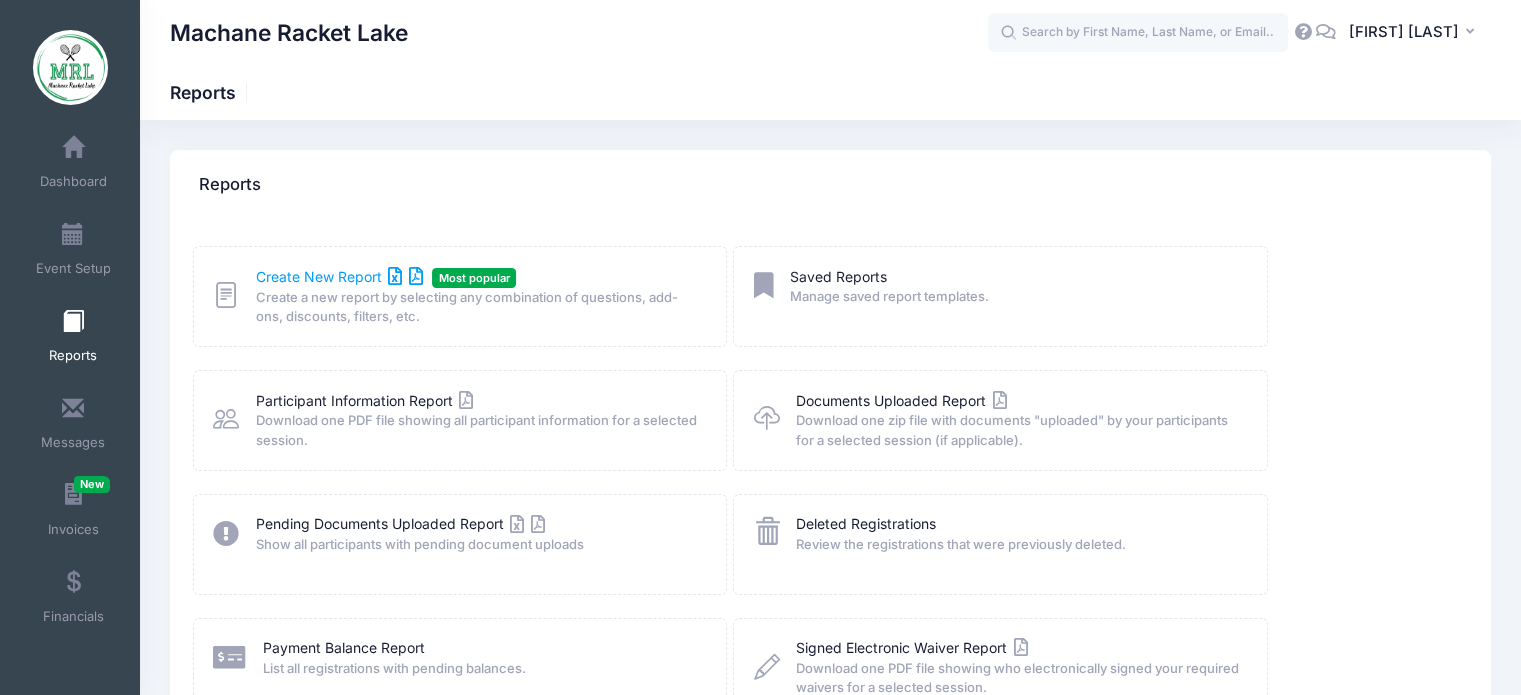 click on "Create New Report" at bounding box center (339, 276) 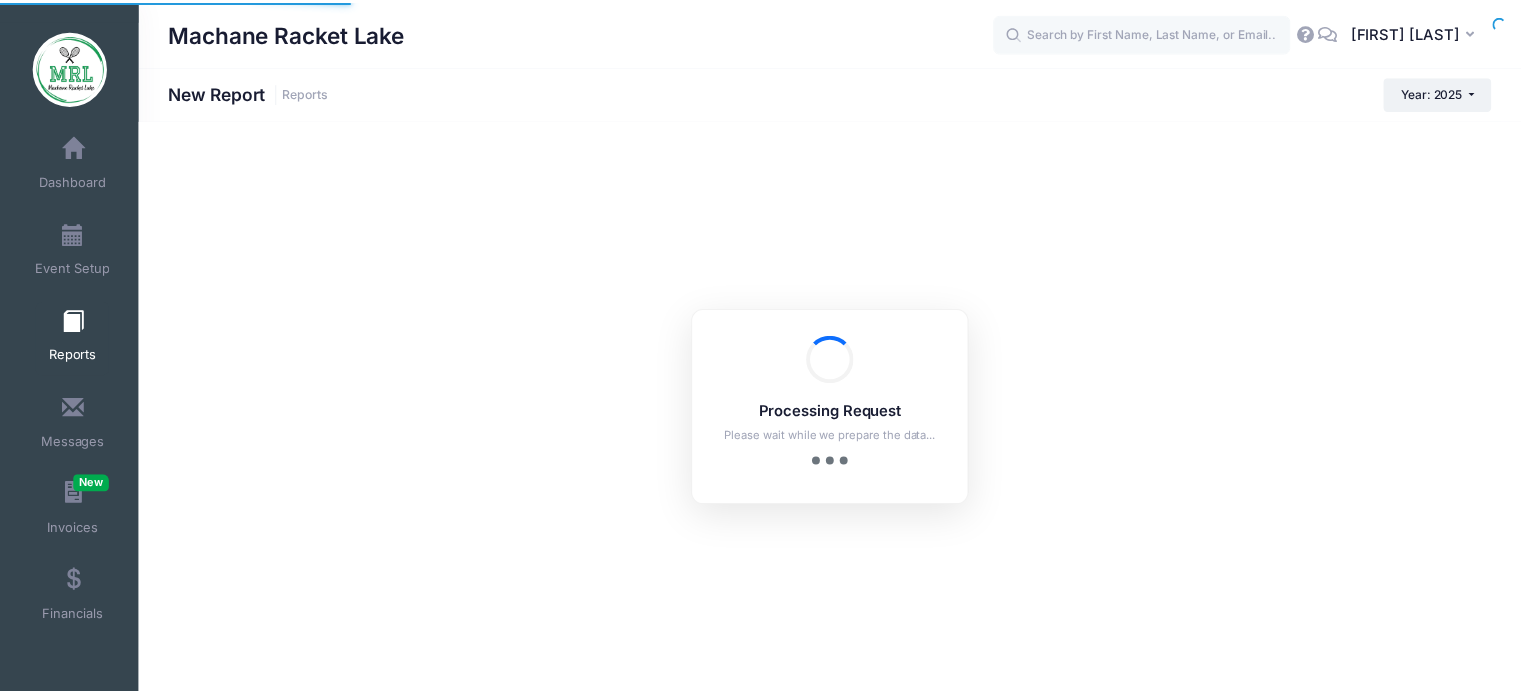 scroll, scrollTop: 0, scrollLeft: 0, axis: both 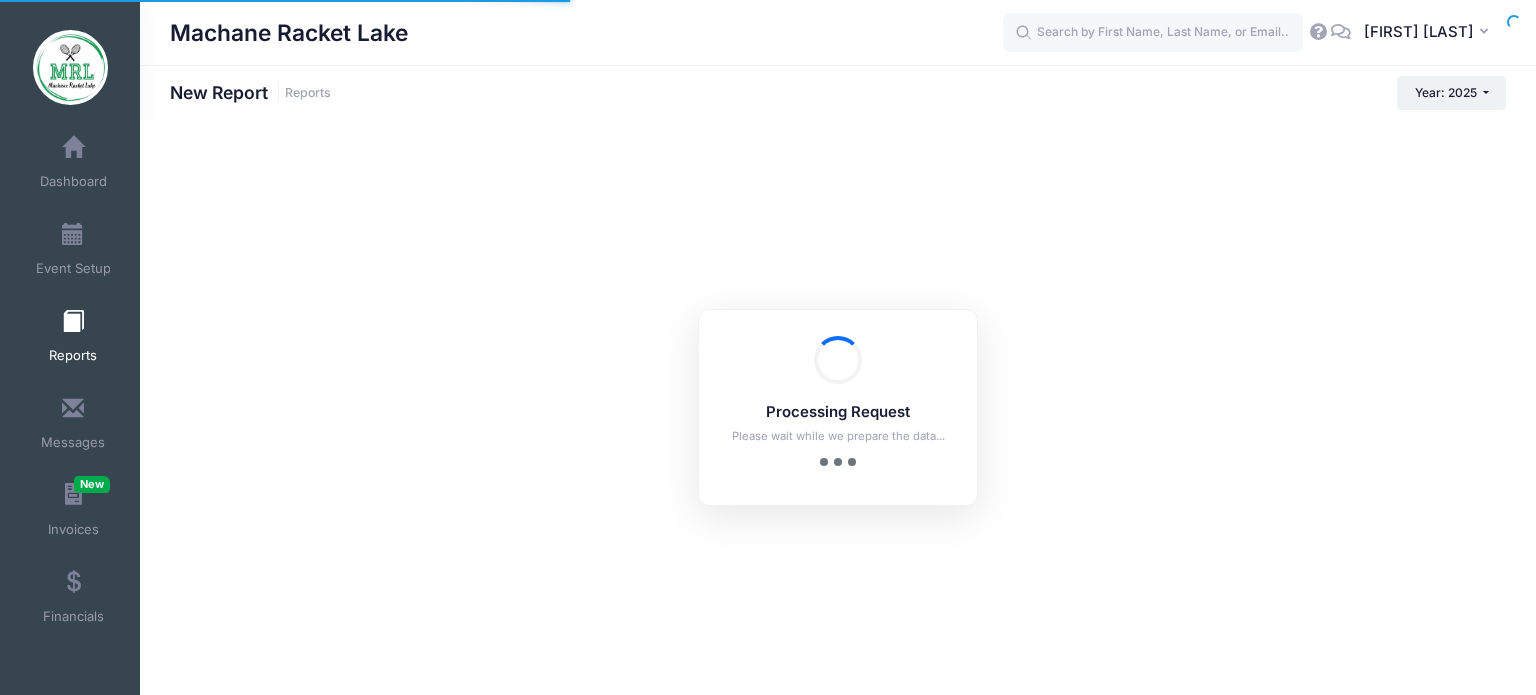 checkbox on "true" 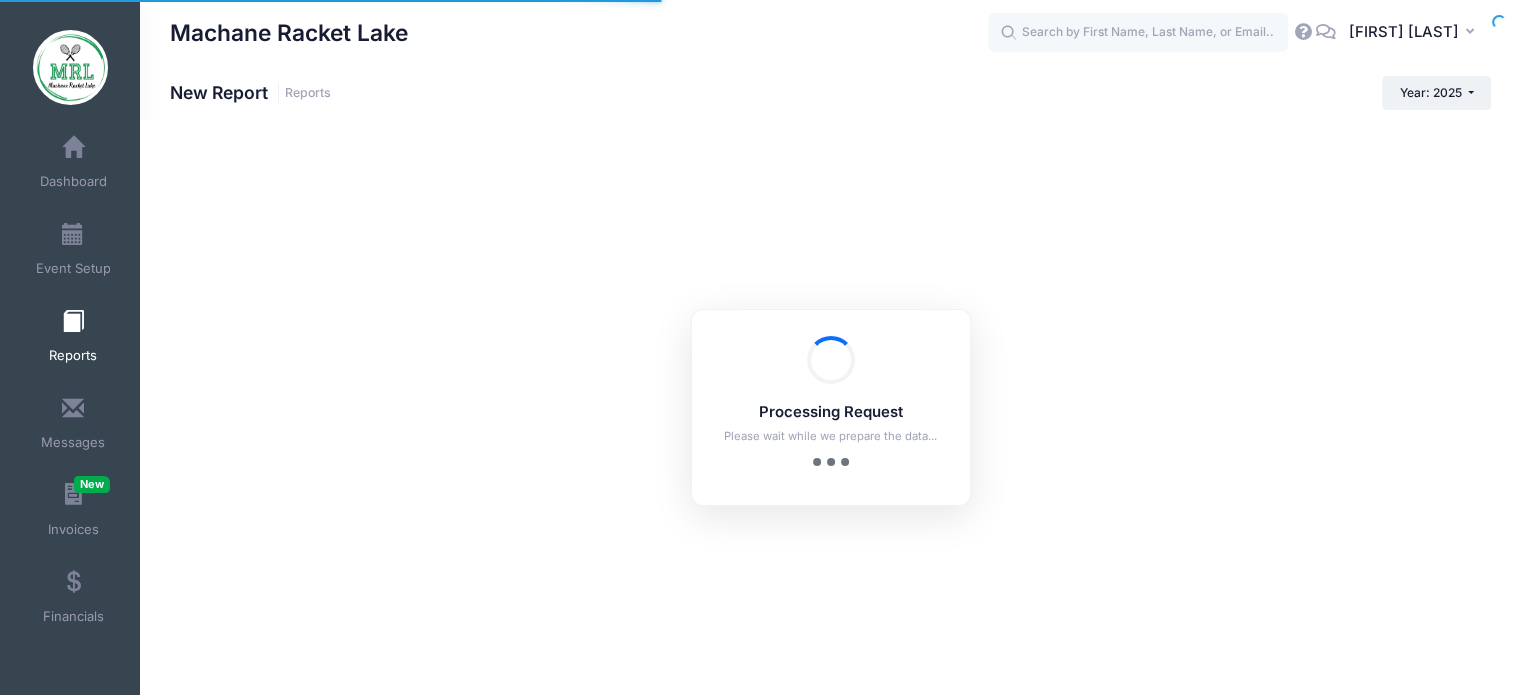 scroll, scrollTop: 0, scrollLeft: 0, axis: both 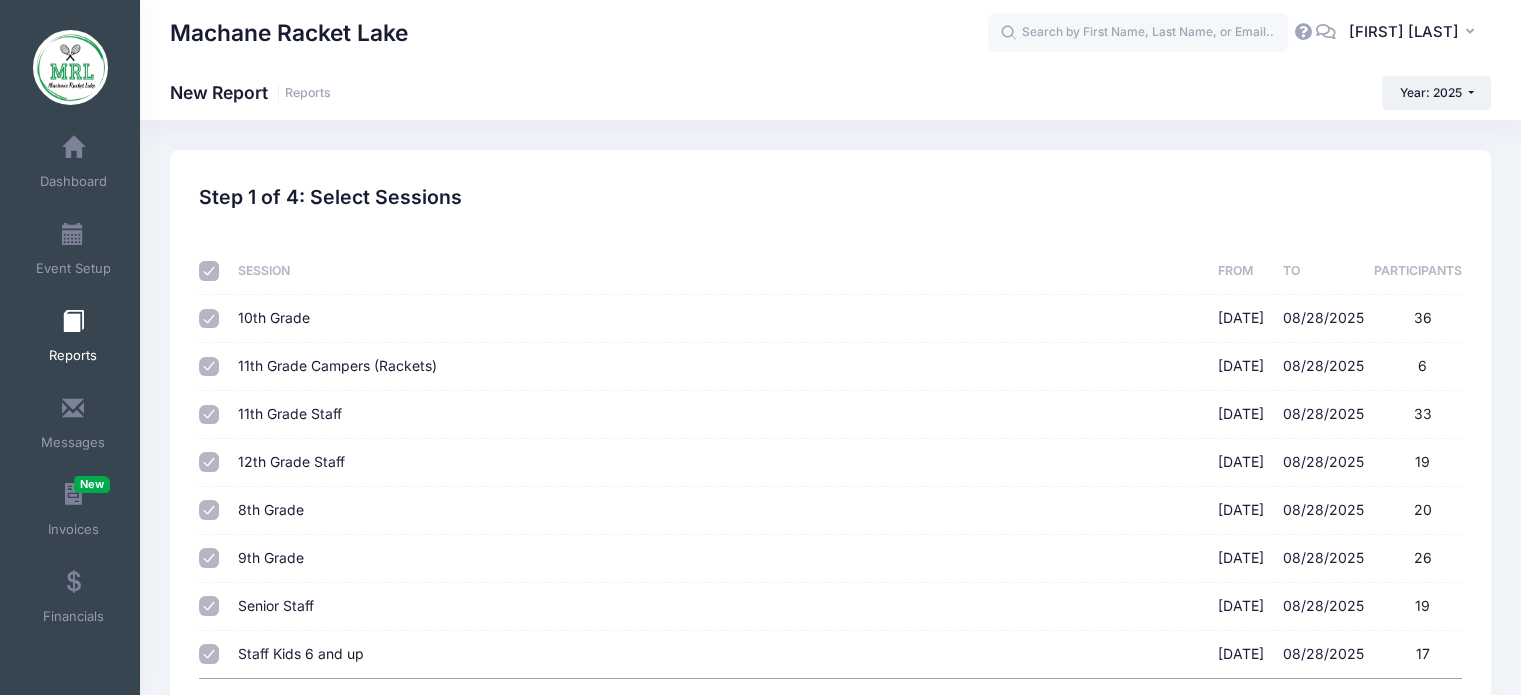 click on "[GRADE] [DATE] - [DATE]  [NUMBER]" at bounding box center [209, 319] 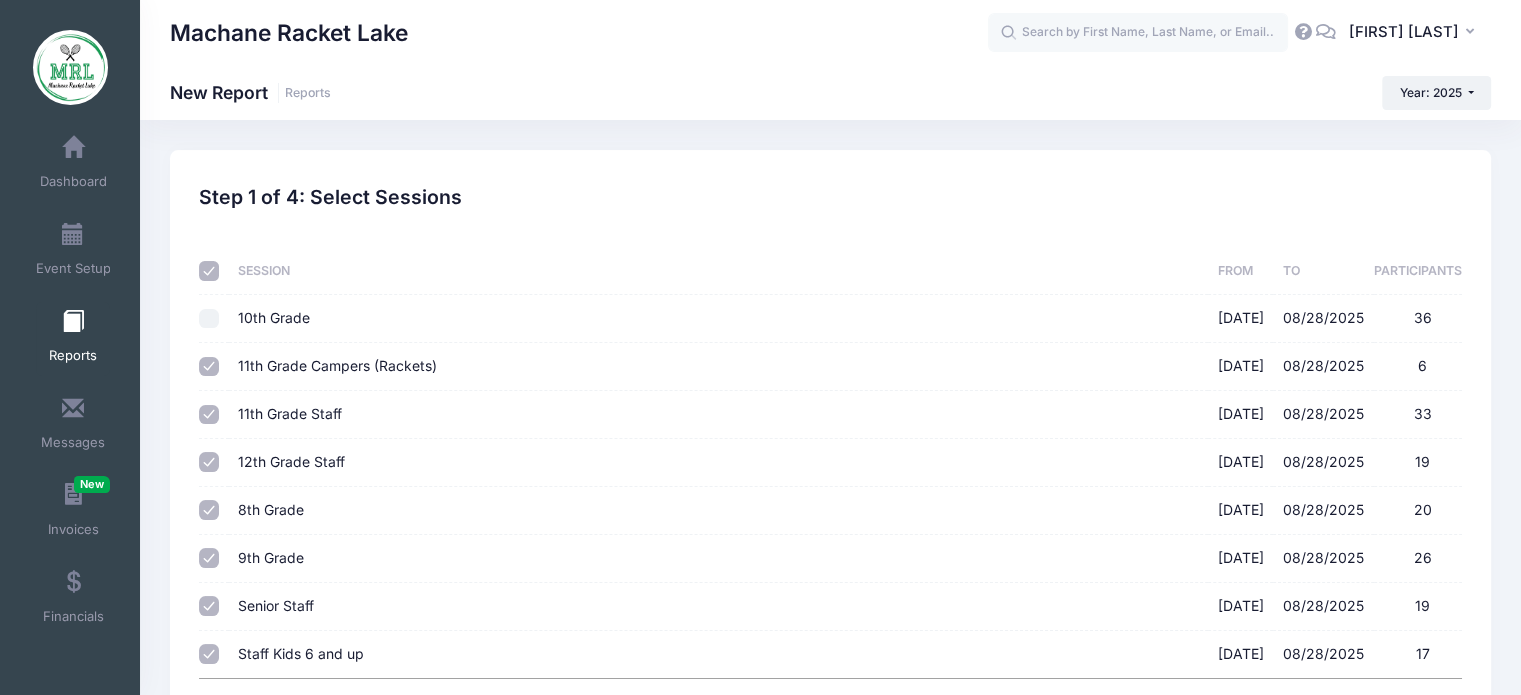 click at bounding box center (209, 271) 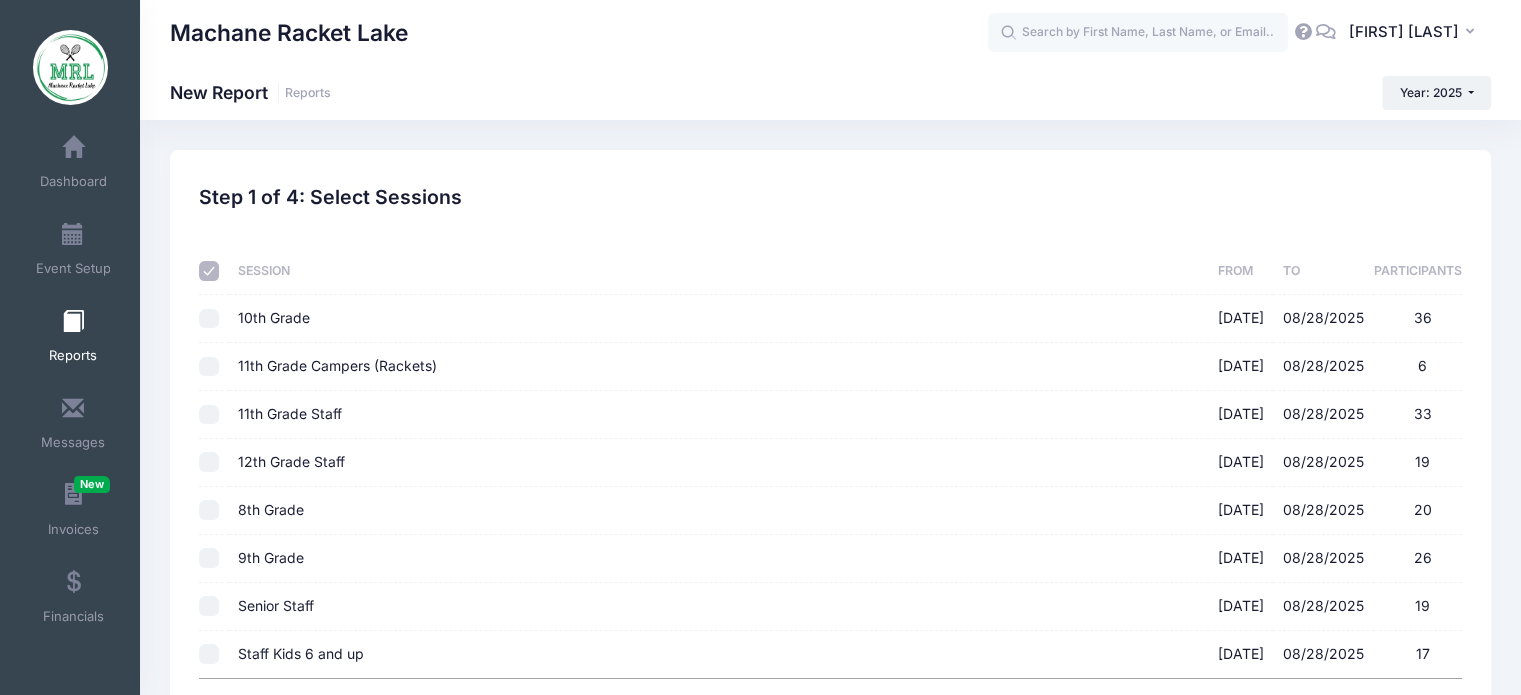 checkbox on "false" 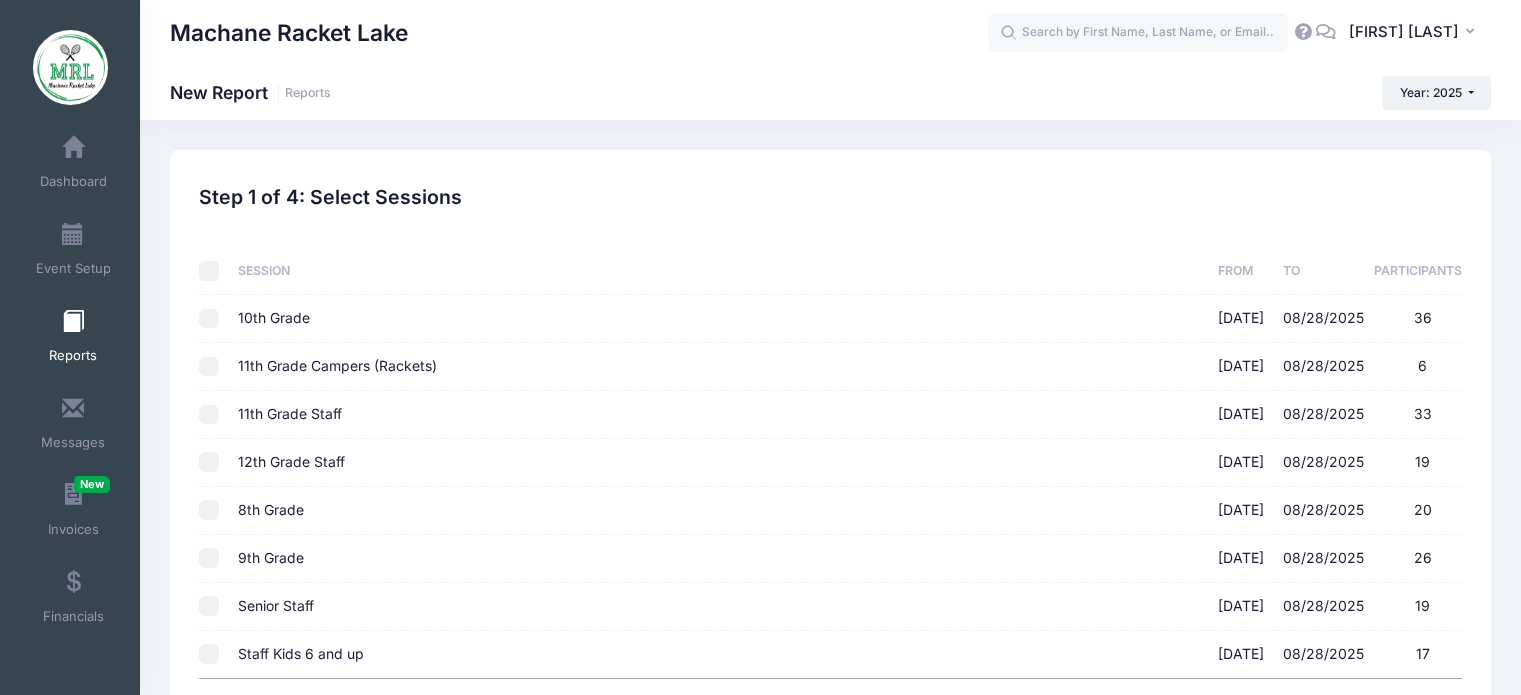 checkbox on "false" 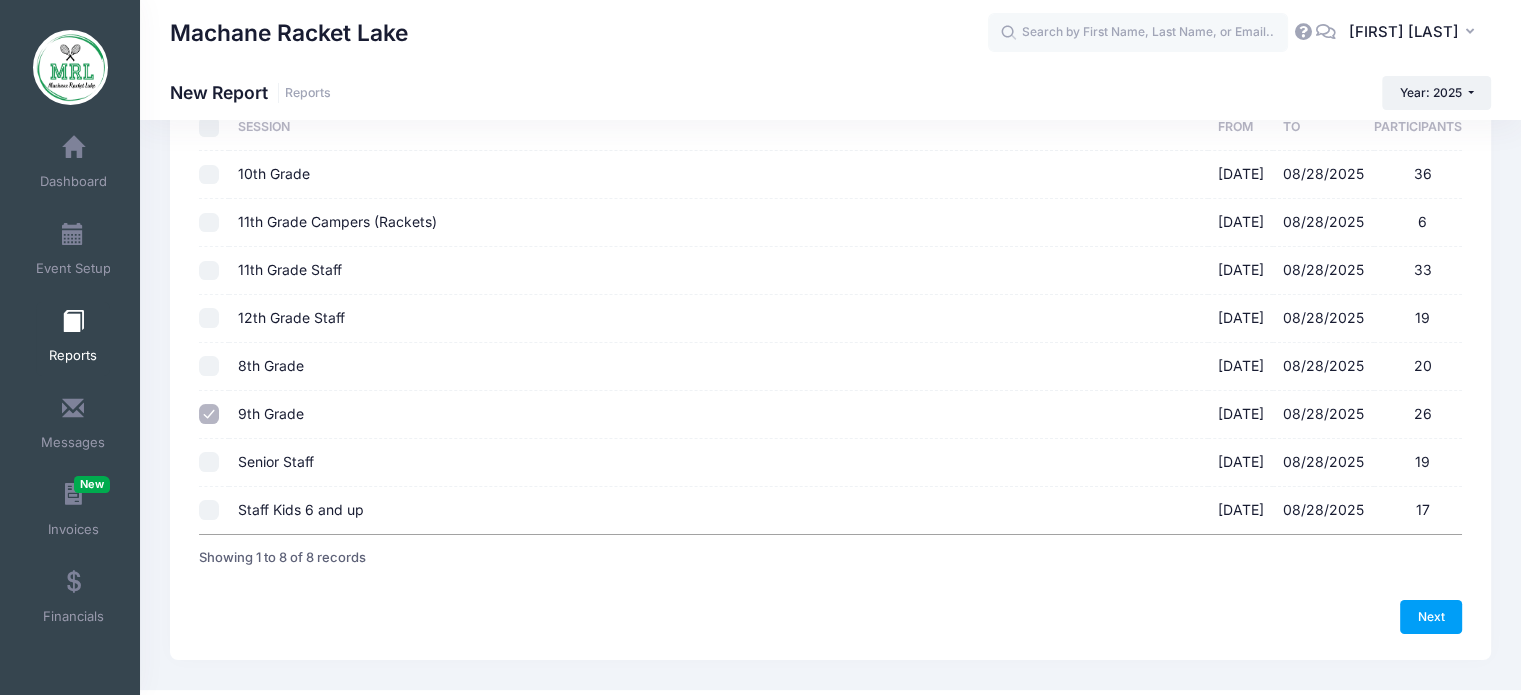 scroll, scrollTop: 140, scrollLeft: 0, axis: vertical 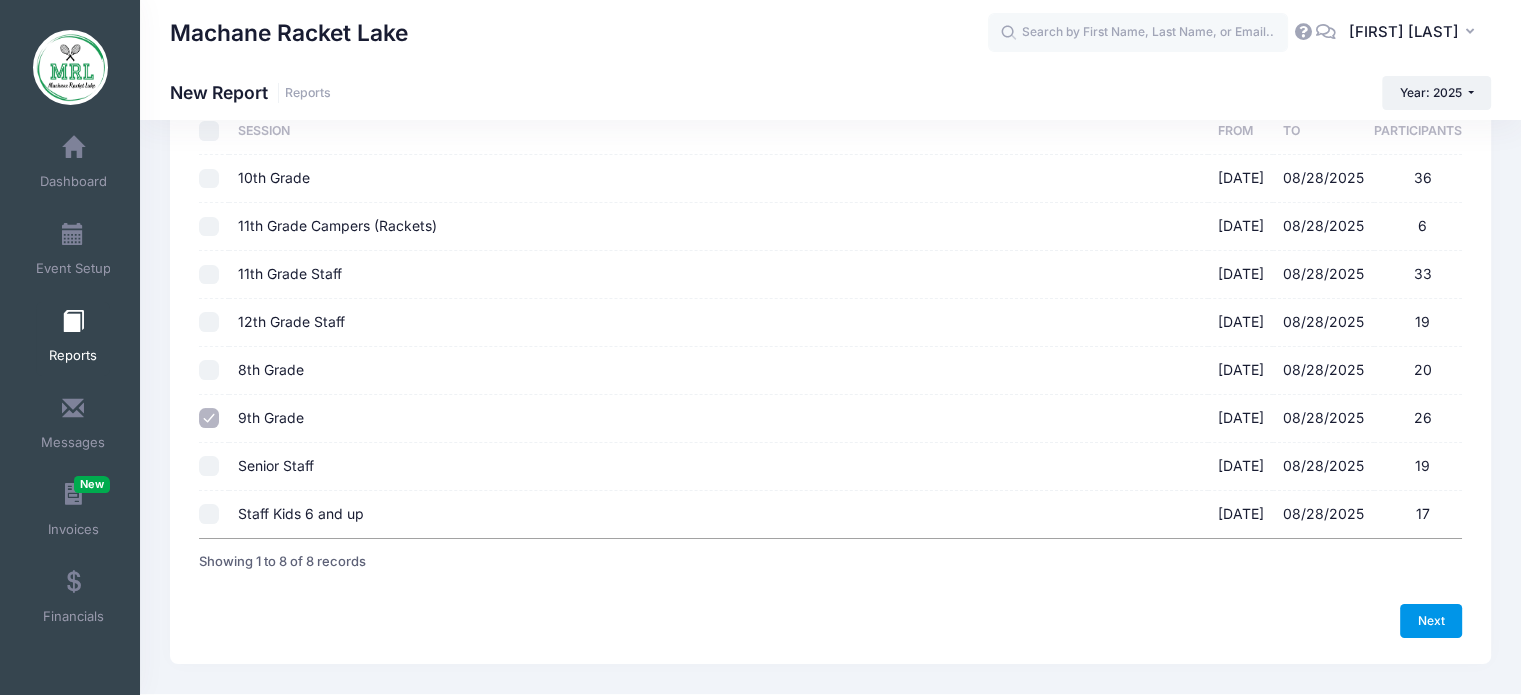 click on "Next" at bounding box center [1431, 621] 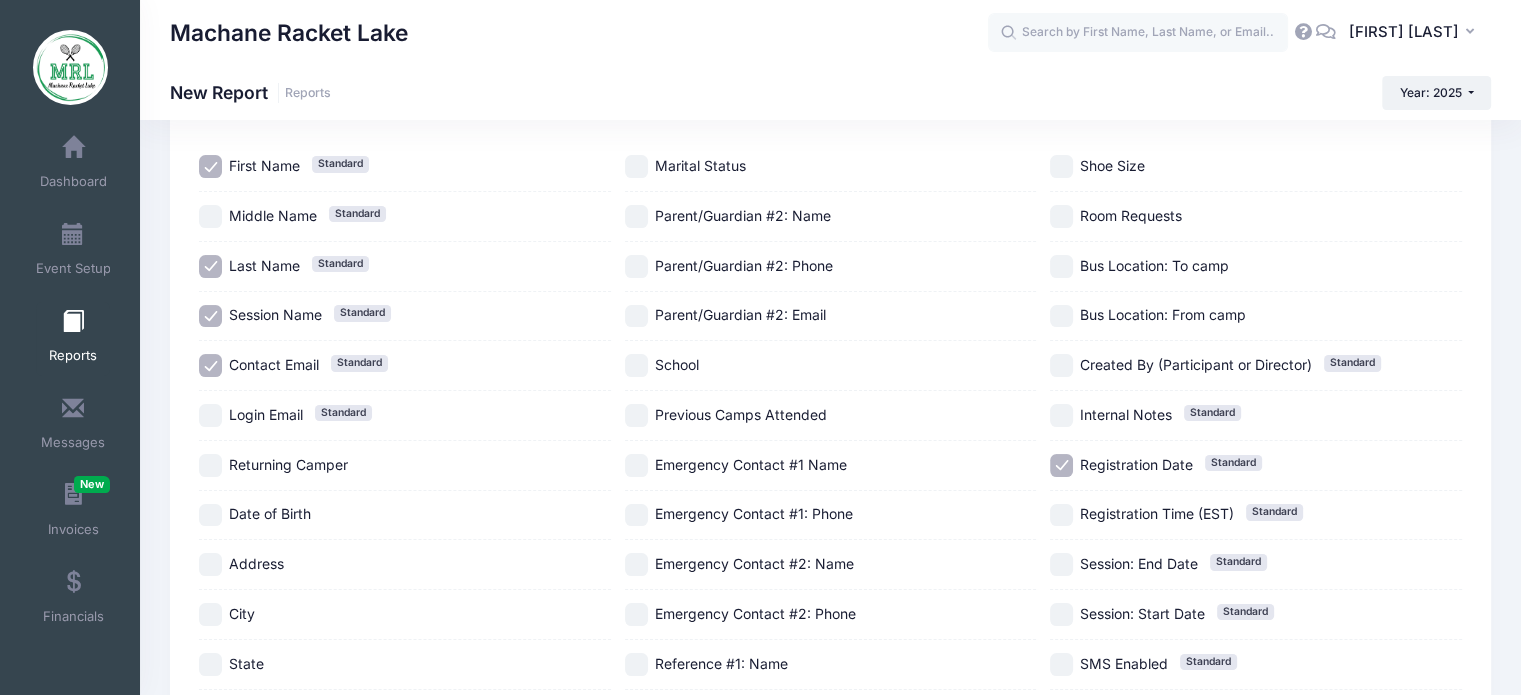 scroll, scrollTop: 0, scrollLeft: 0, axis: both 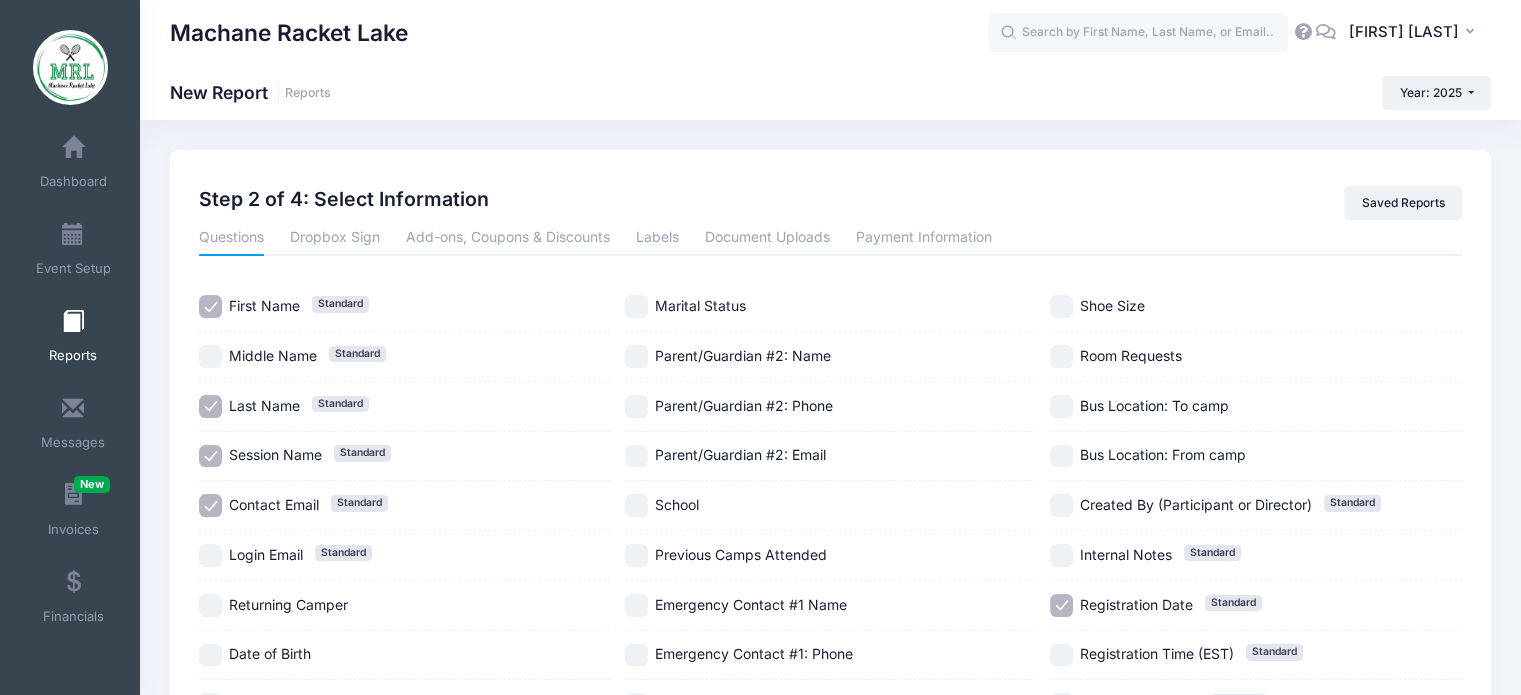 click on "School" at bounding box center (636, 505) 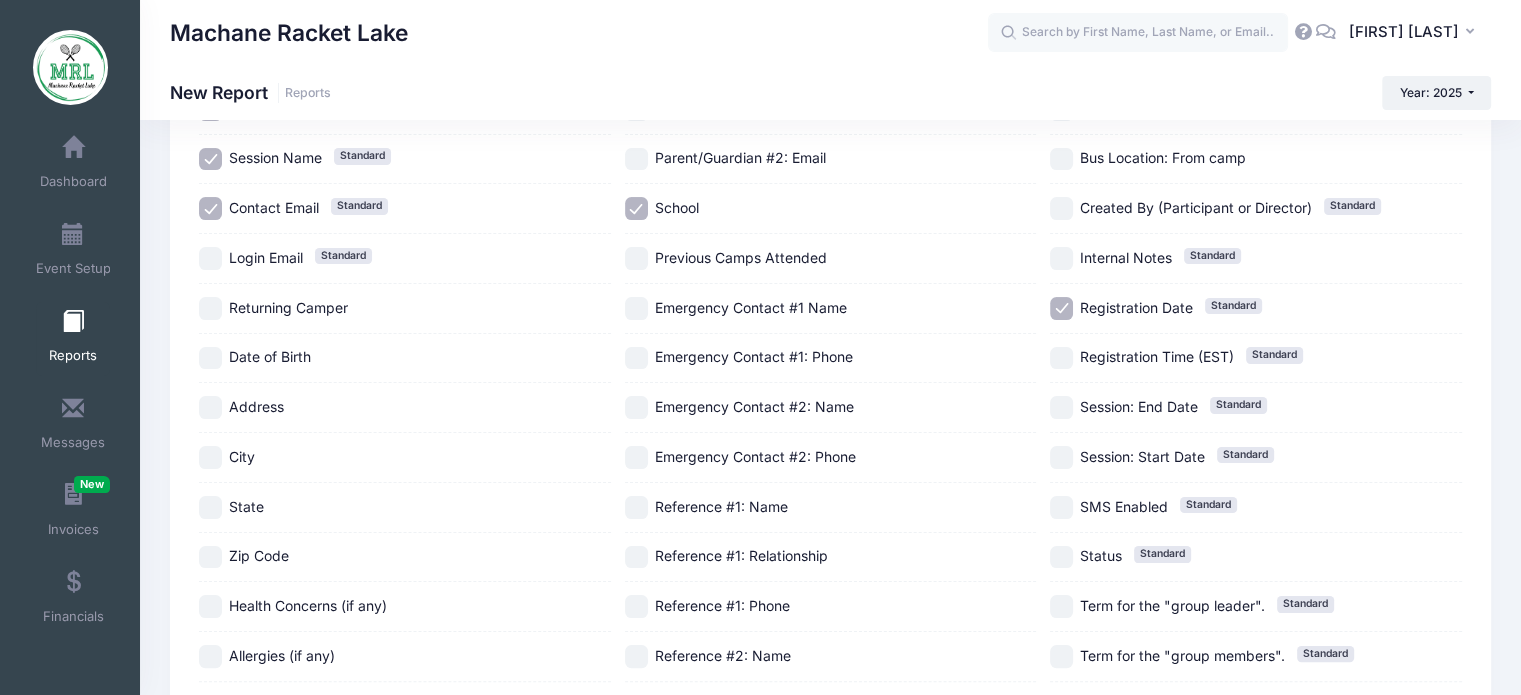 scroll, scrollTop: 319, scrollLeft: 0, axis: vertical 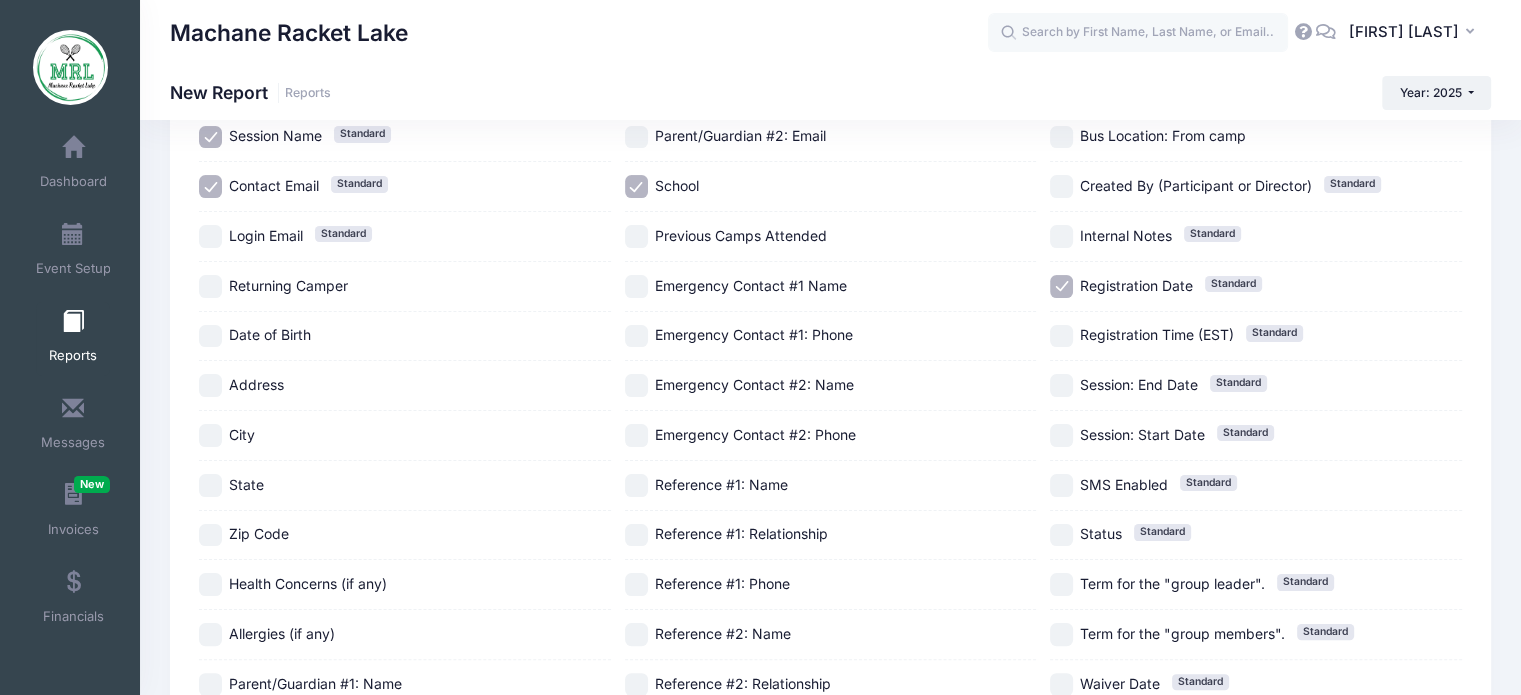 click on "City" at bounding box center (210, 435) 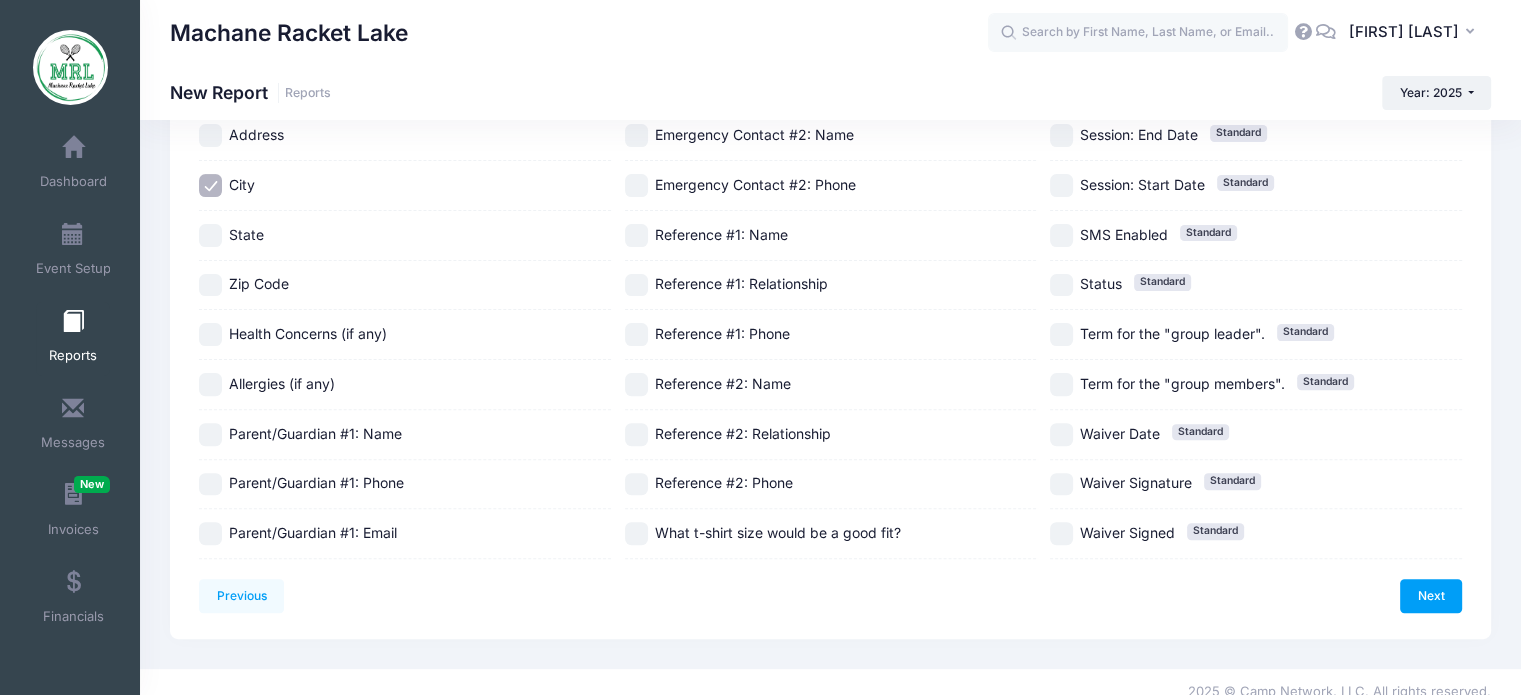 scroll, scrollTop: 584, scrollLeft: 0, axis: vertical 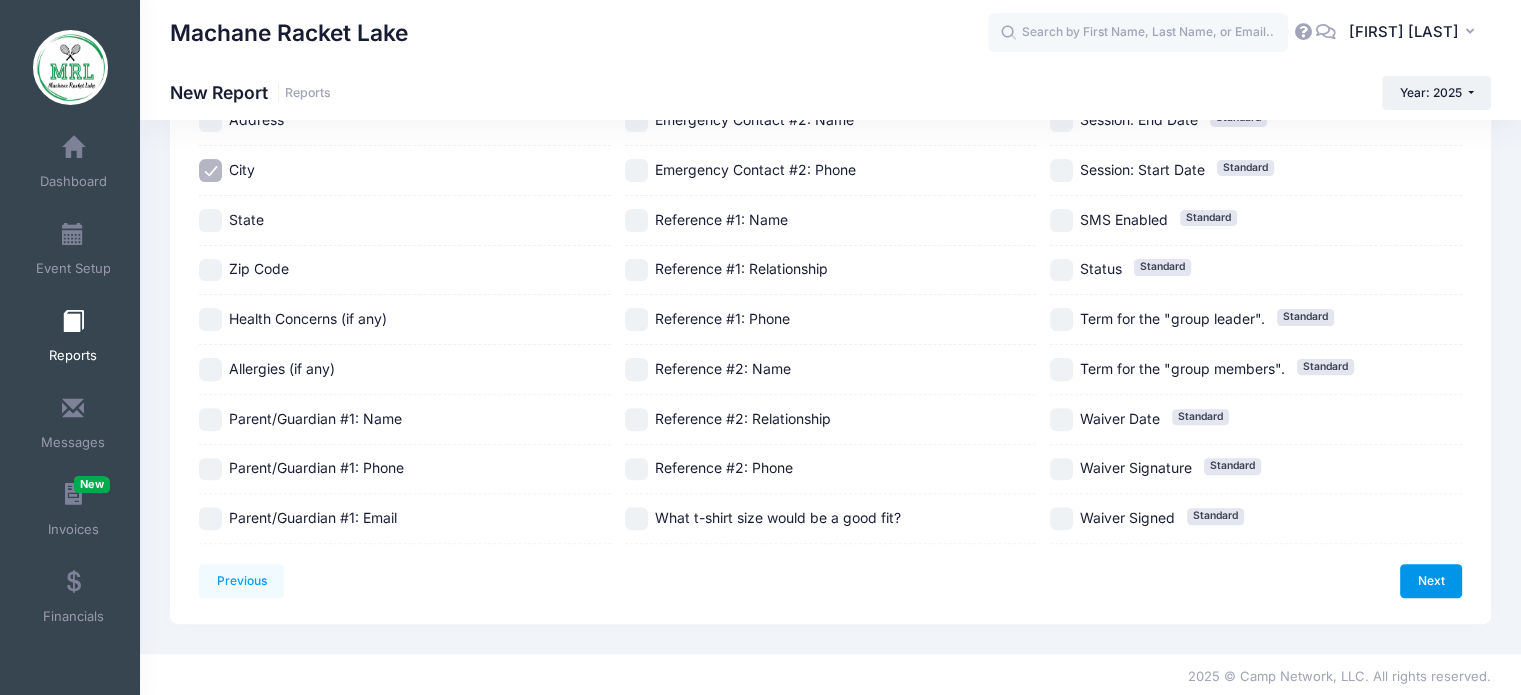 click on "Next" at bounding box center [1431, 581] 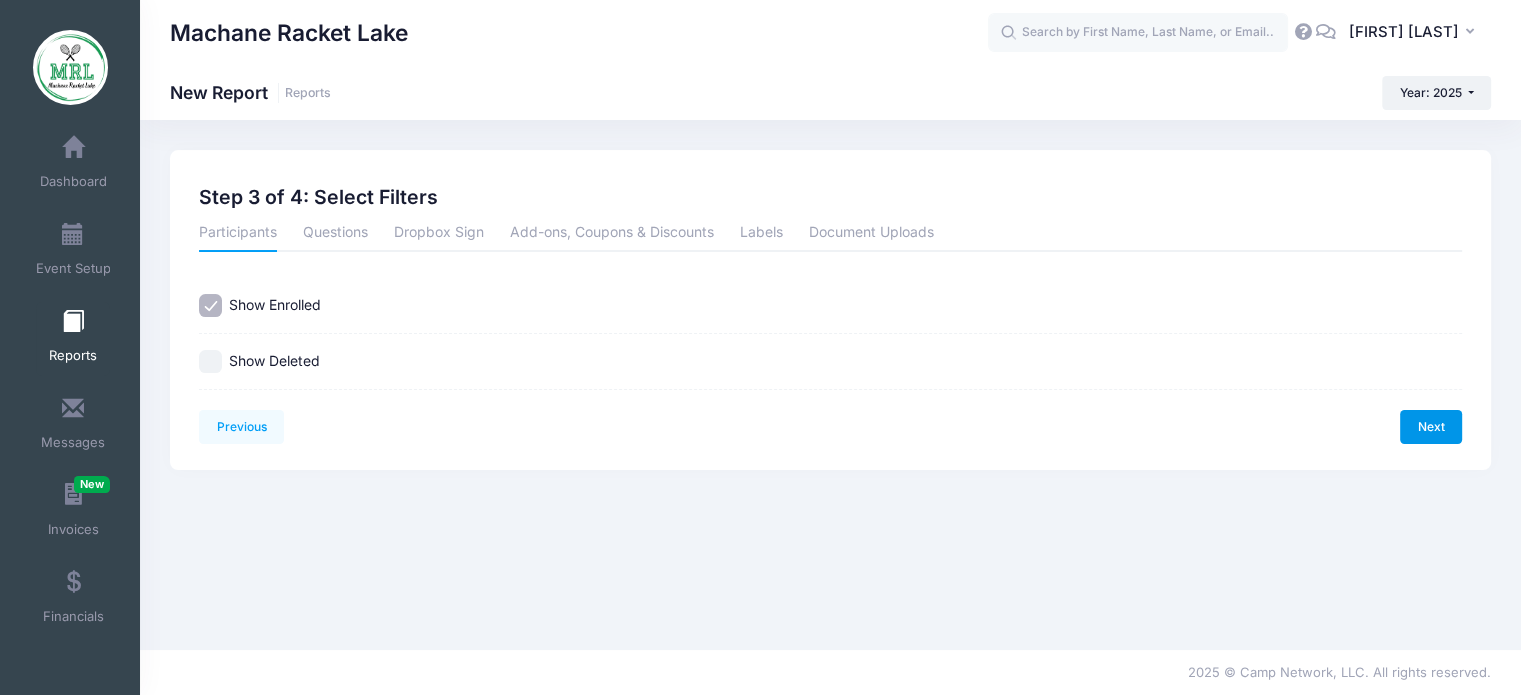scroll, scrollTop: 0, scrollLeft: 0, axis: both 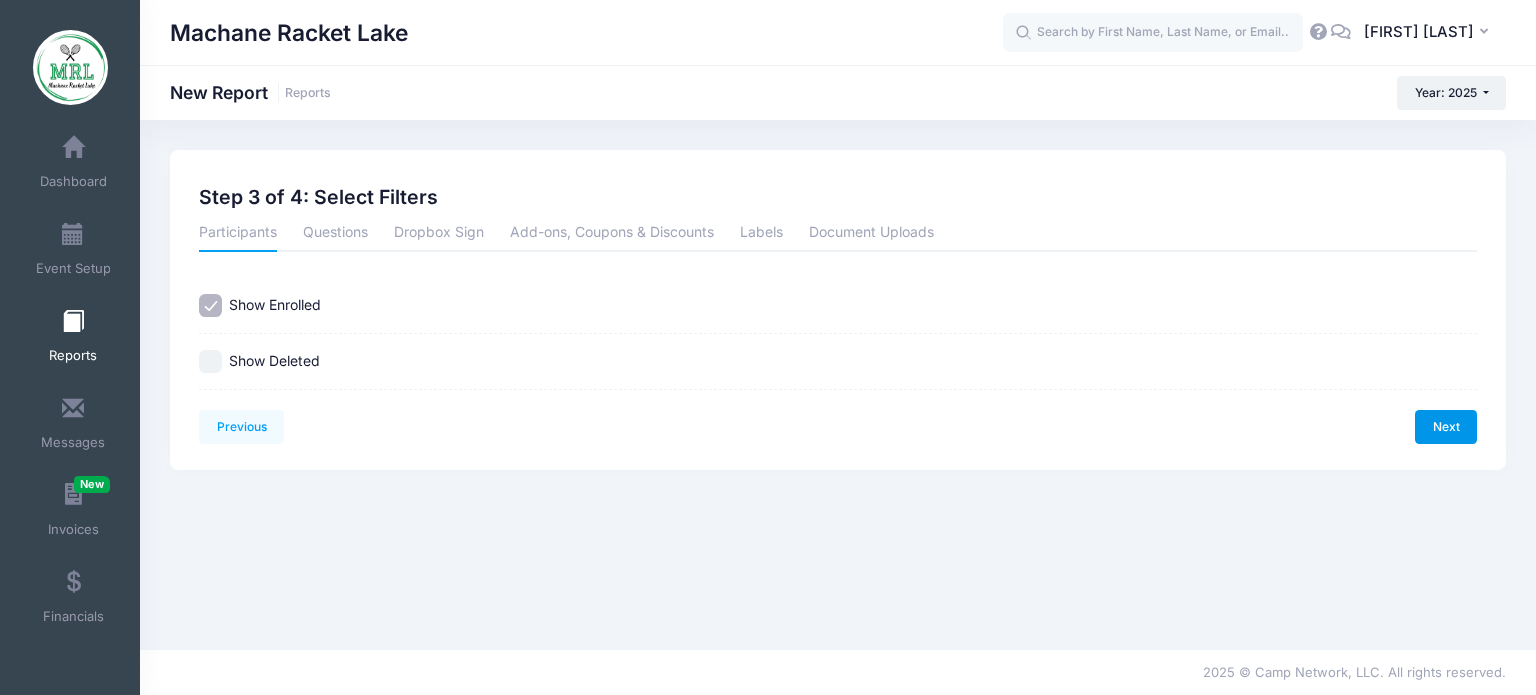 click on "Next" at bounding box center [1446, 427] 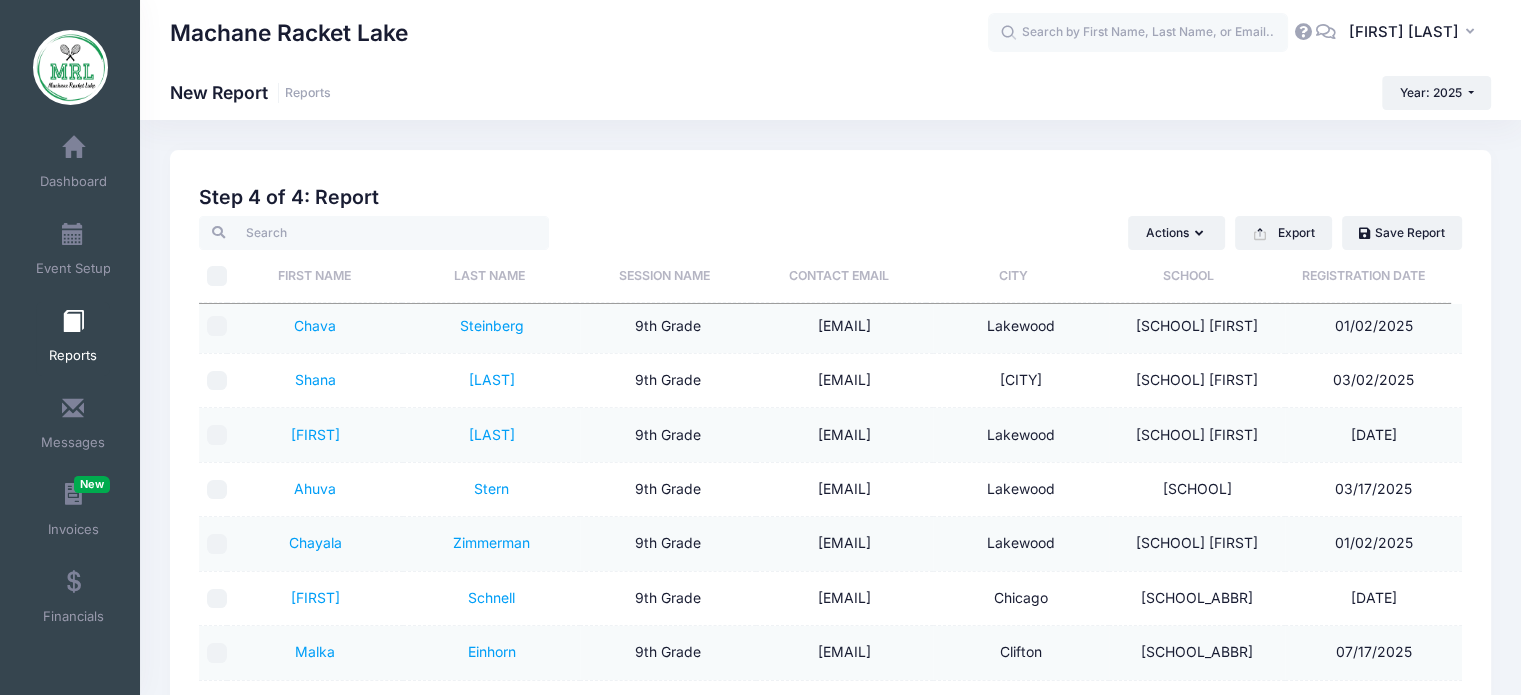 scroll, scrollTop: 1252, scrollLeft: 0, axis: vertical 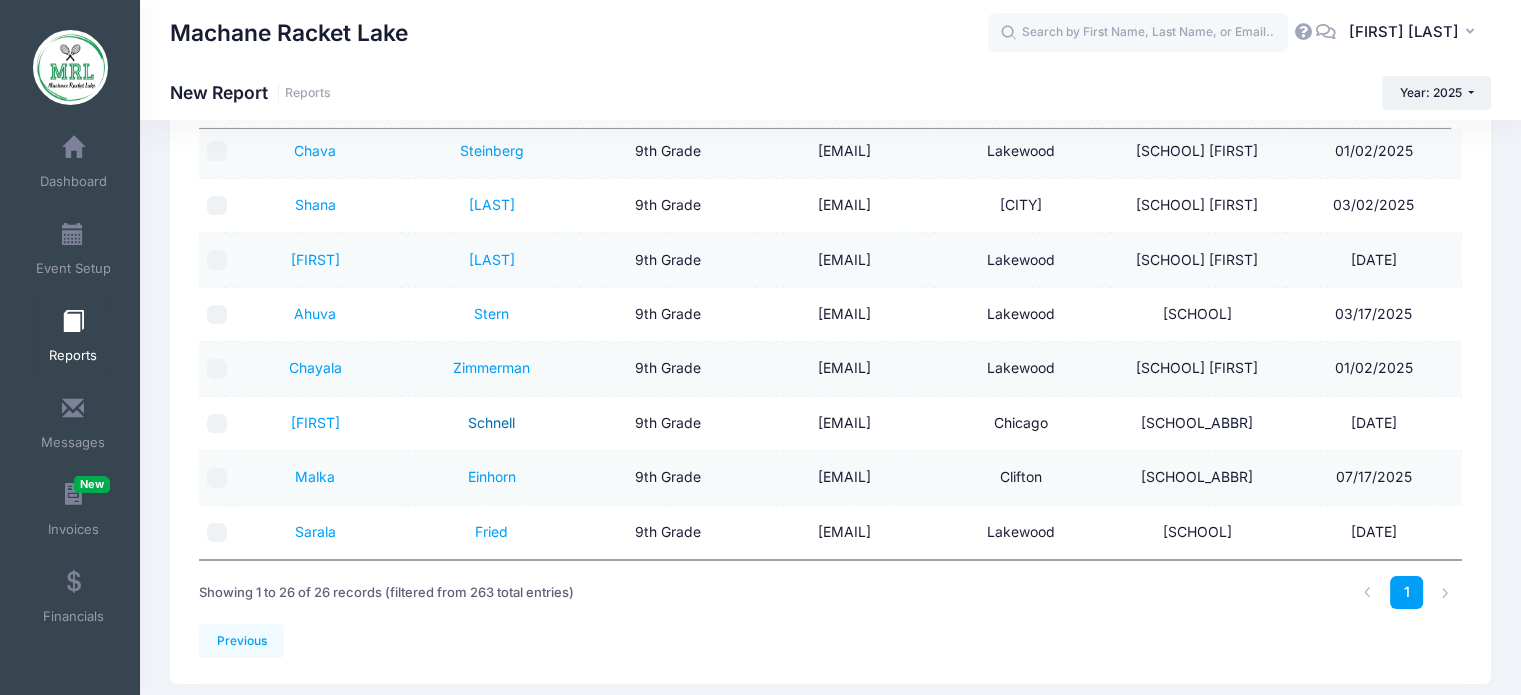 click on "Schnell" at bounding box center [491, 422] 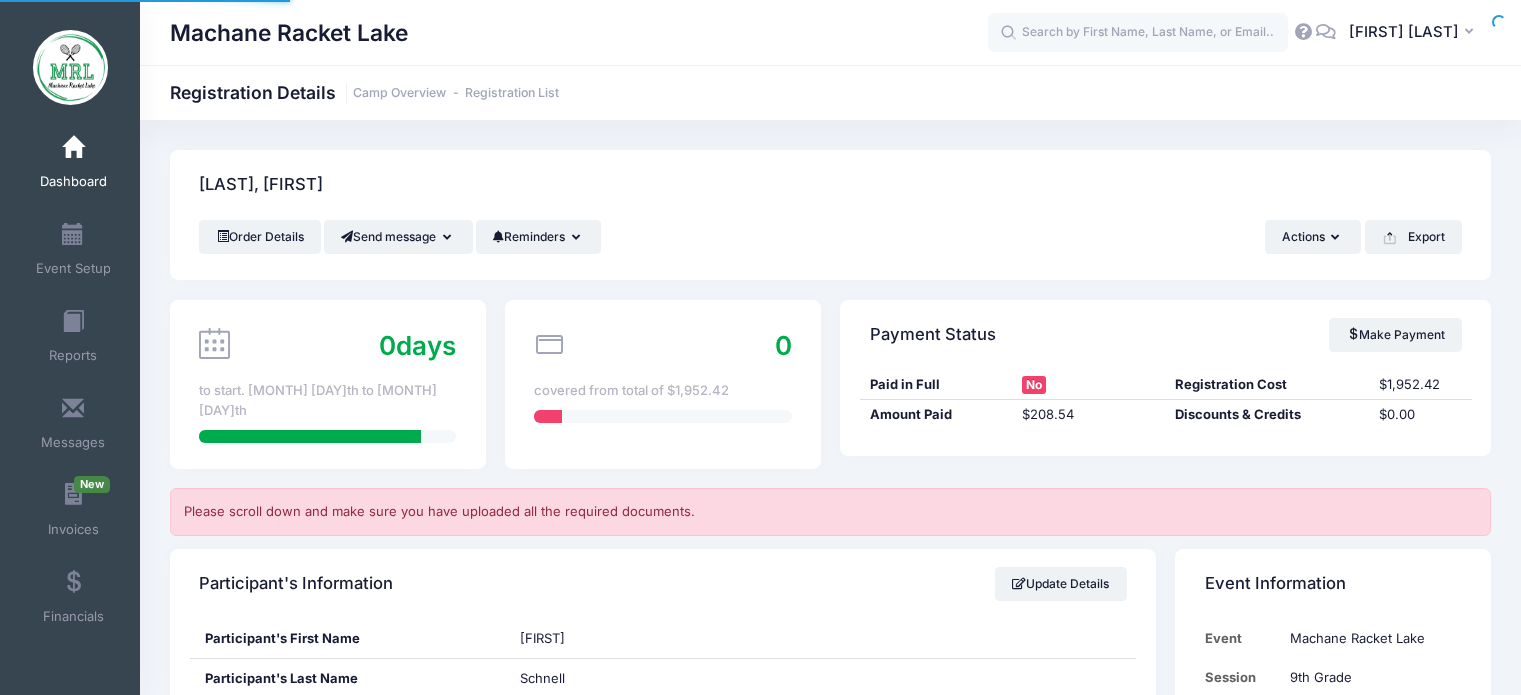 scroll, scrollTop: 0, scrollLeft: 0, axis: both 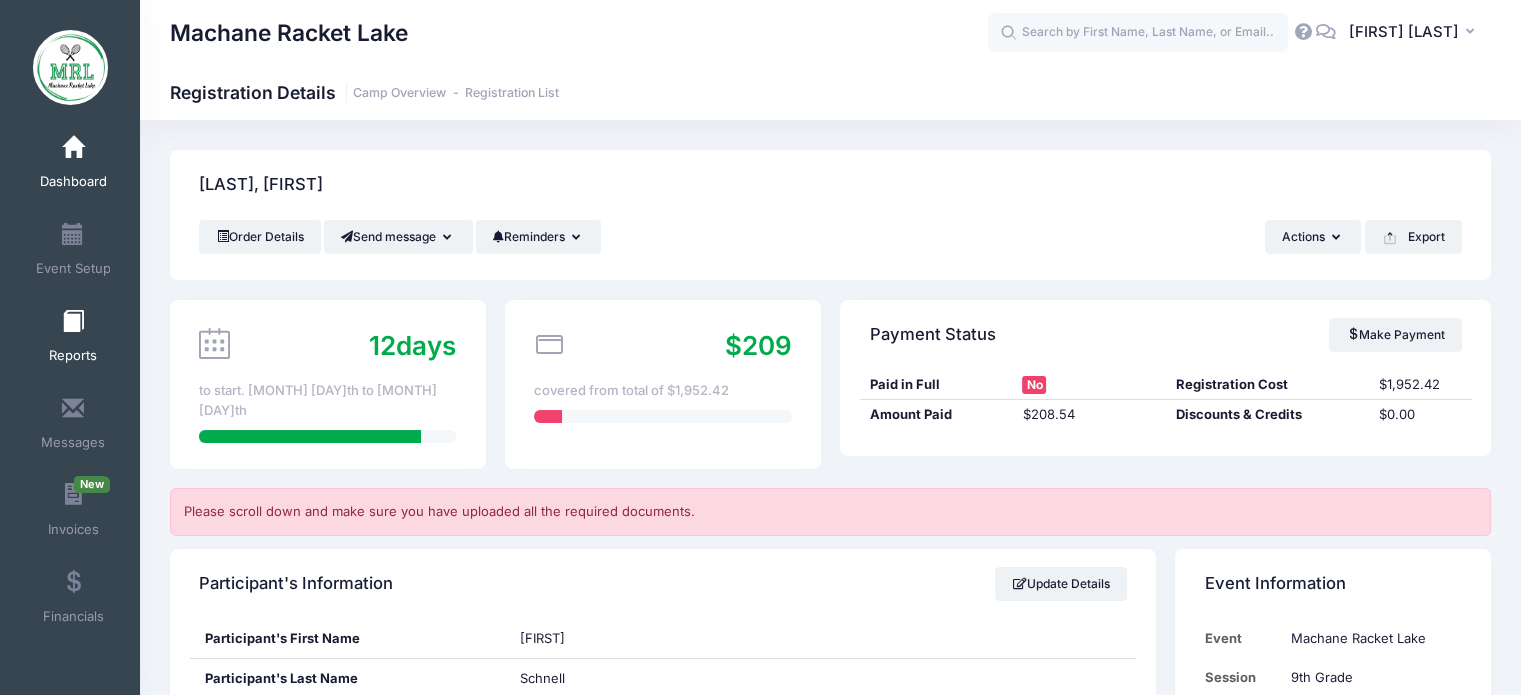 click at bounding box center [73, 322] 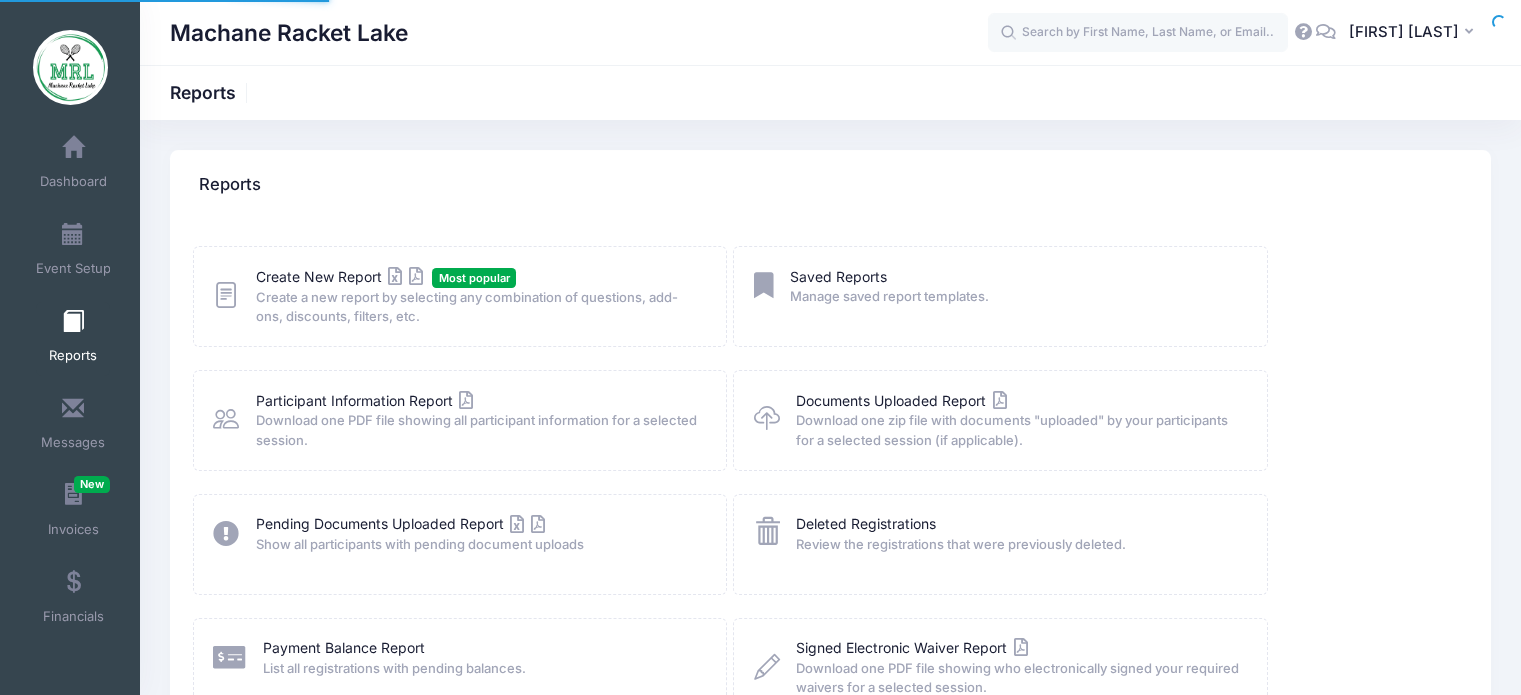 scroll, scrollTop: 0, scrollLeft: 0, axis: both 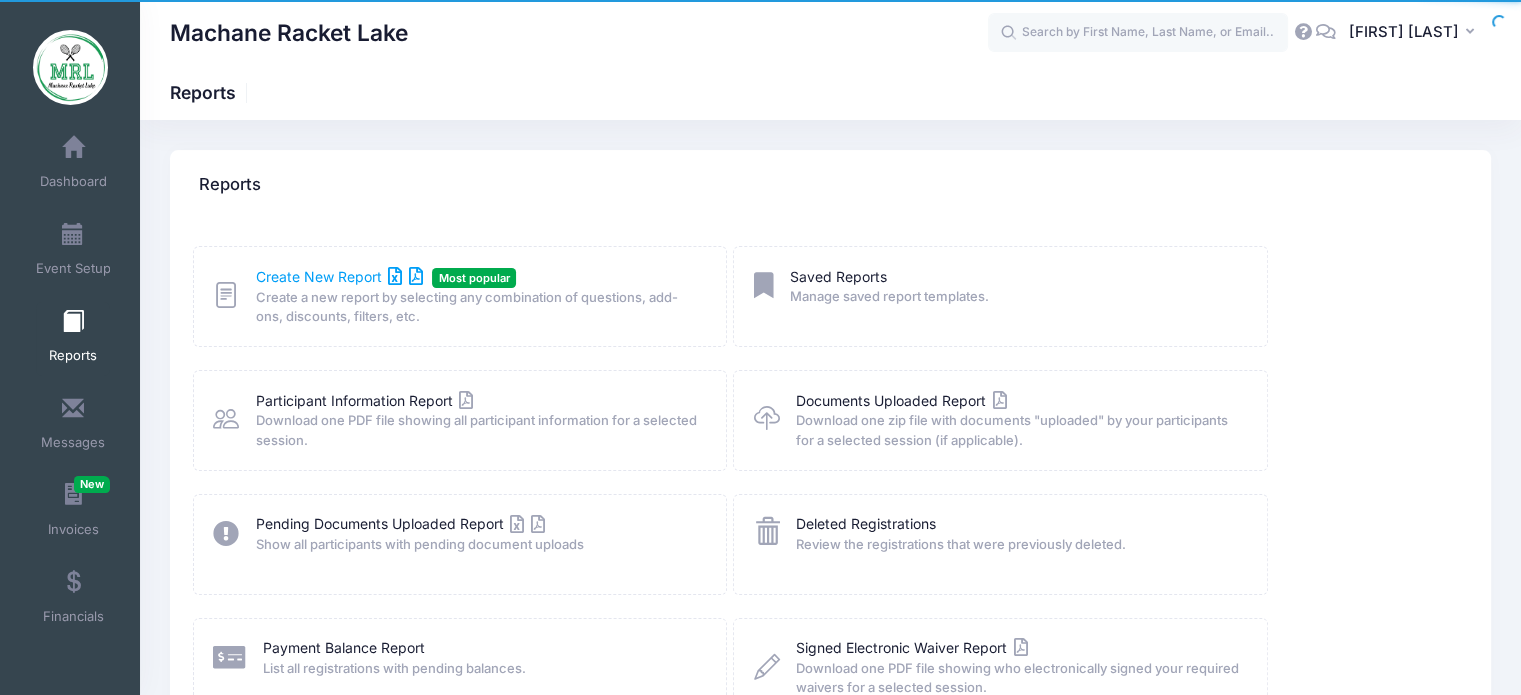 click on "Create New Report" at bounding box center (339, 276) 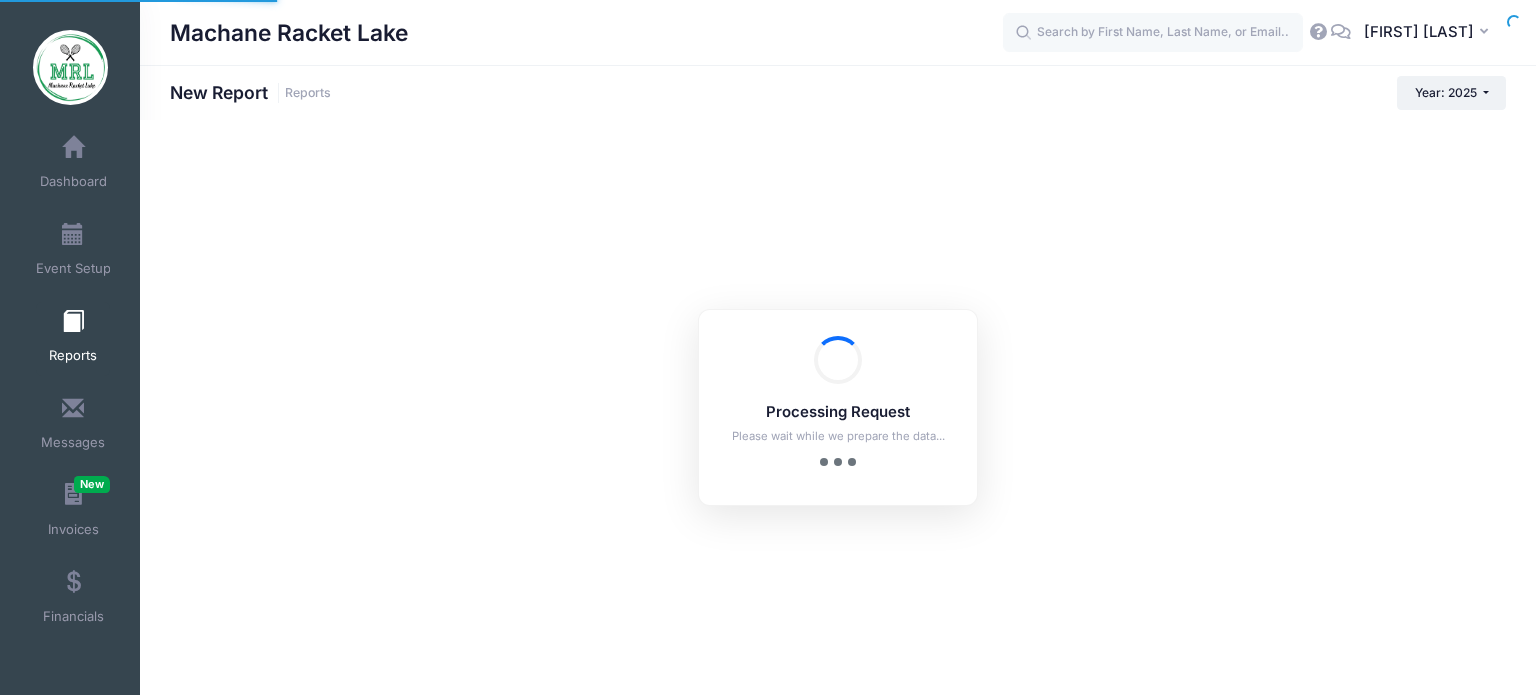 scroll, scrollTop: 0, scrollLeft: 0, axis: both 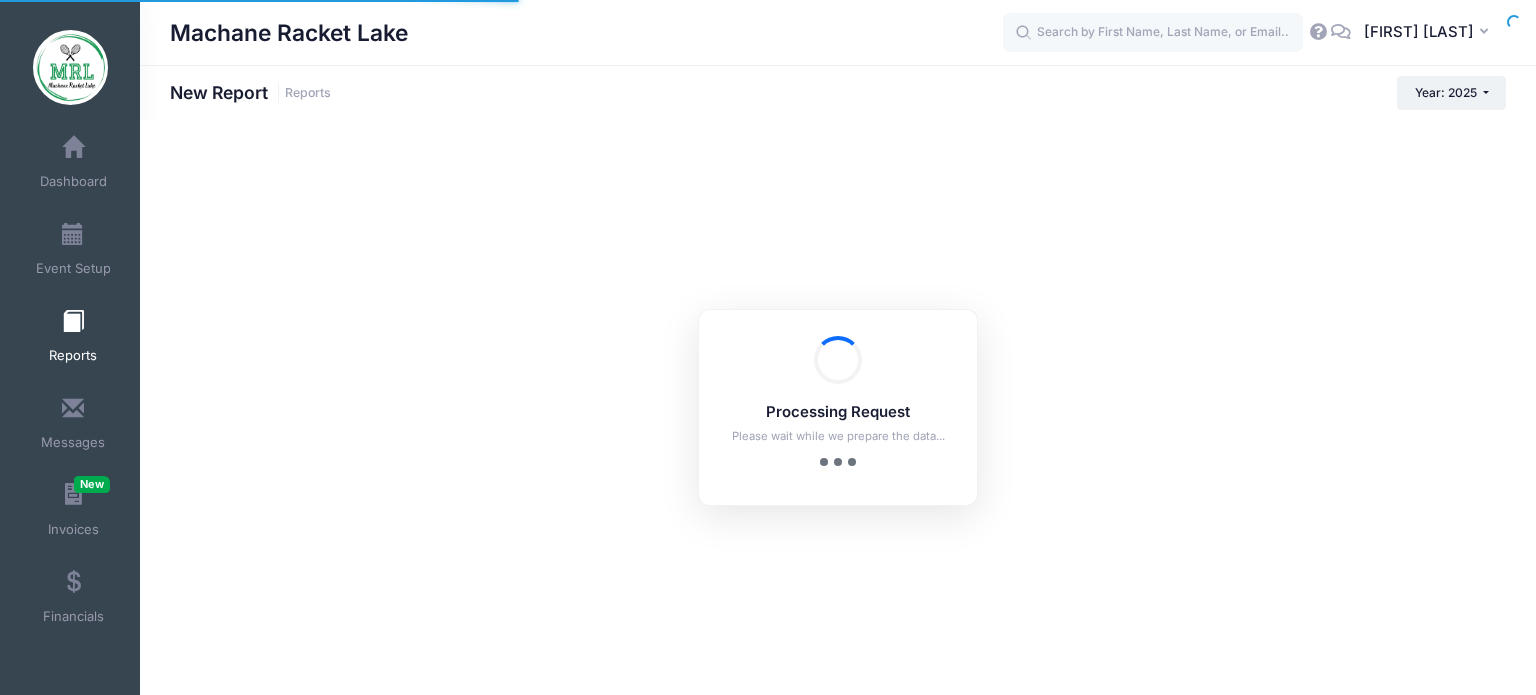 checkbox on "true" 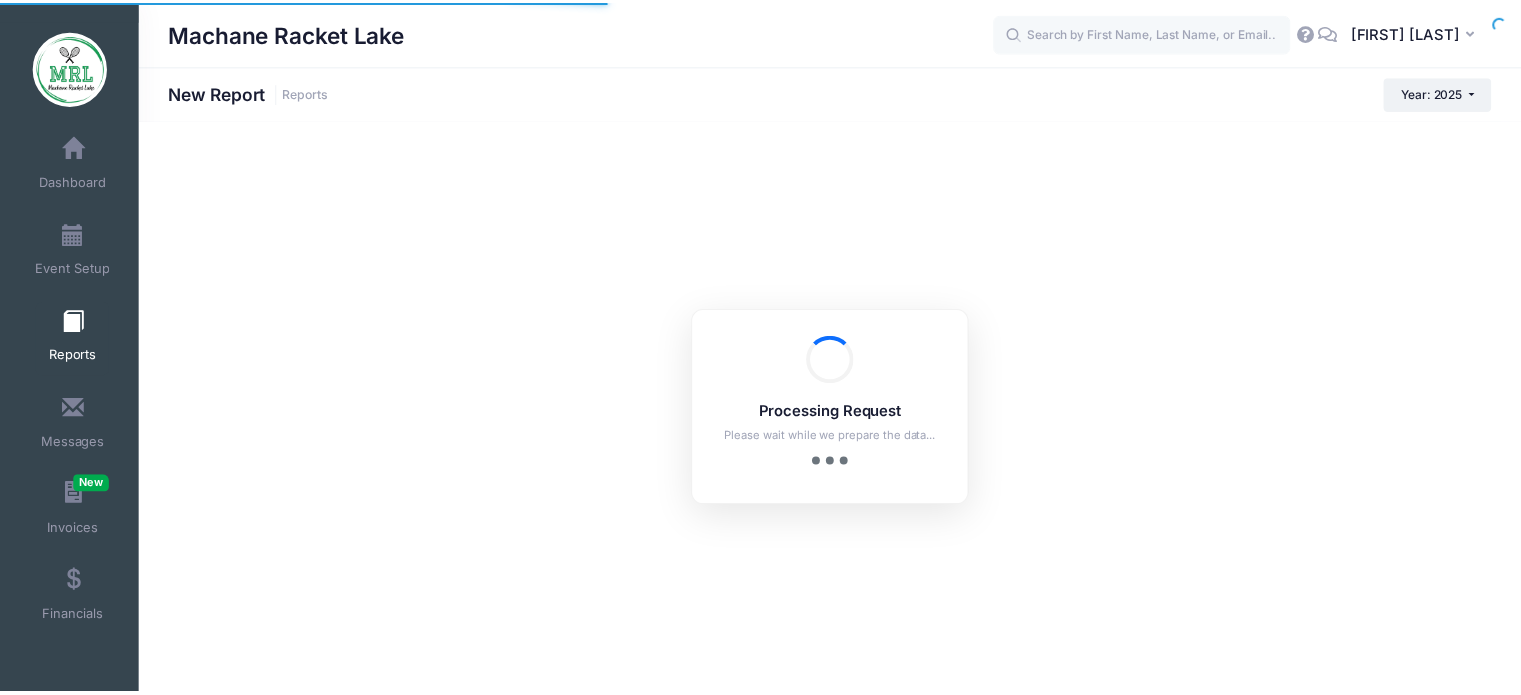 scroll, scrollTop: 0, scrollLeft: 0, axis: both 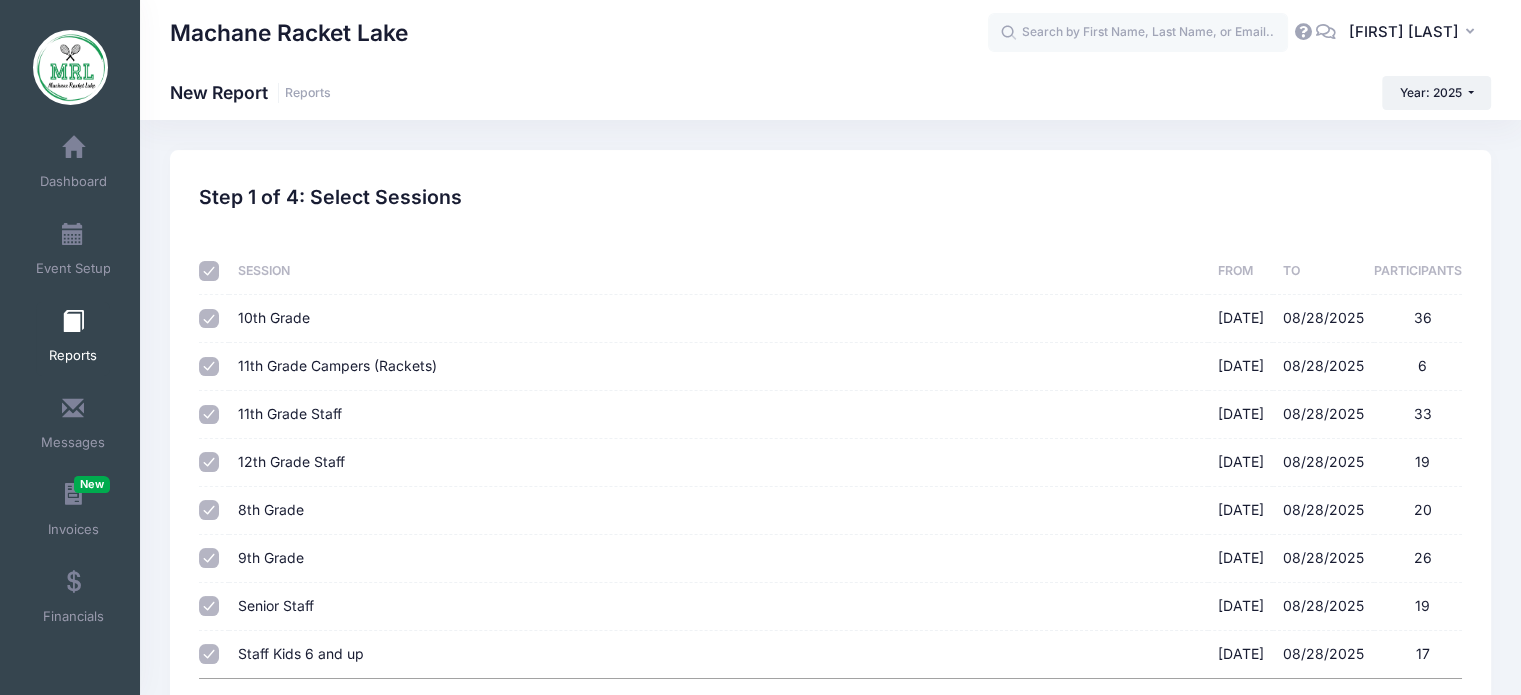 click at bounding box center (209, 271) 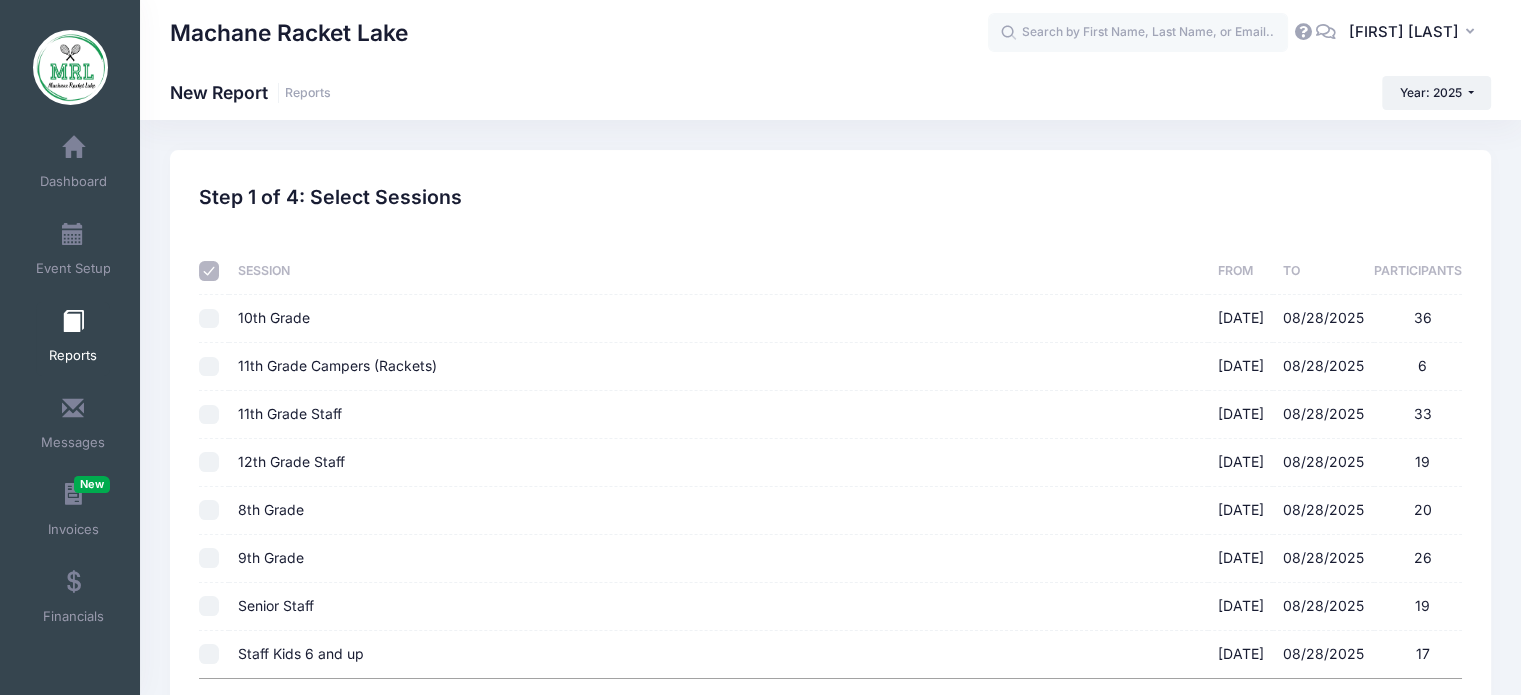 checkbox on "false" 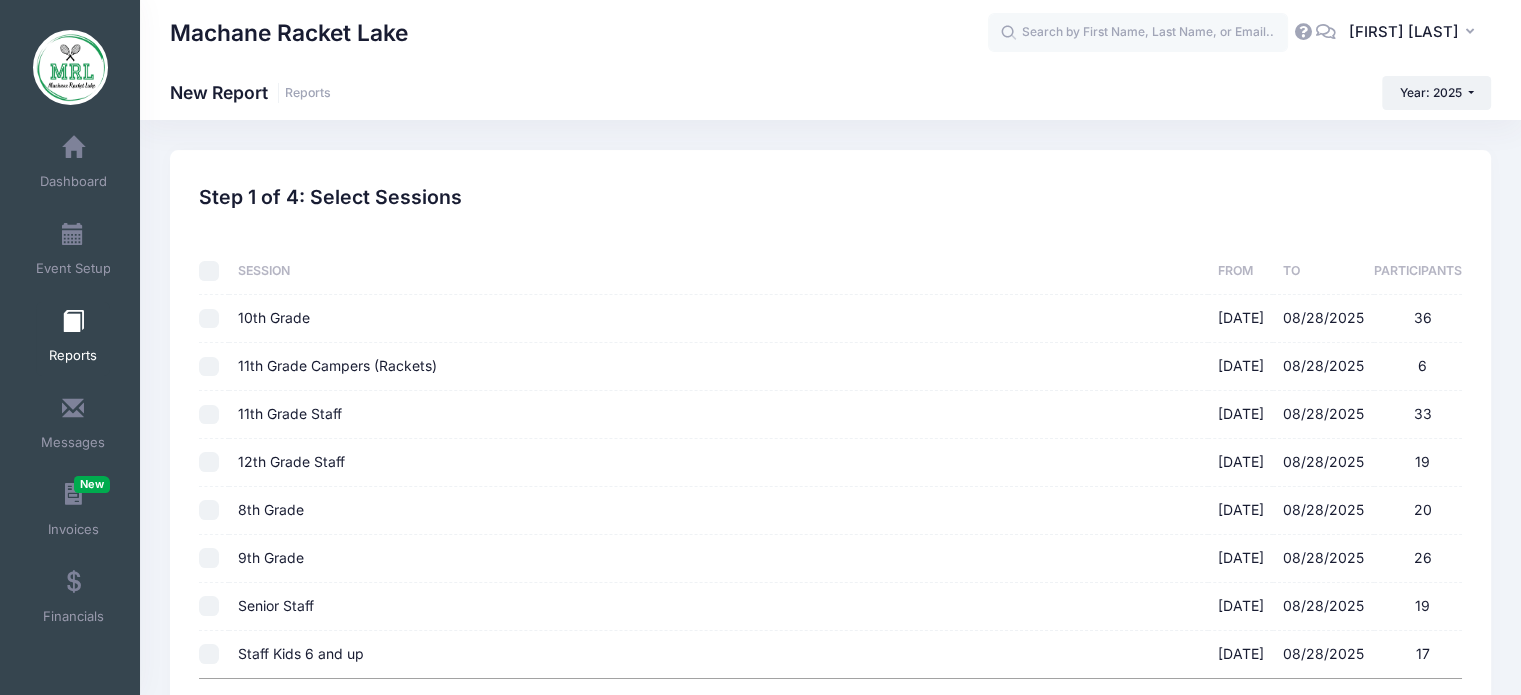 checkbox on "false" 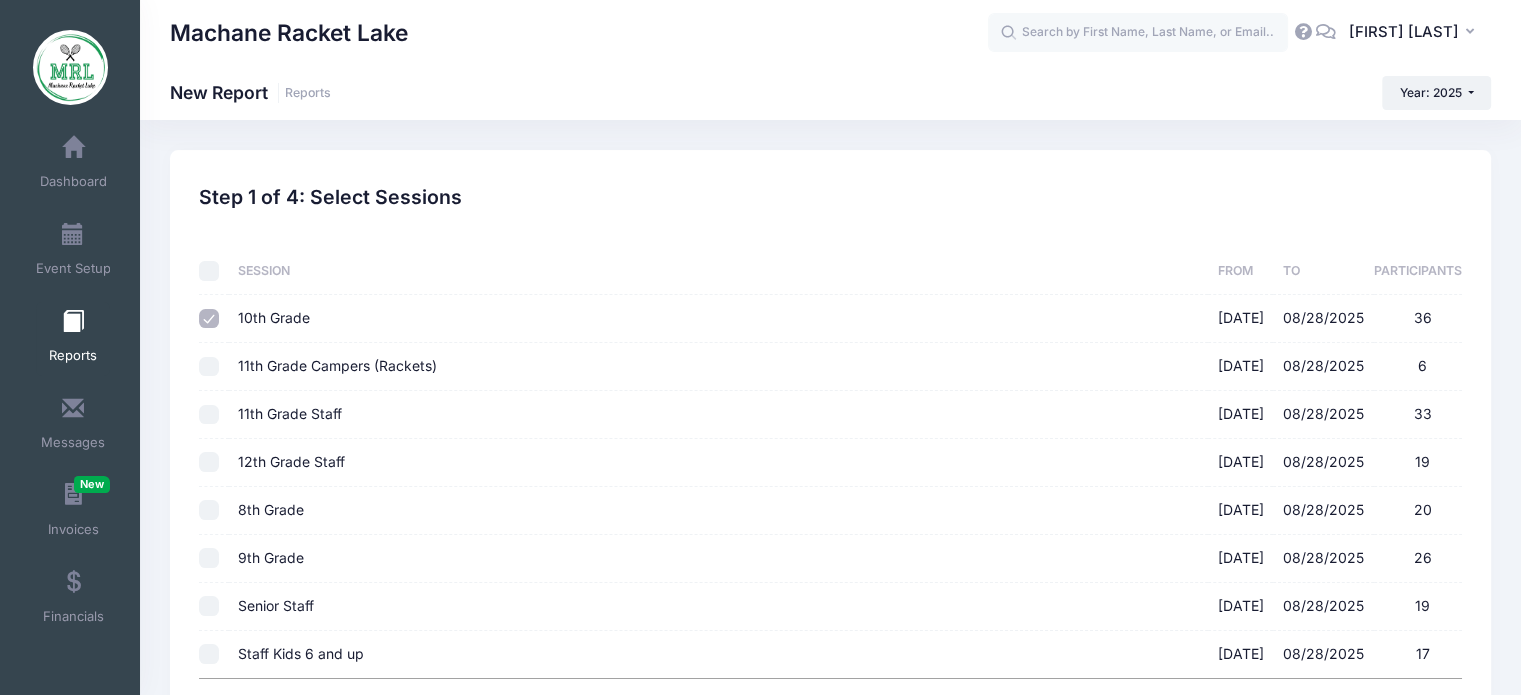 scroll, scrollTop: 182, scrollLeft: 0, axis: vertical 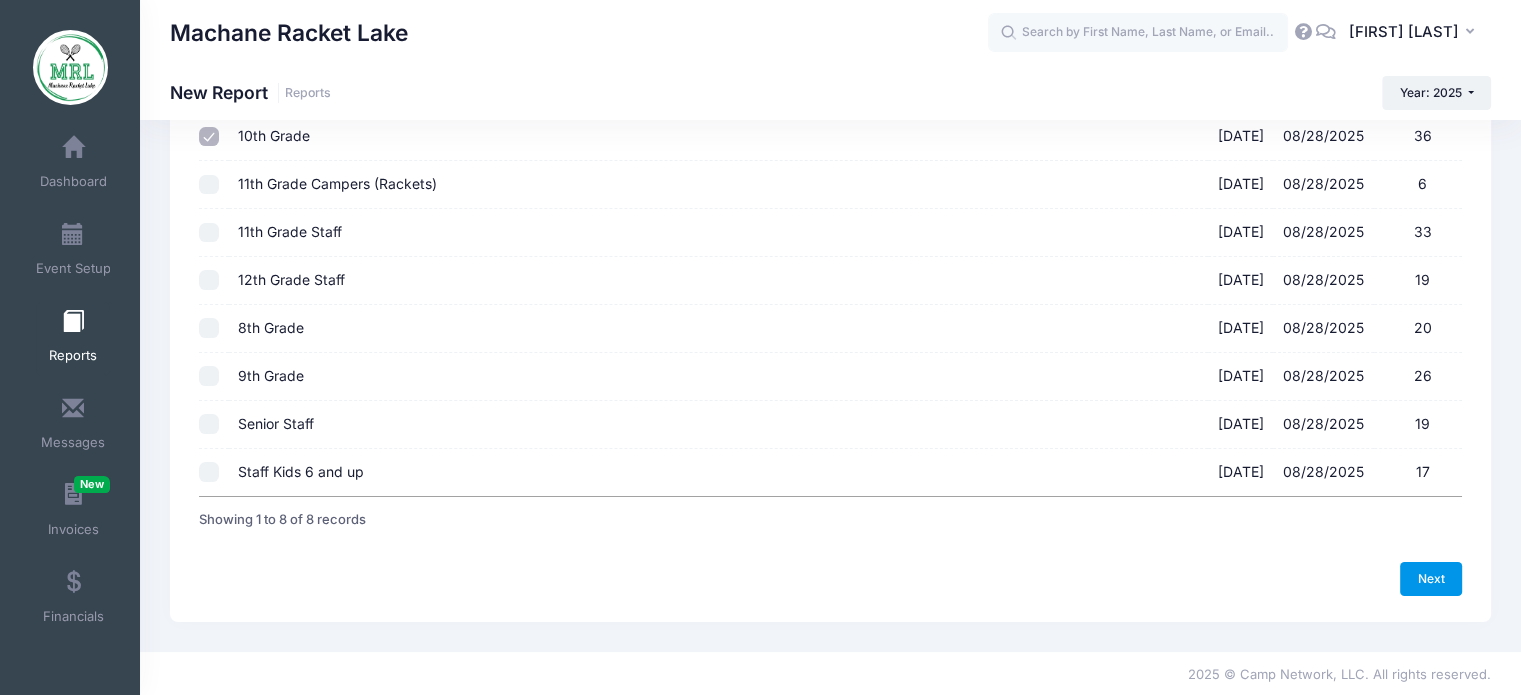 click on "Next" at bounding box center (1431, 579) 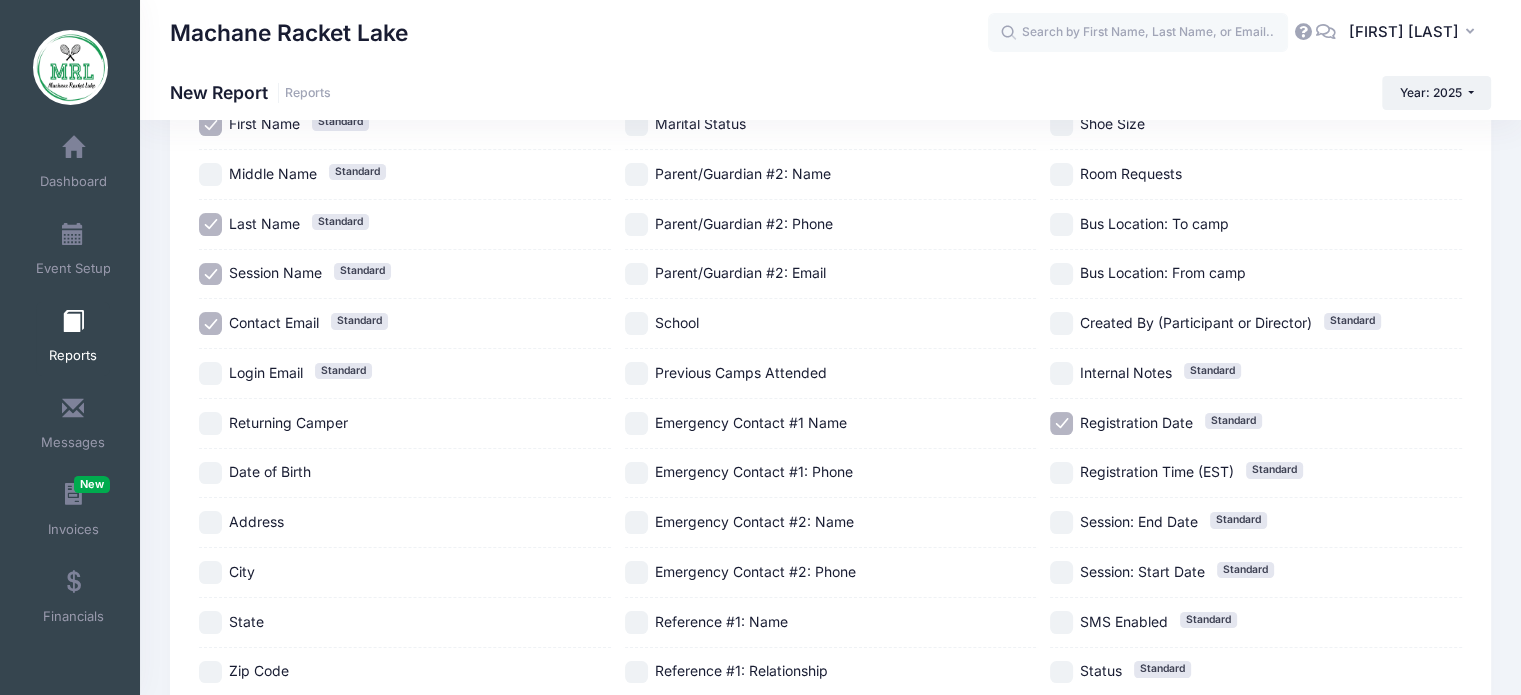 scroll, scrollTop: 0, scrollLeft: 0, axis: both 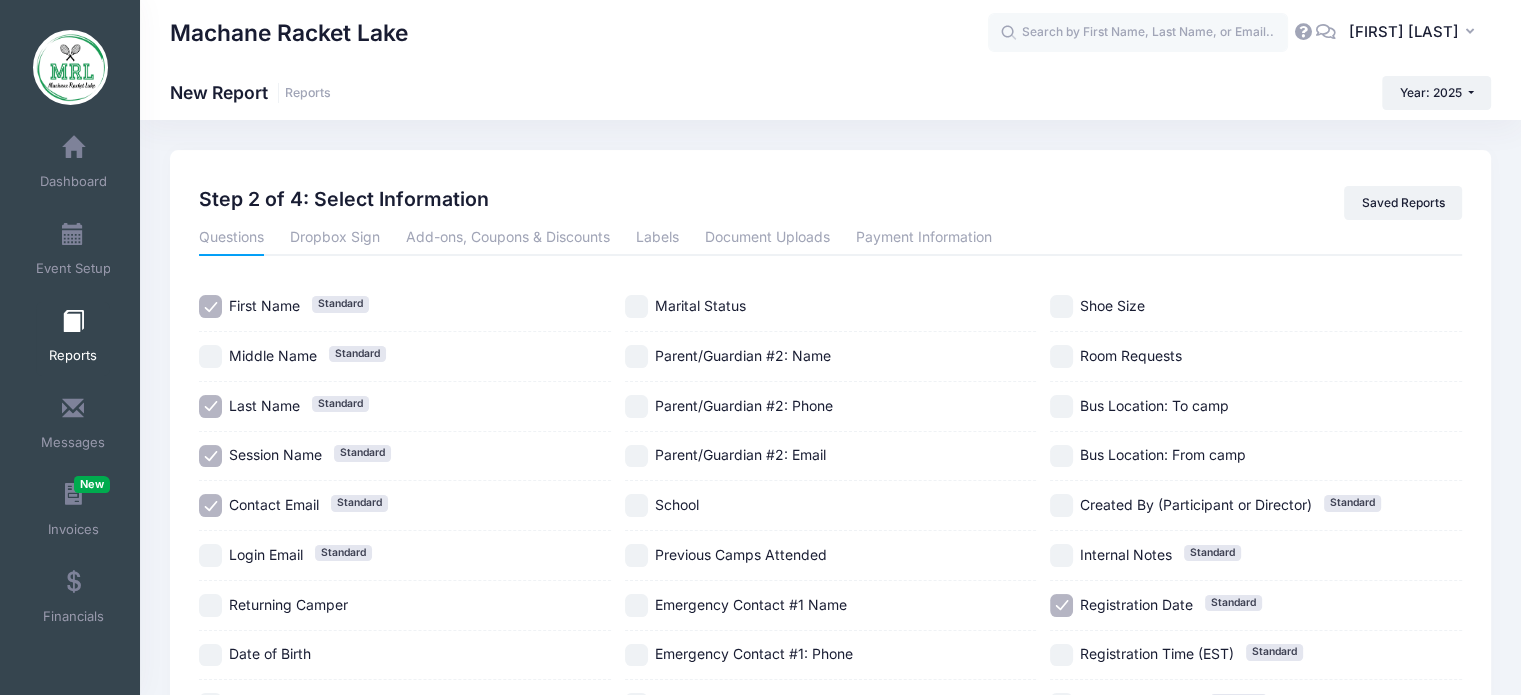 click on "School" at bounding box center [636, 505] 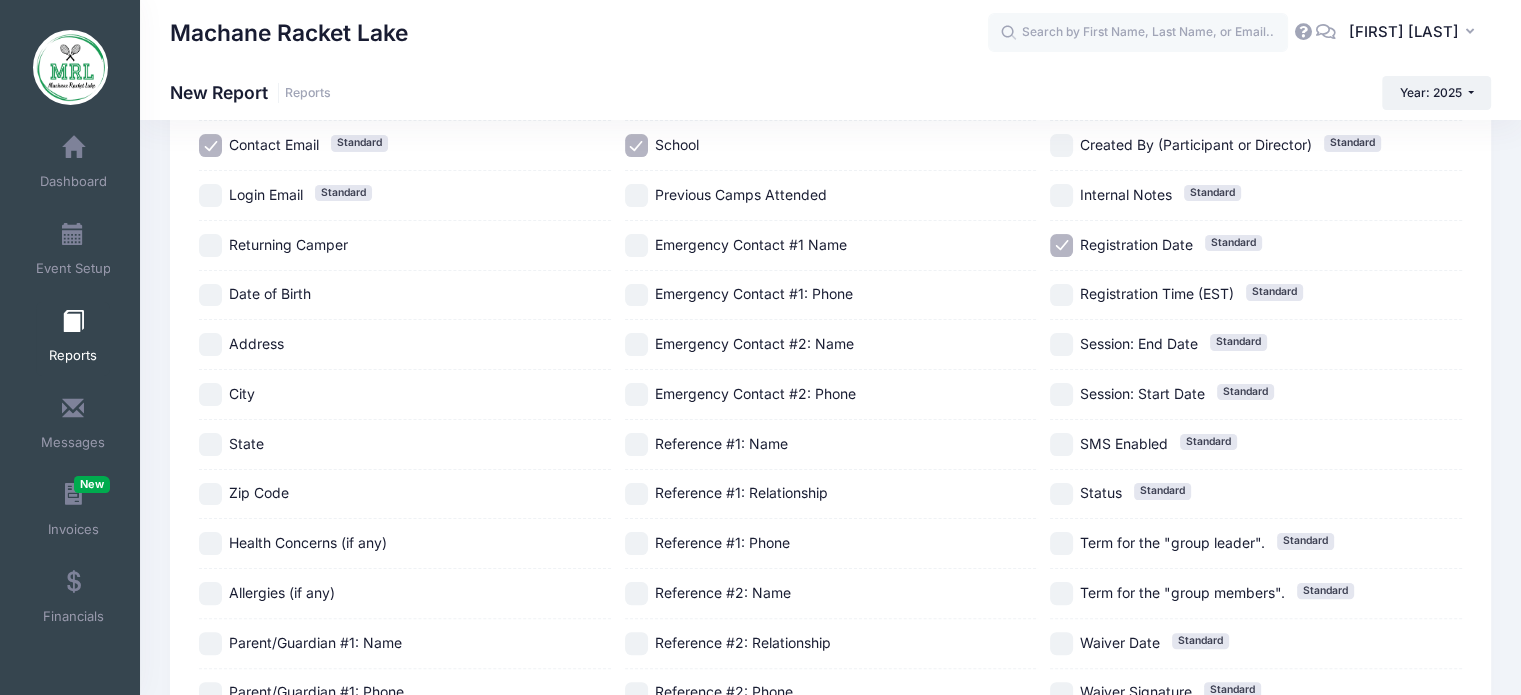 scroll, scrollTop: 354, scrollLeft: 0, axis: vertical 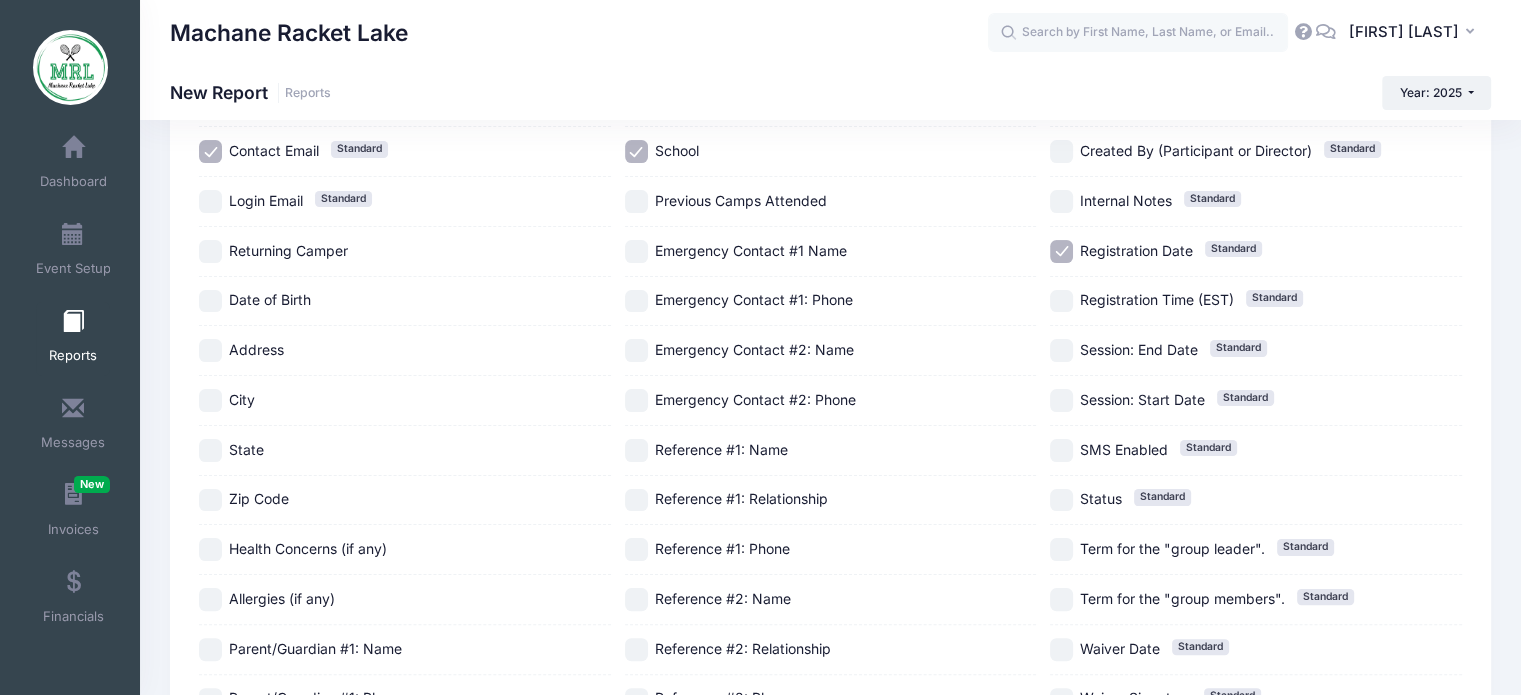 click on "City" at bounding box center (210, 400) 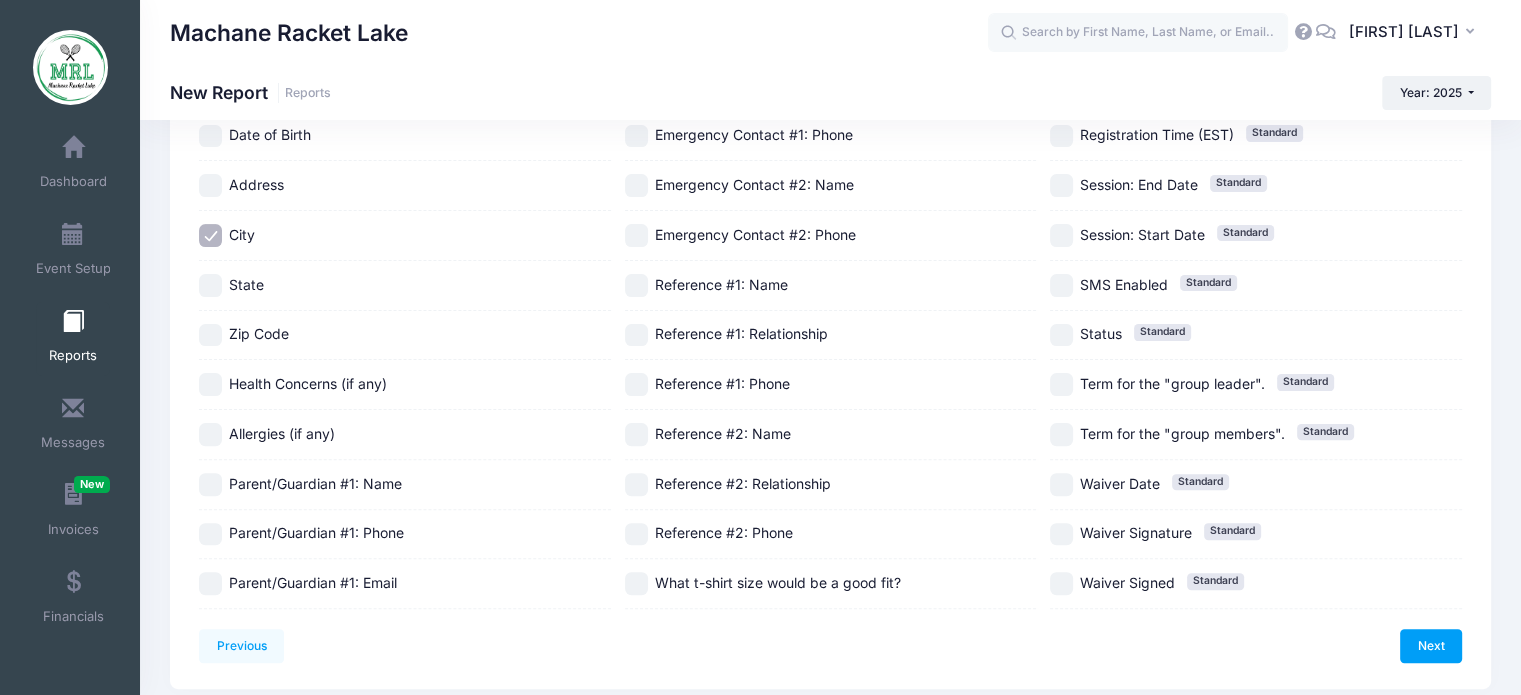 scroll, scrollTop: 584, scrollLeft: 0, axis: vertical 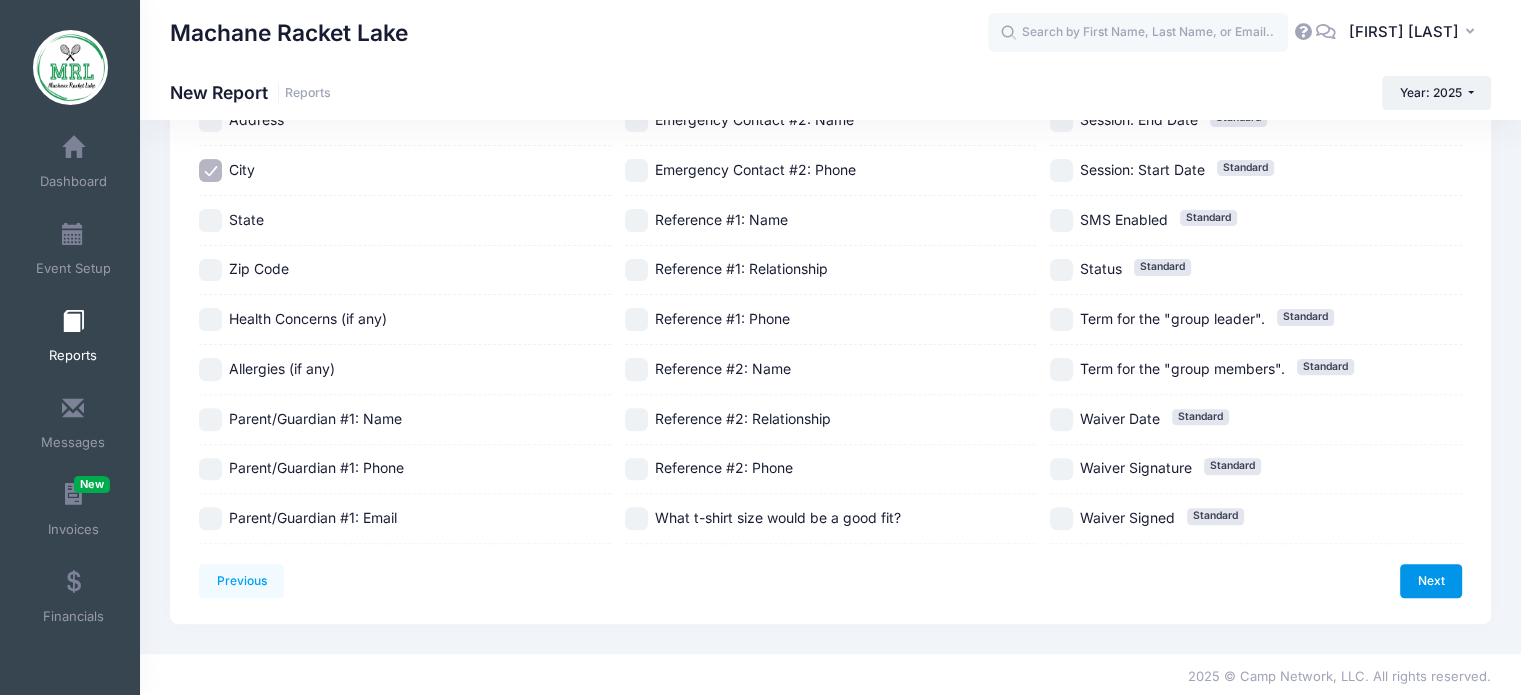 click on "Next" at bounding box center [1431, 581] 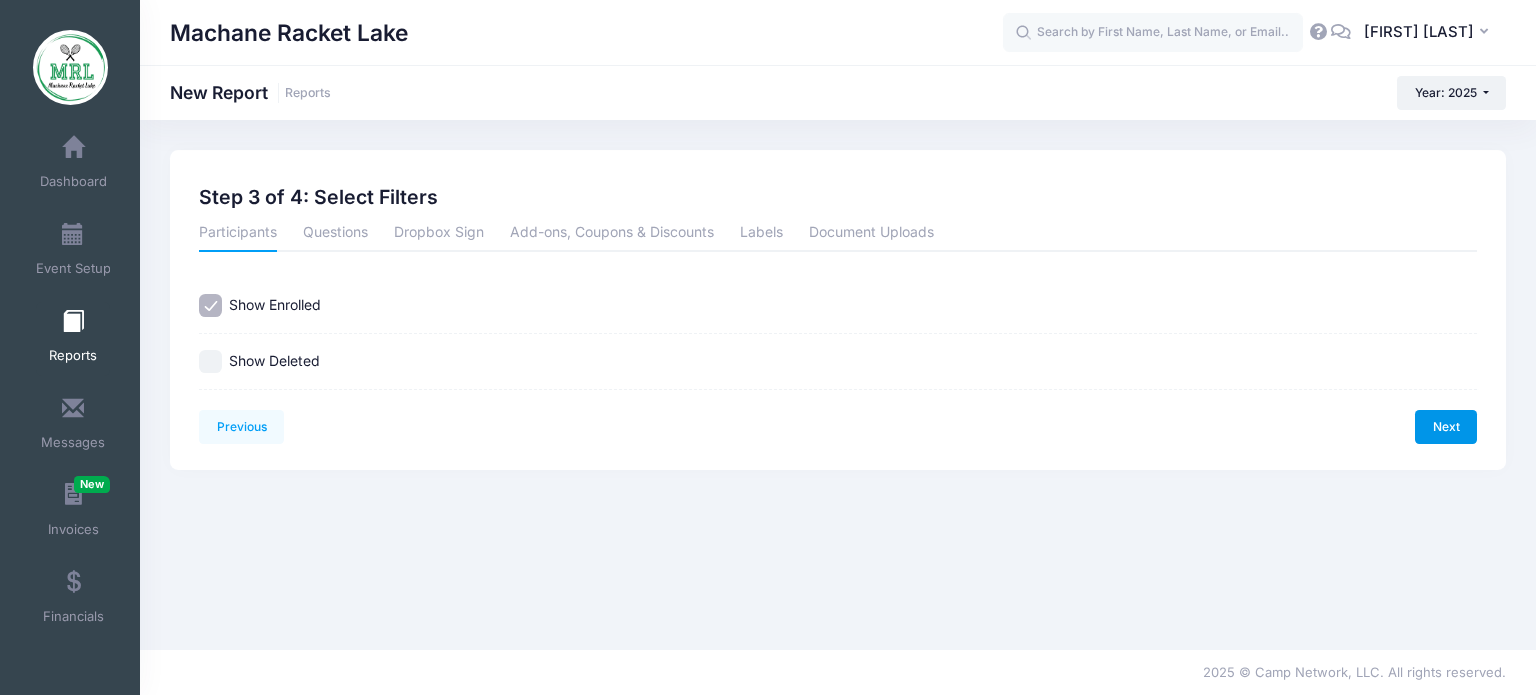 click on "Next" at bounding box center [1446, 427] 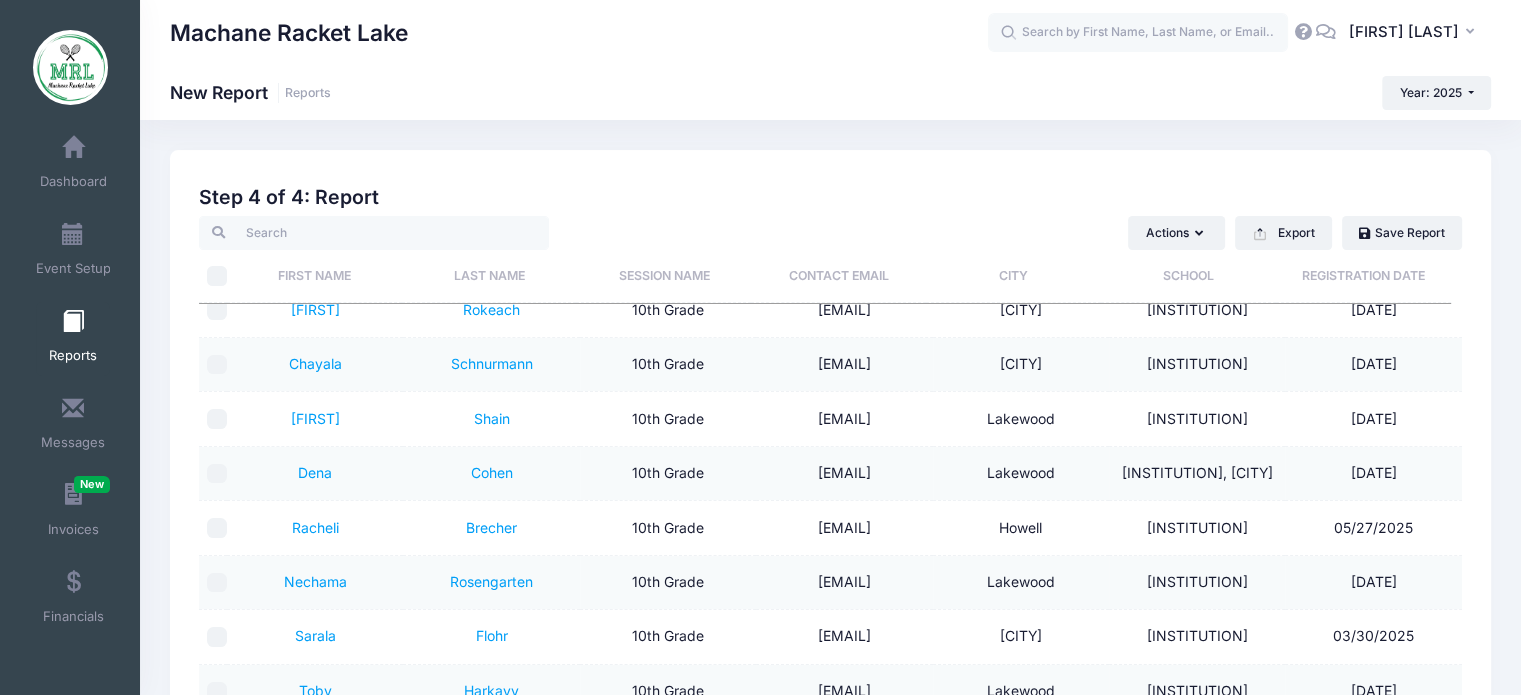 scroll, scrollTop: 1819, scrollLeft: 0, axis: vertical 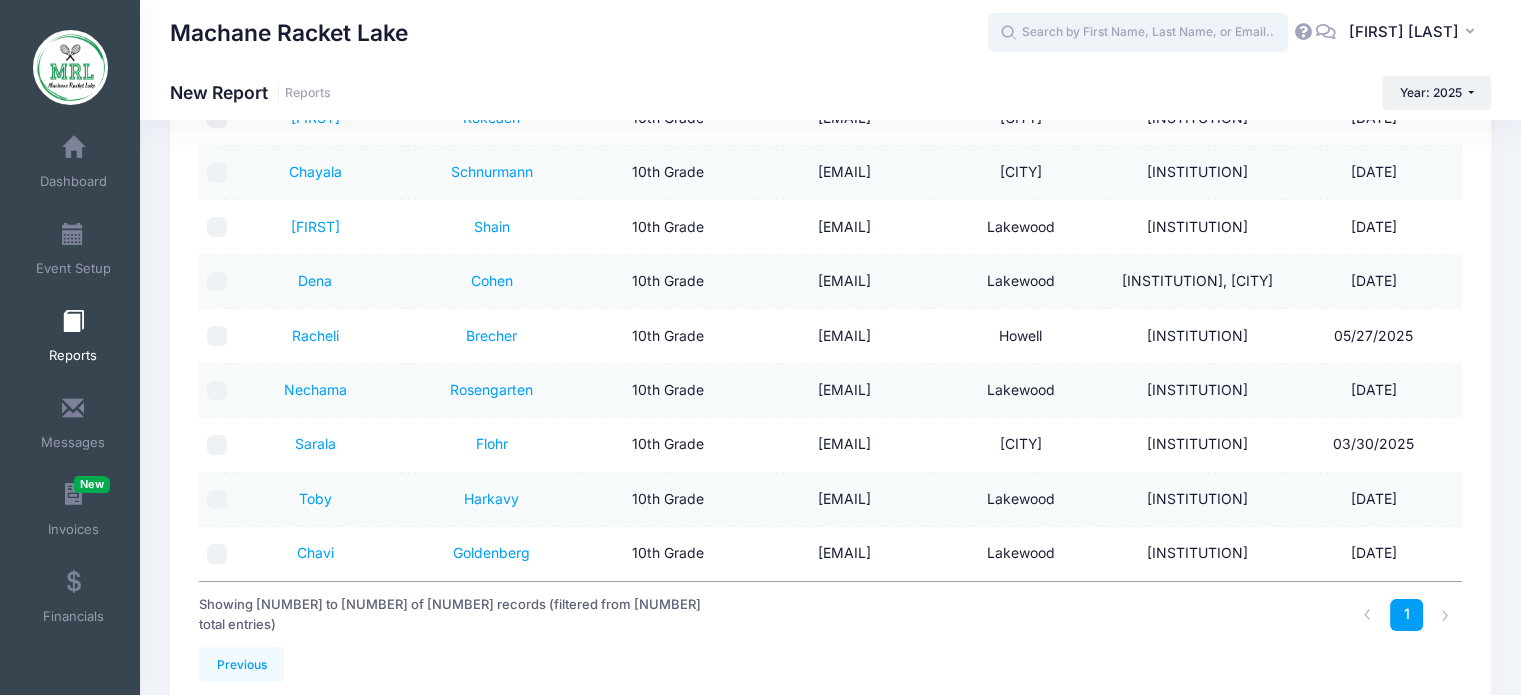 click at bounding box center (1138, 33) 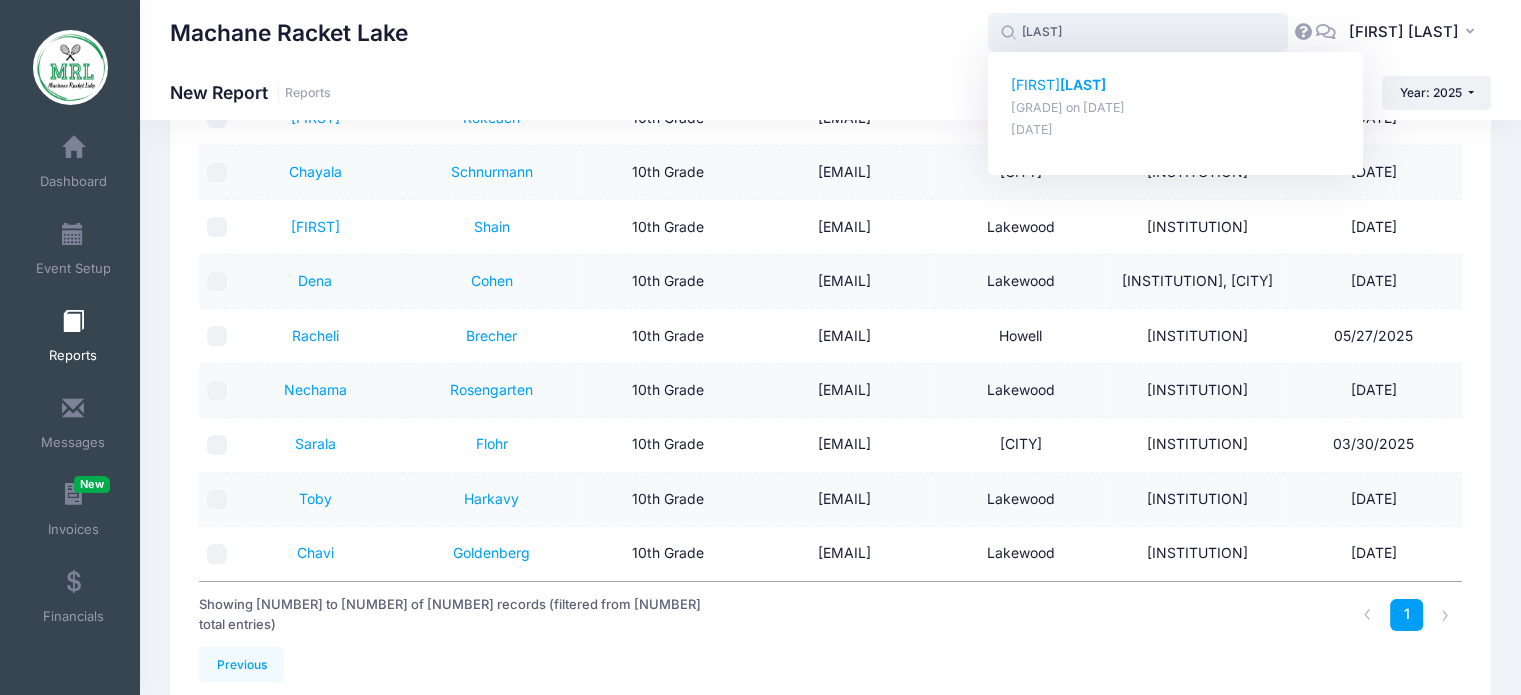 click on "Shoshana  Sicker" at bounding box center (1176, 85) 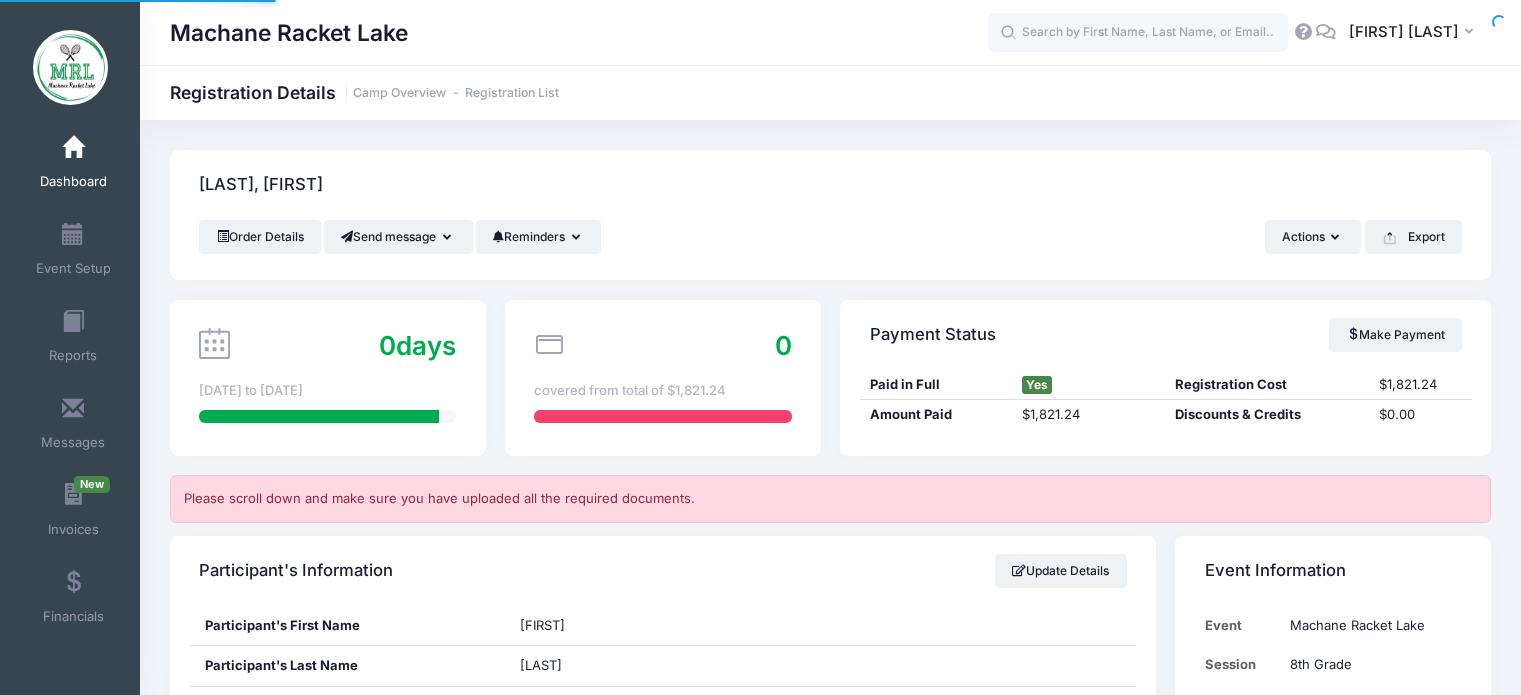 scroll, scrollTop: 0, scrollLeft: 0, axis: both 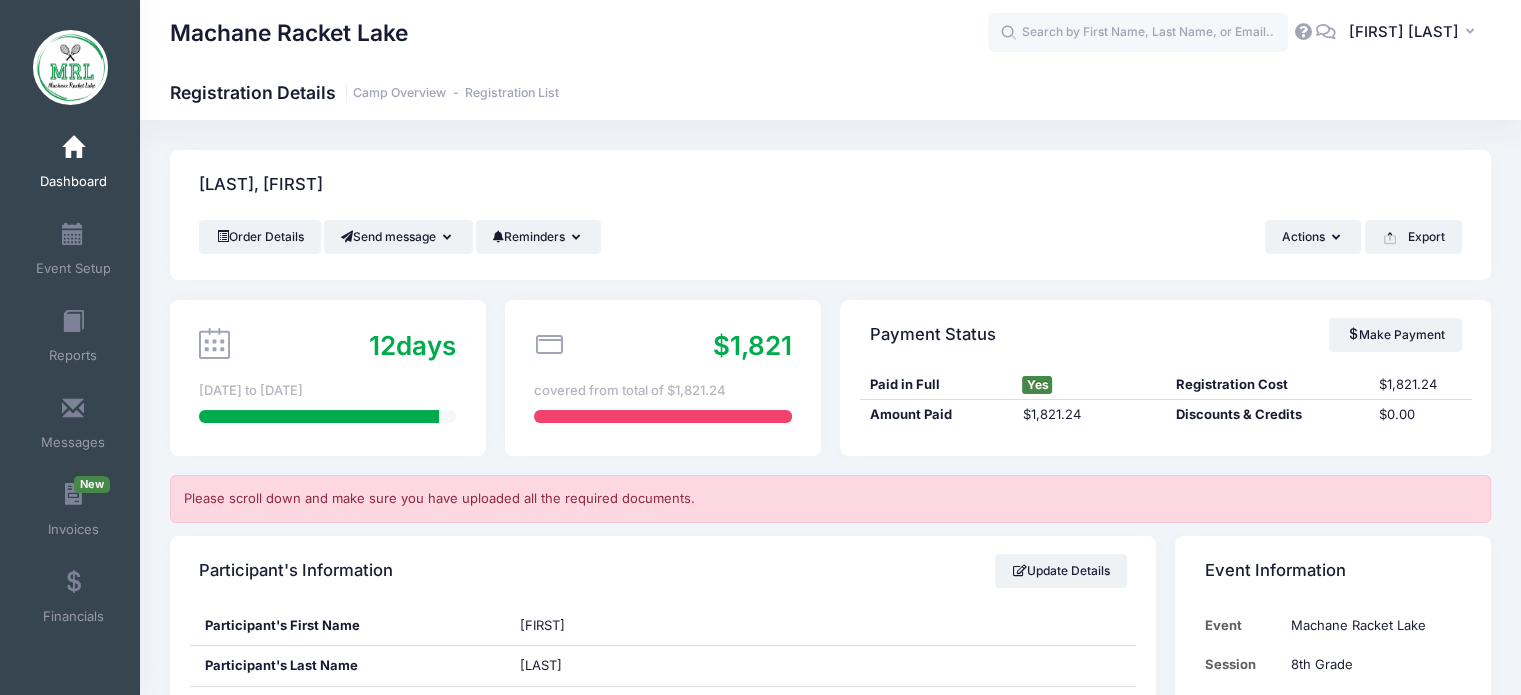 click on "Dashboard" at bounding box center [73, 165] 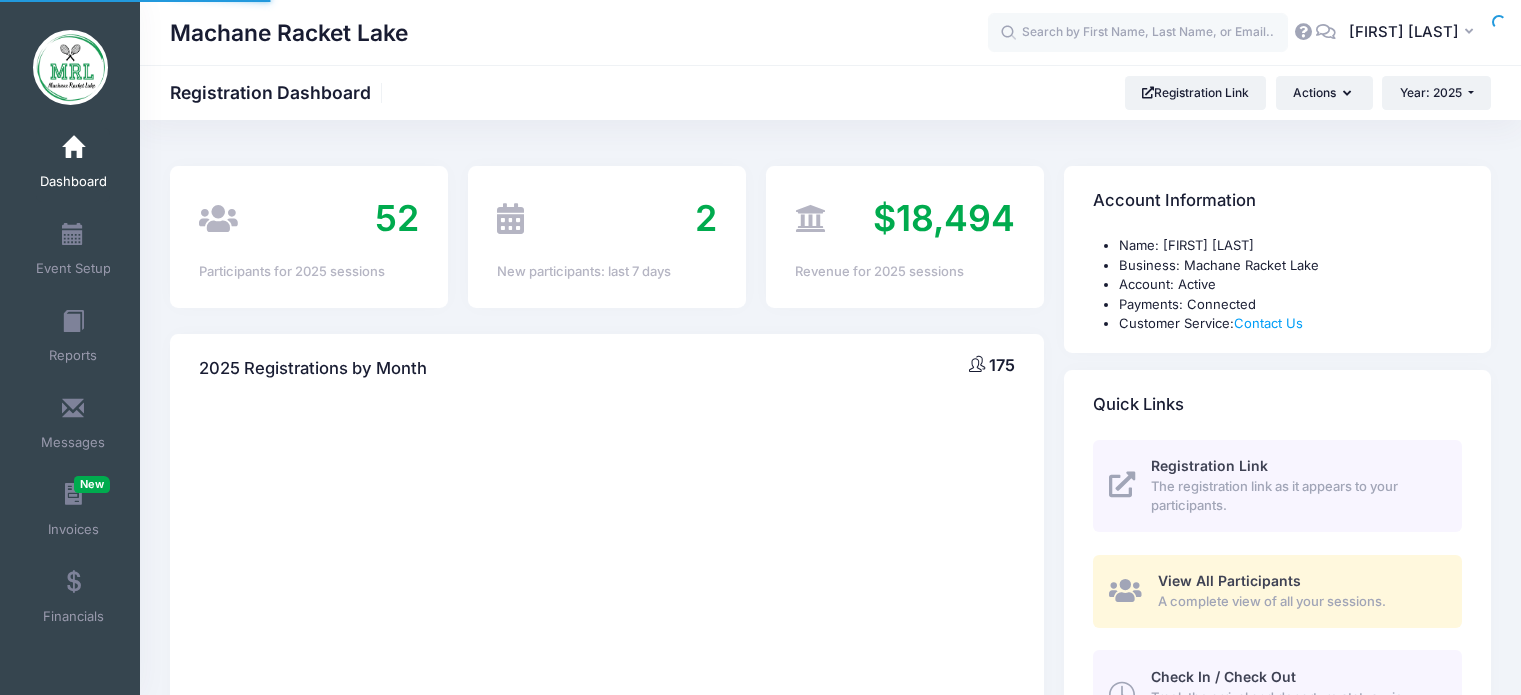 scroll, scrollTop: 0, scrollLeft: 0, axis: both 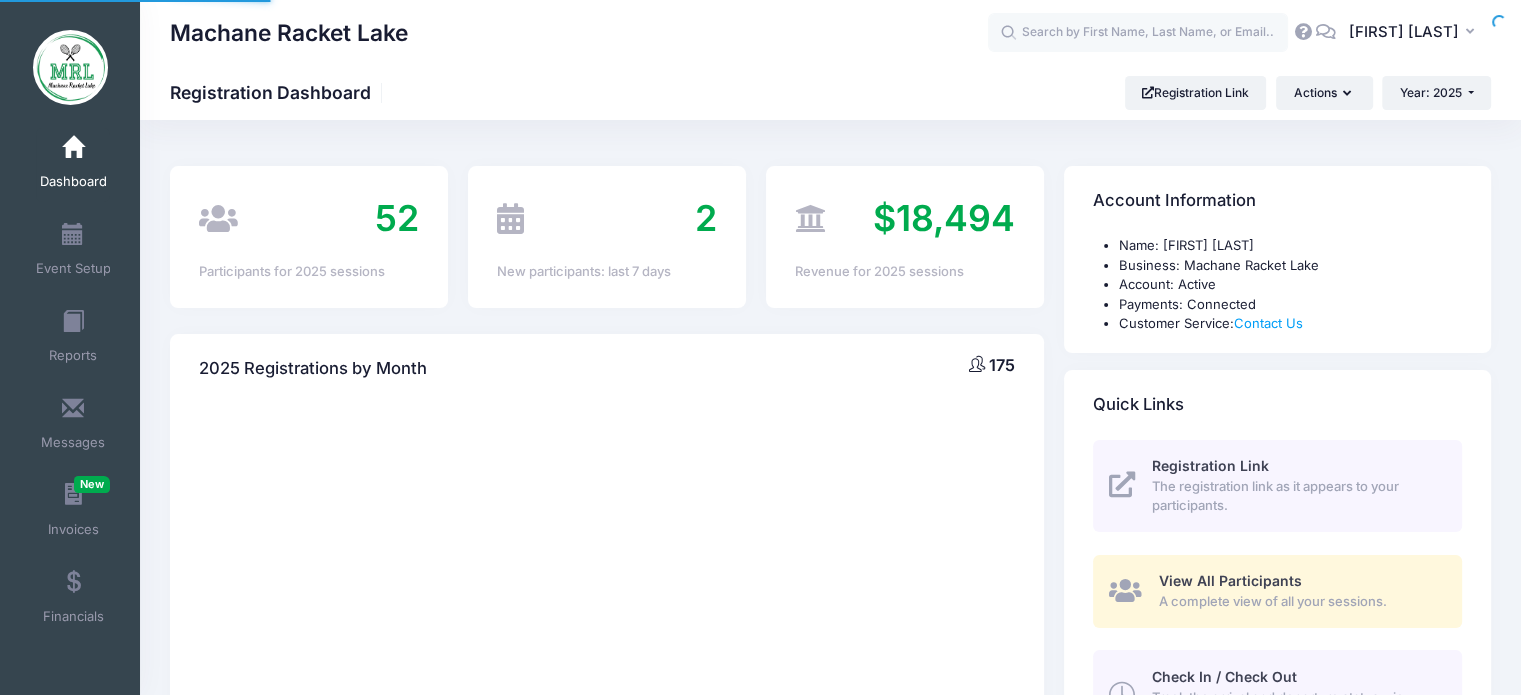 select 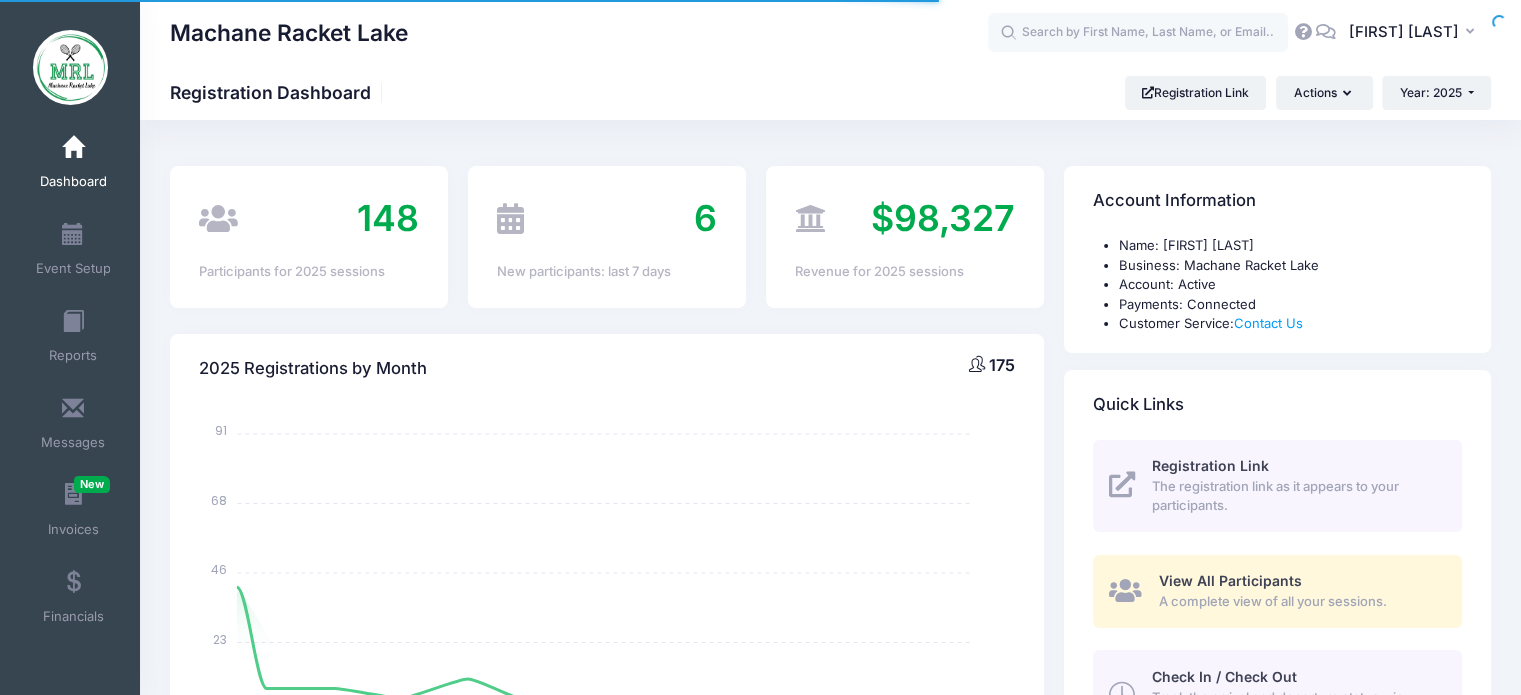 scroll, scrollTop: 0, scrollLeft: 0, axis: both 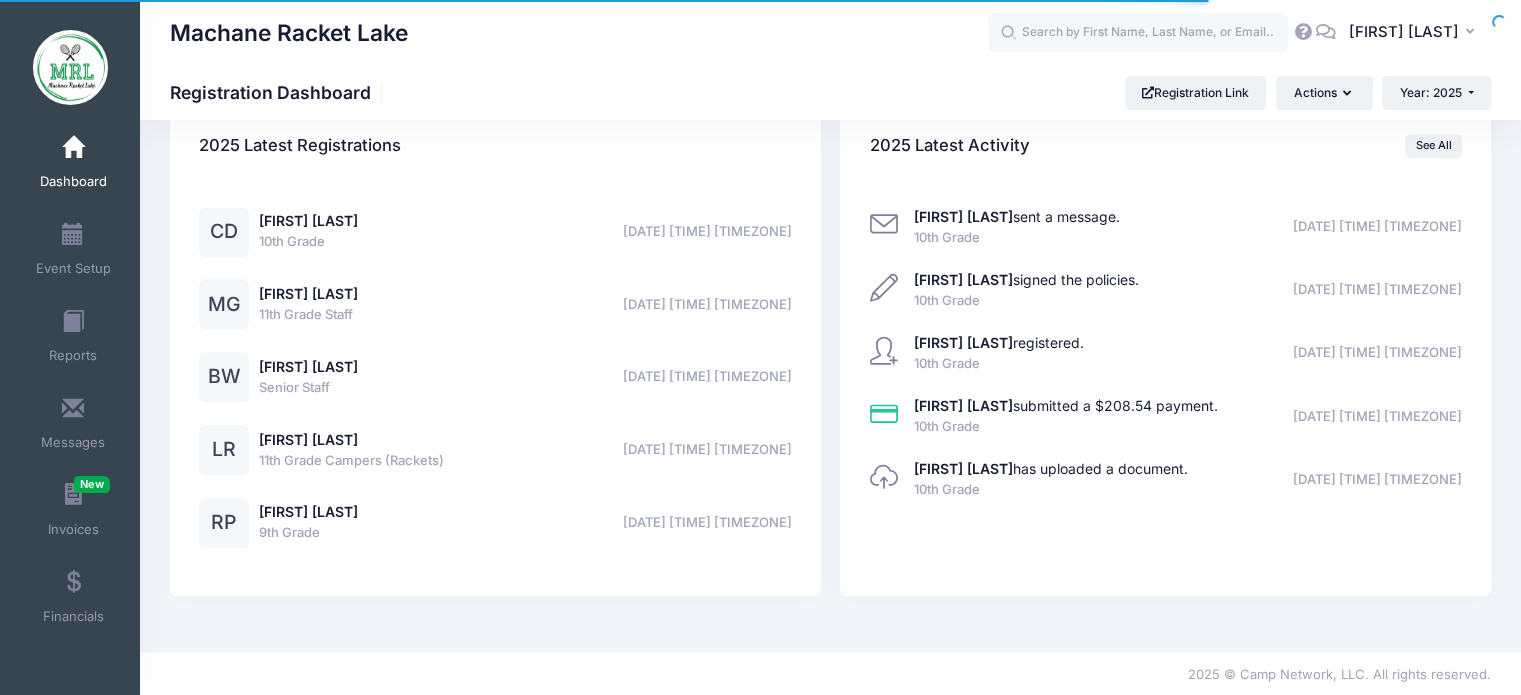 drag, startPoint x: 1533, startPoint y: 128, endPoint x: 1535, endPoint y: 623, distance: 495.00403 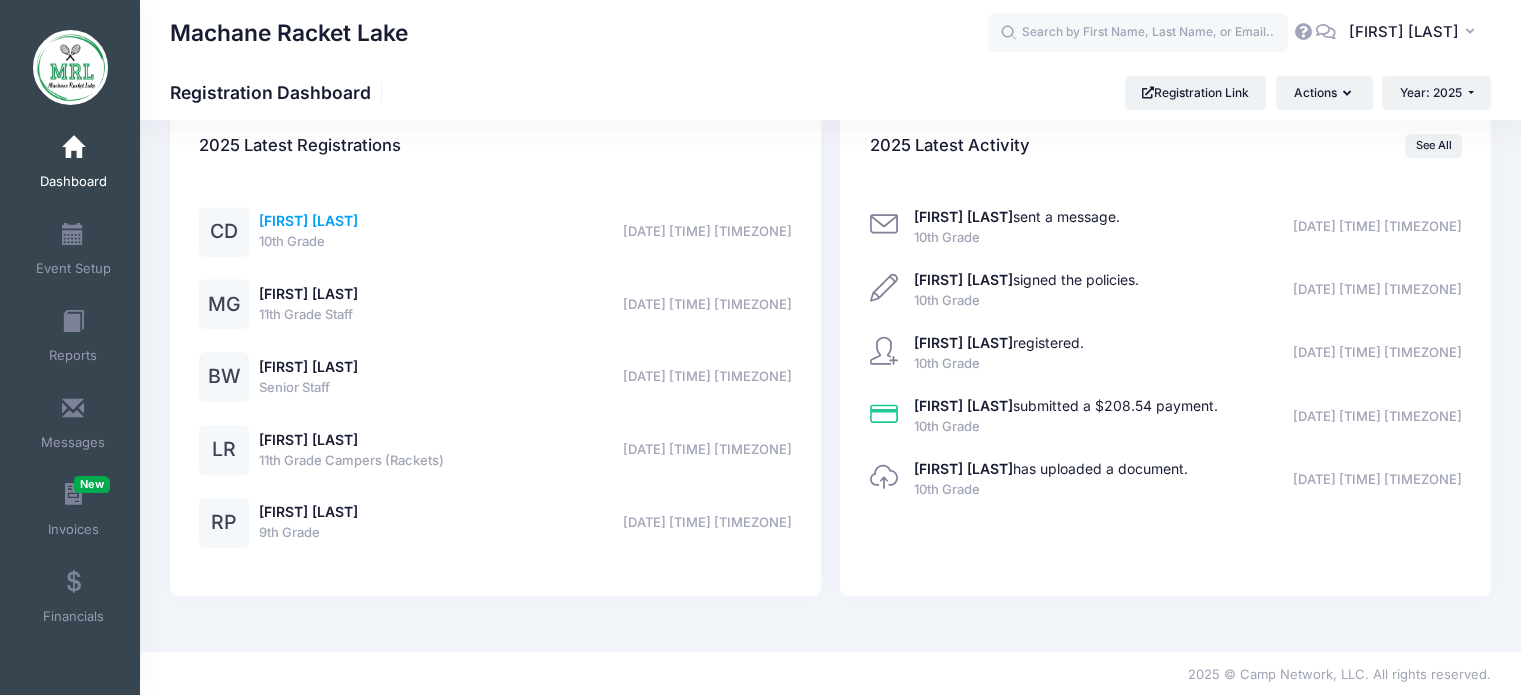 click on "[FIRST] [LAST]" at bounding box center [308, 220] 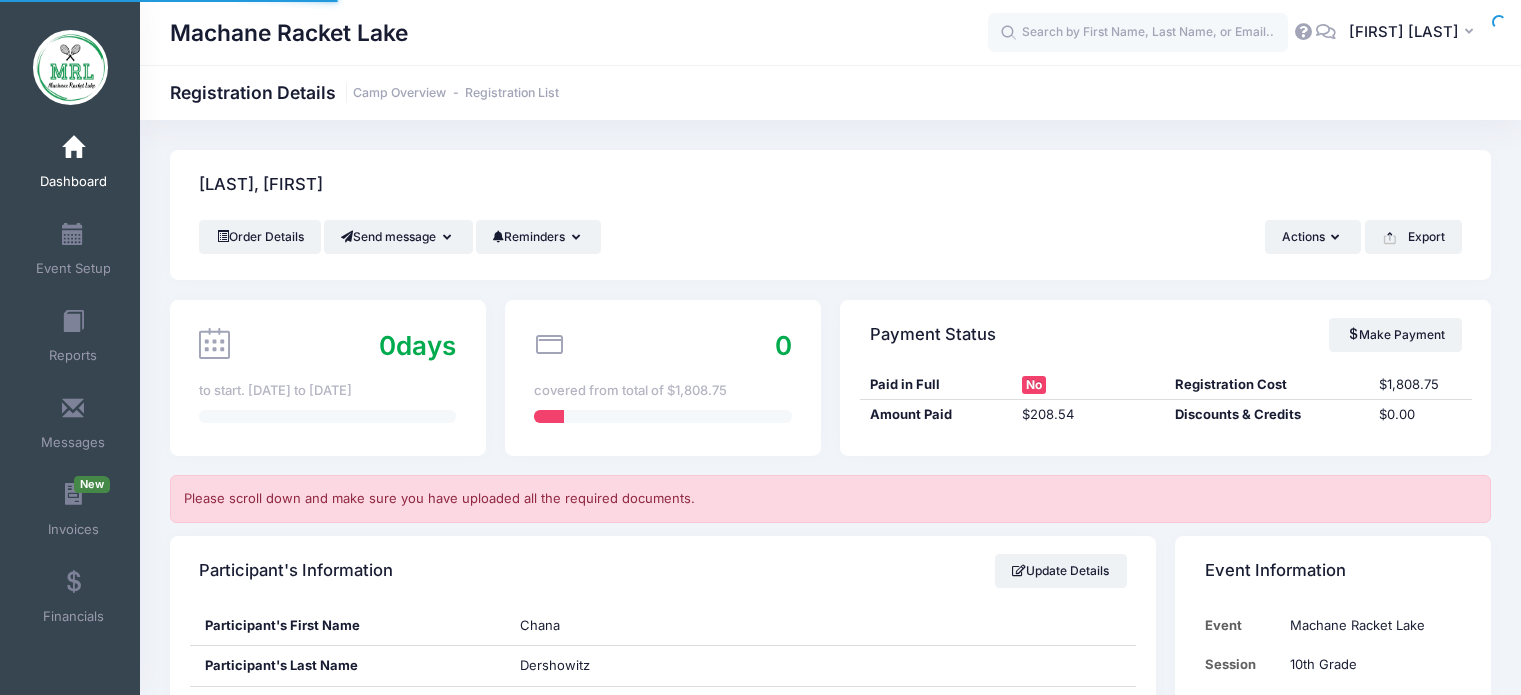 scroll, scrollTop: 0, scrollLeft: 0, axis: both 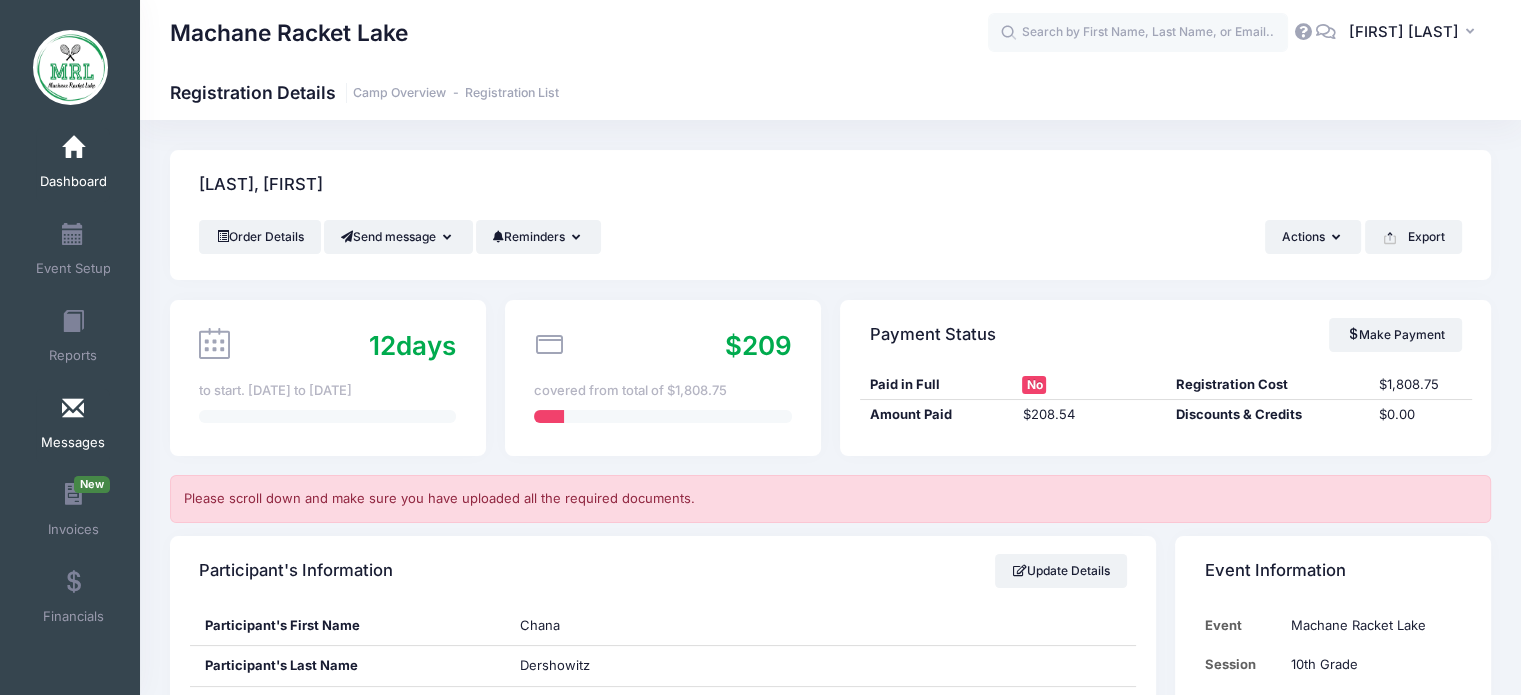 click on "Messages" at bounding box center (73, 426) 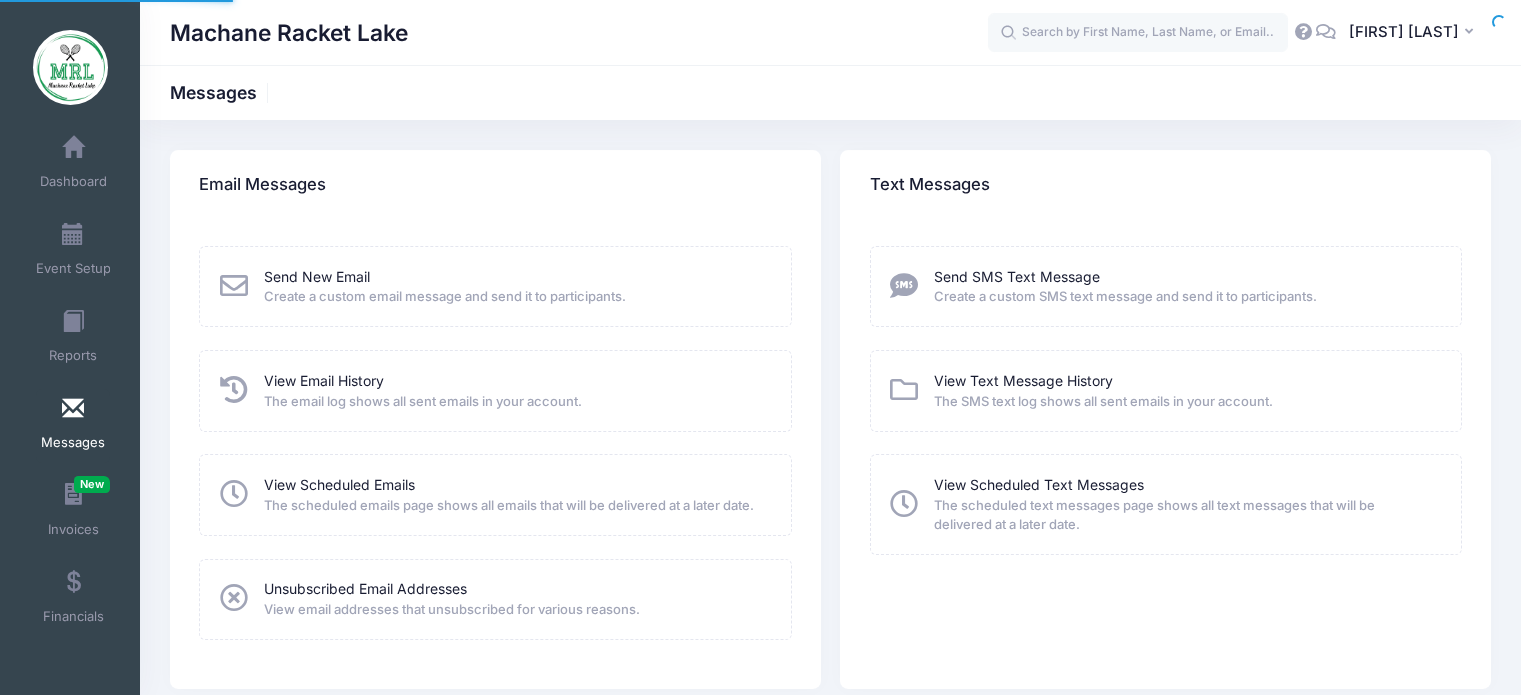 scroll, scrollTop: 0, scrollLeft: 0, axis: both 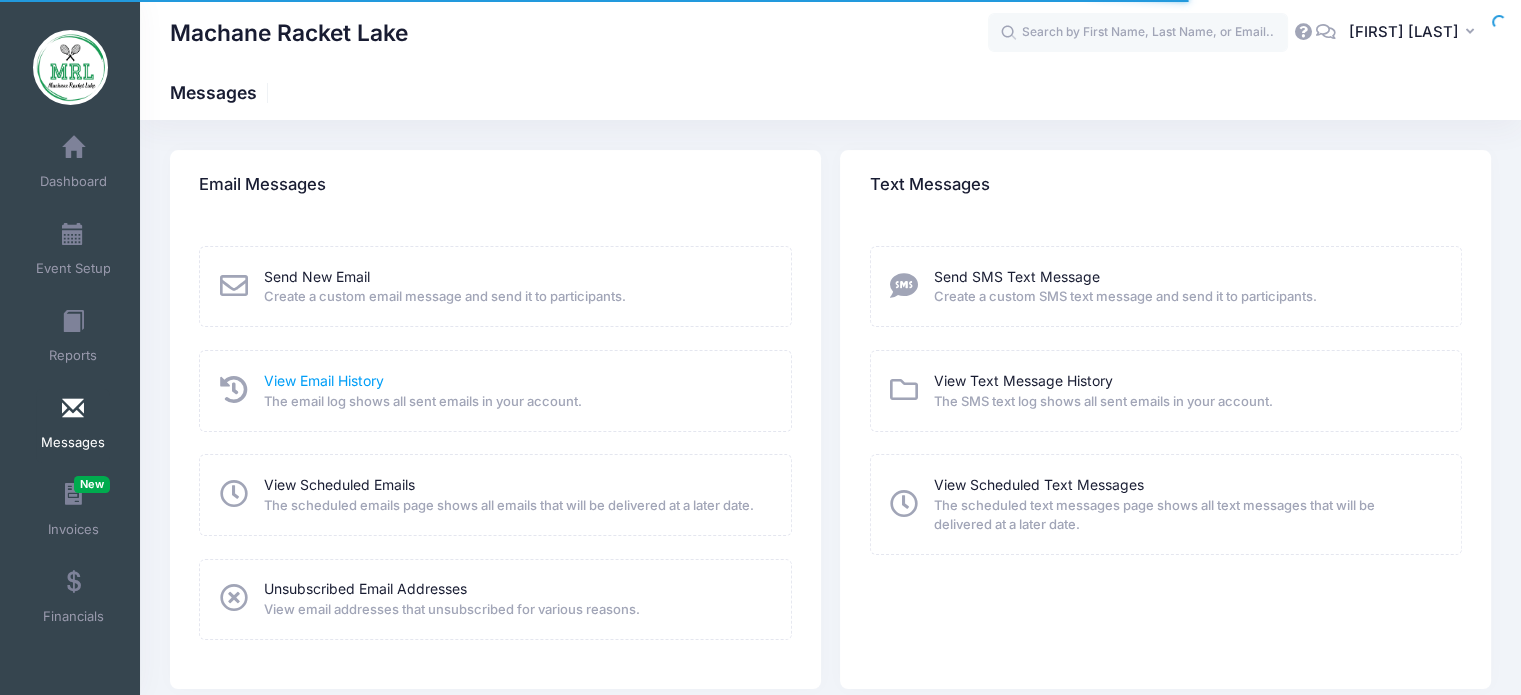 click on "View Email History" at bounding box center [324, 380] 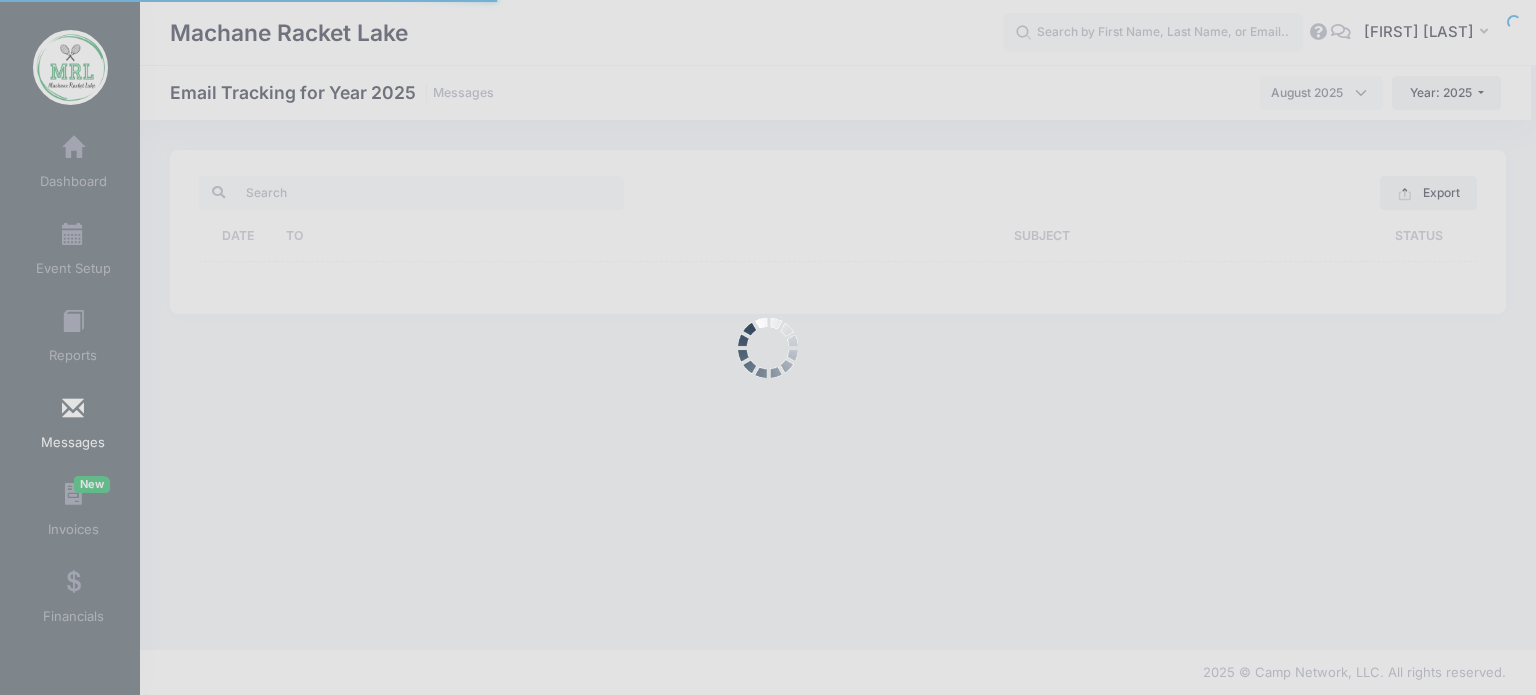 scroll, scrollTop: 0, scrollLeft: 0, axis: both 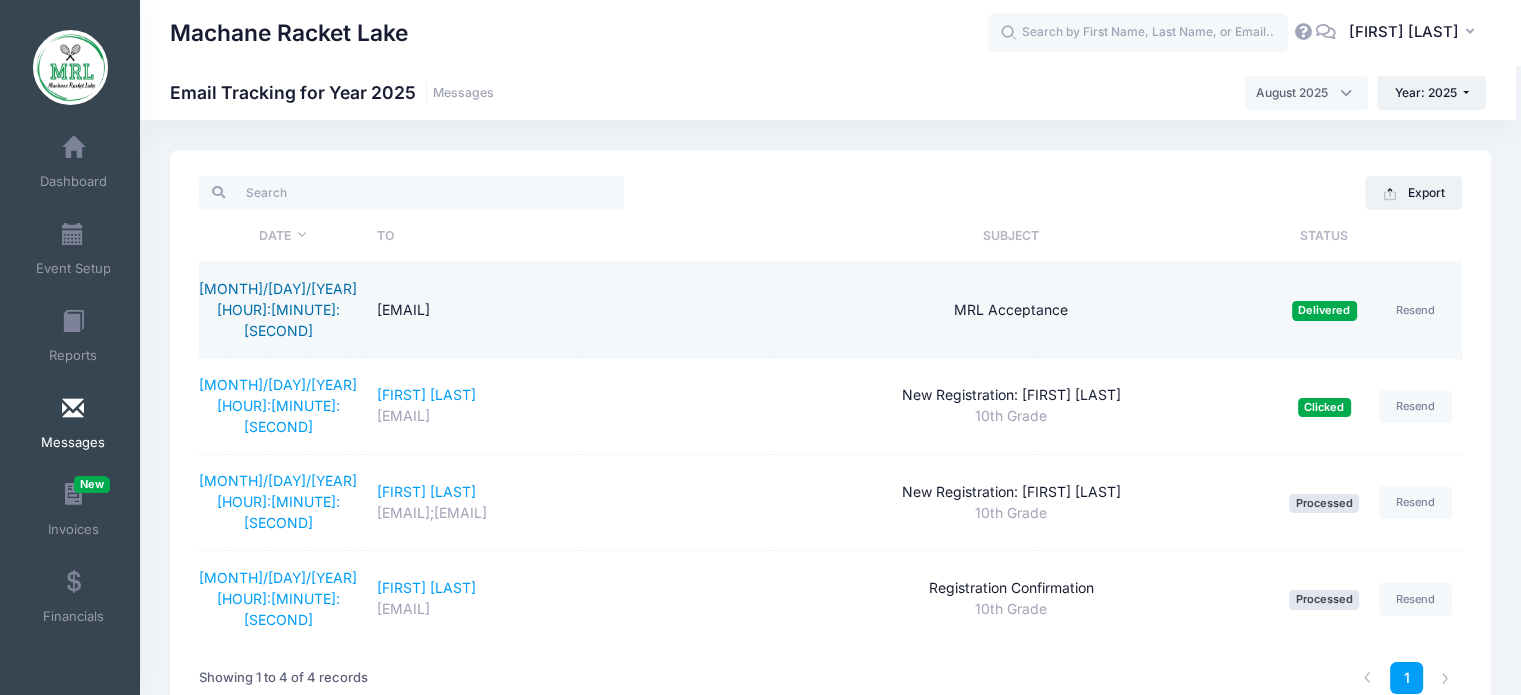 click on "[MONTH]/[DAY]/[YEAR] [HOUR]:[MINUTE]:[SECOND]" at bounding box center (278, 309) 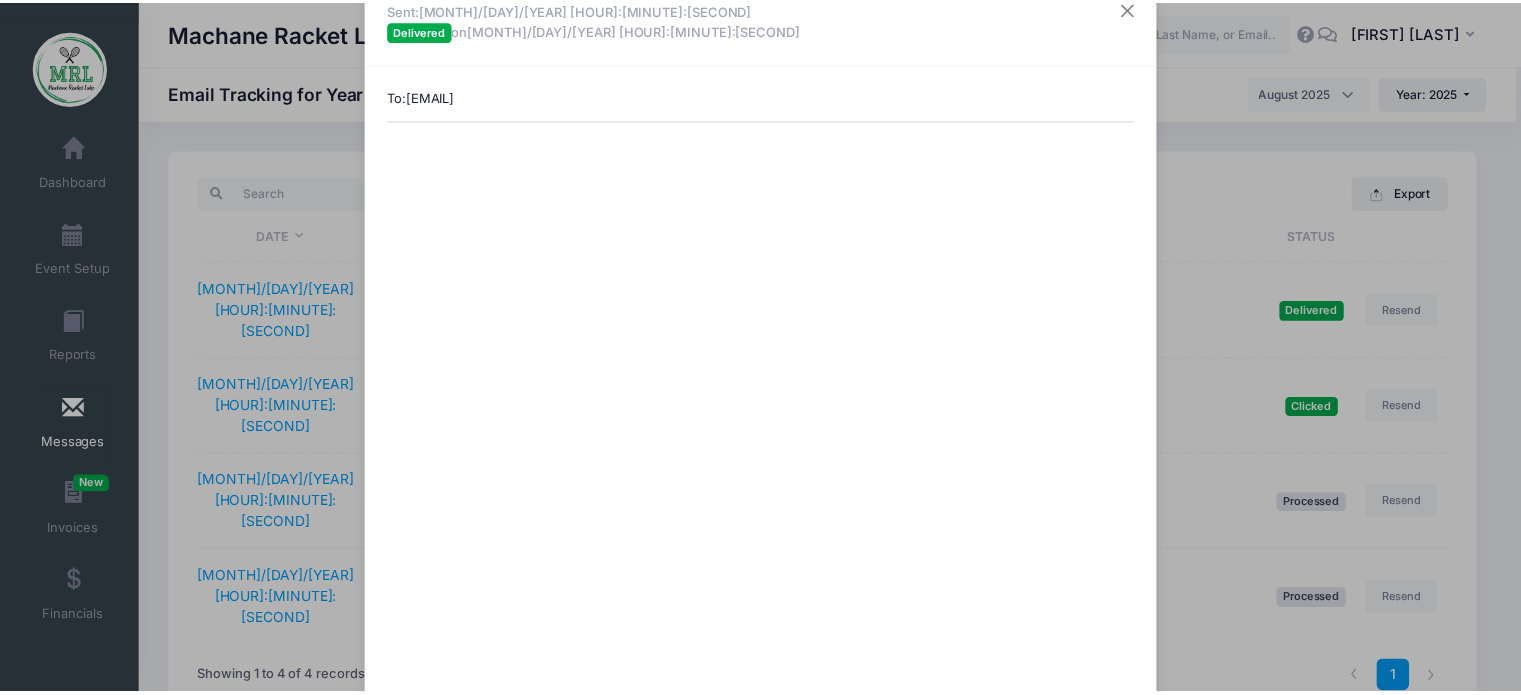 scroll, scrollTop: 0, scrollLeft: 0, axis: both 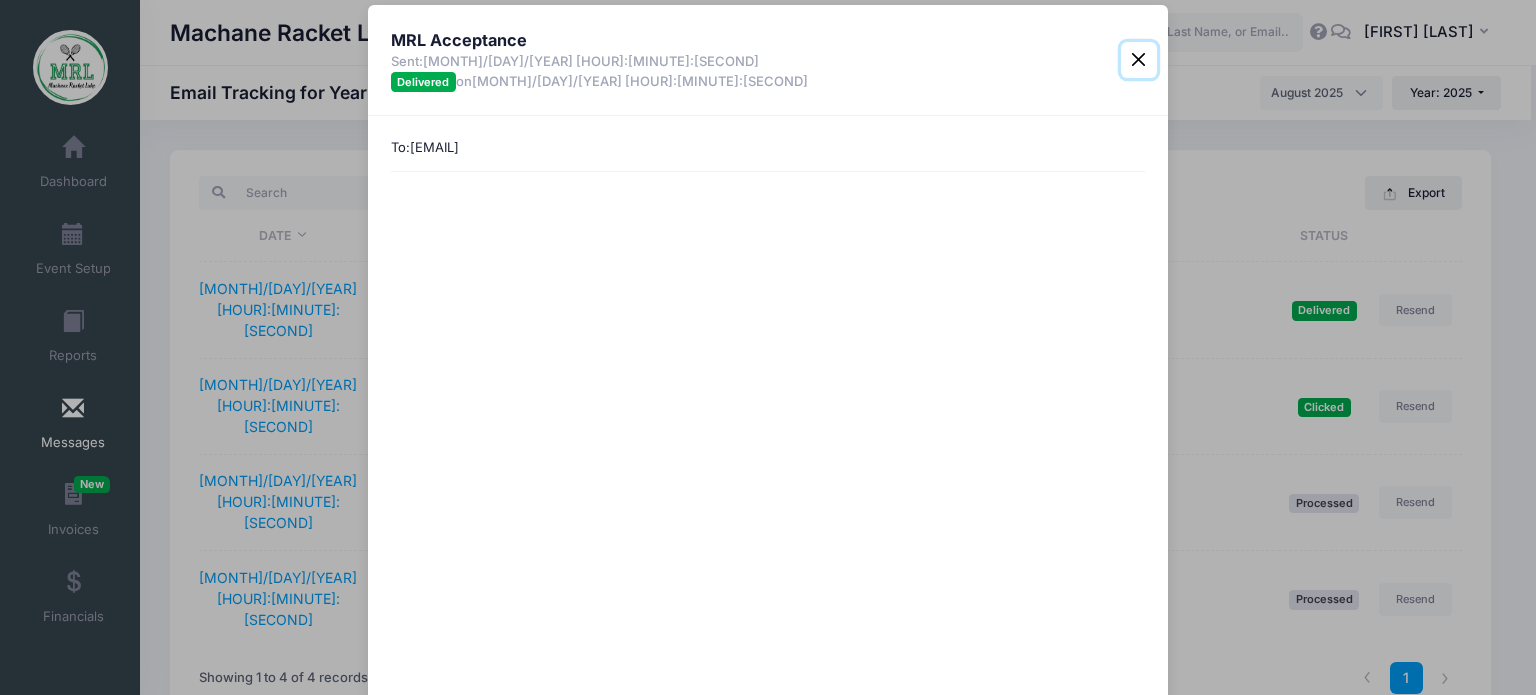 click at bounding box center (1139, 60) 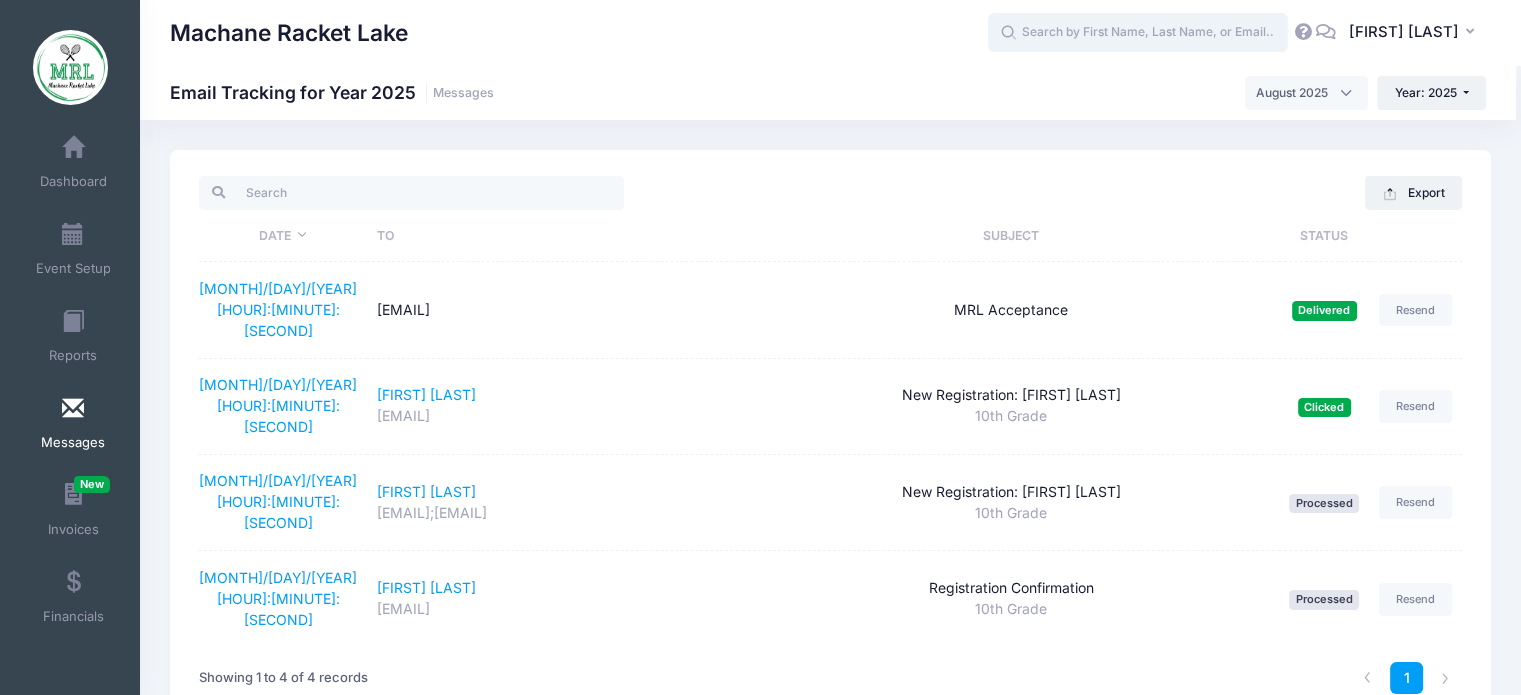 click at bounding box center [1138, 33] 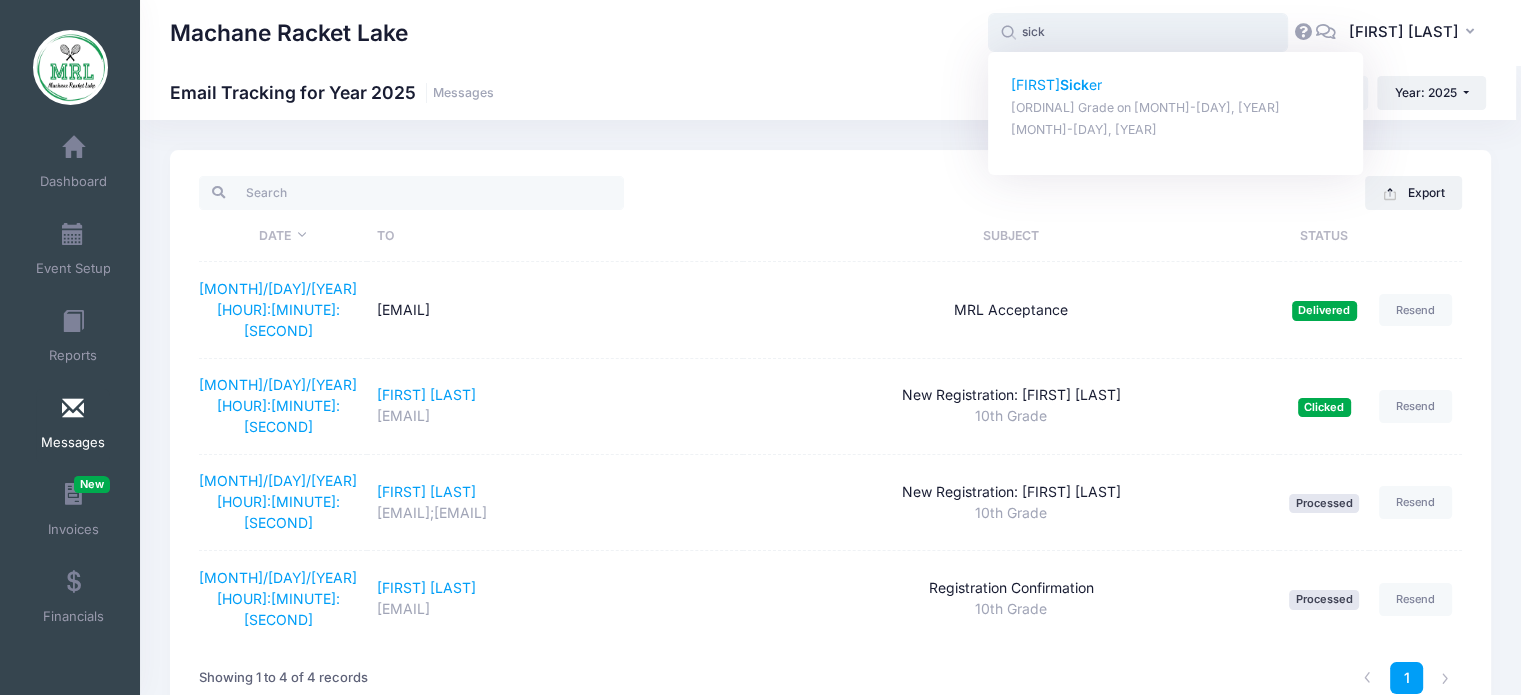 click on "Sick" at bounding box center (1074, 84) 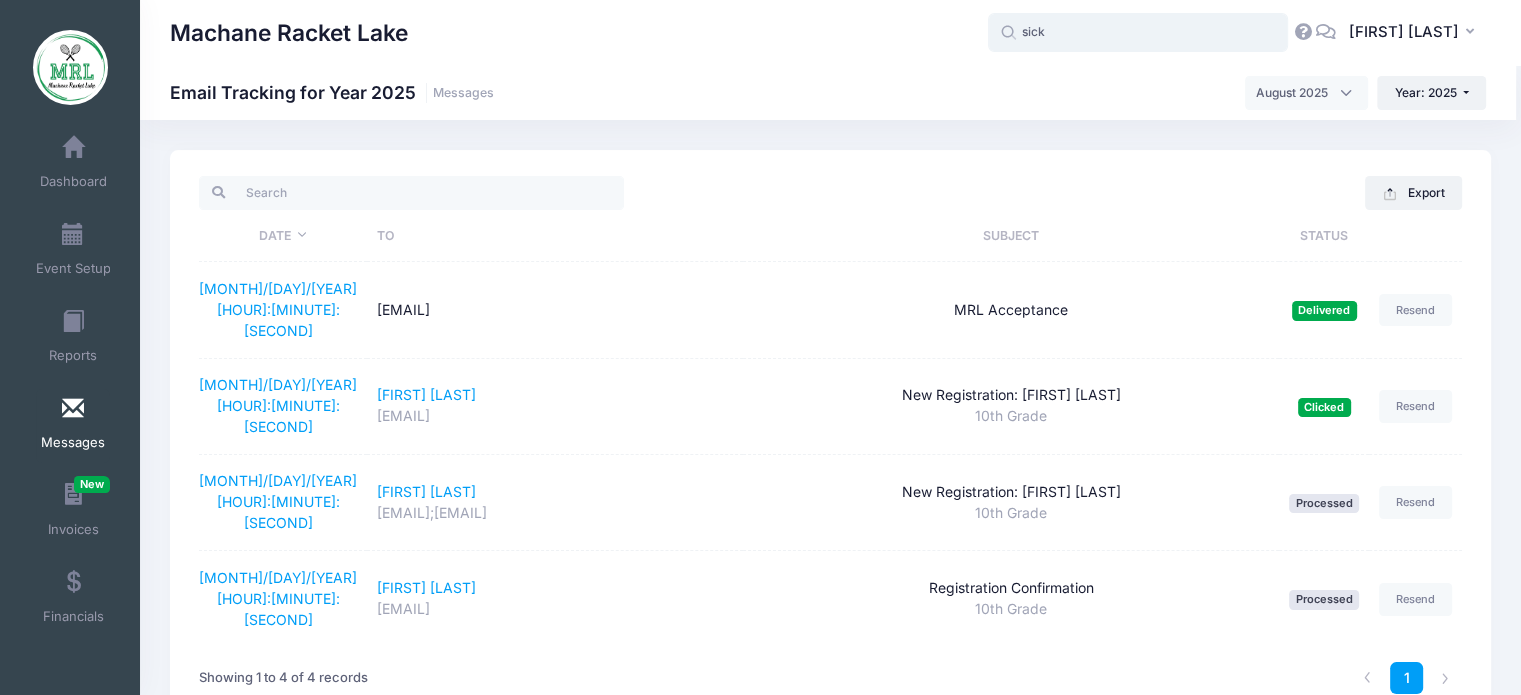 type on "Shoshana Sicker (8th Grade, Aug-14, 2025)" 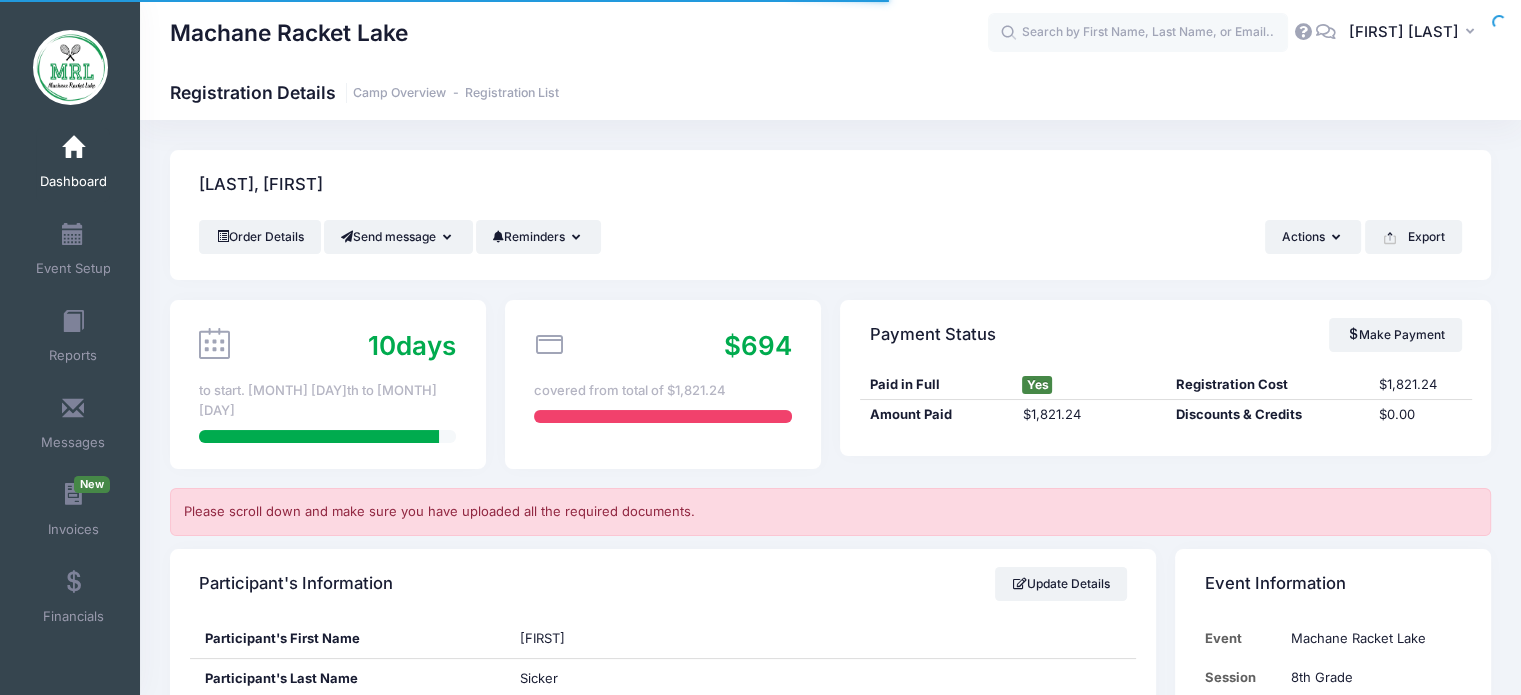 scroll, scrollTop: 161, scrollLeft: 0, axis: vertical 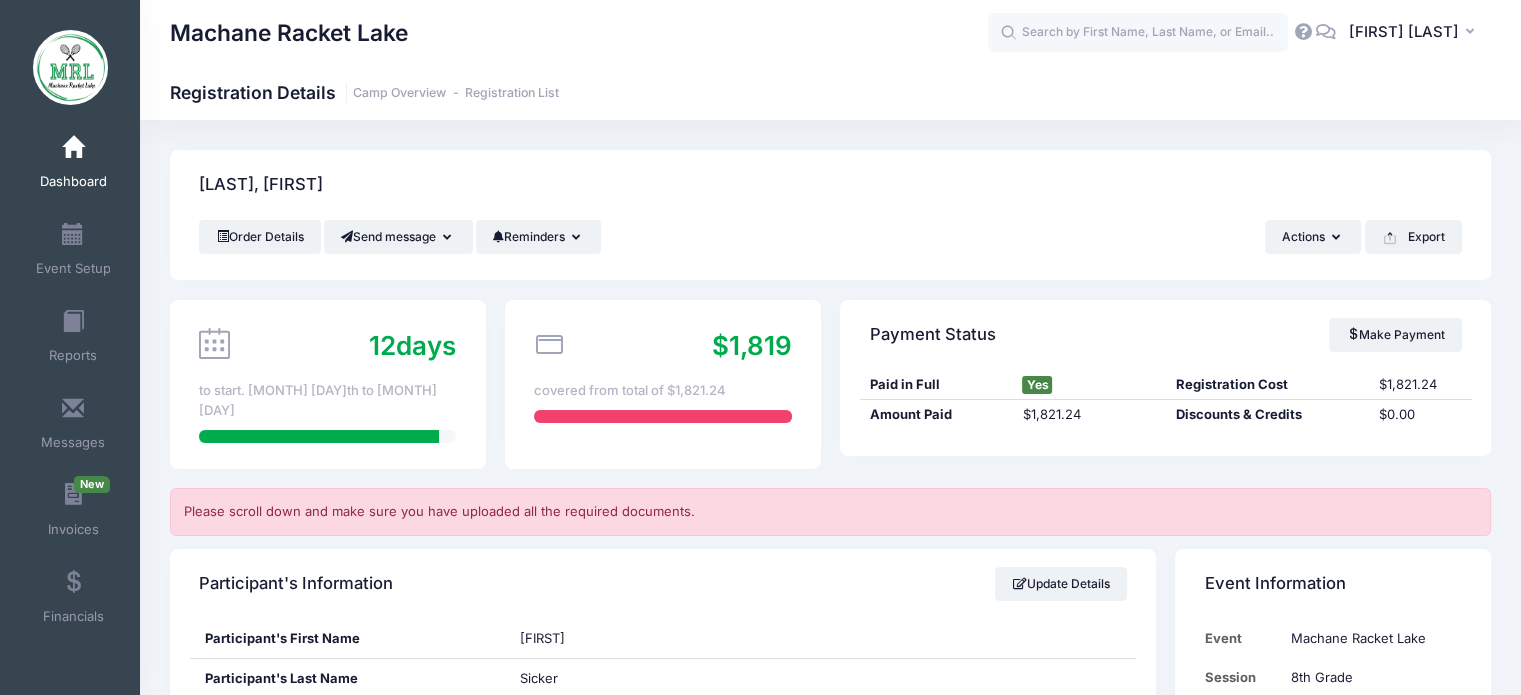 drag, startPoint x: 0, startPoint y: 0, endPoint x: 1517, endPoint y: -100, distance: 1520.2924 